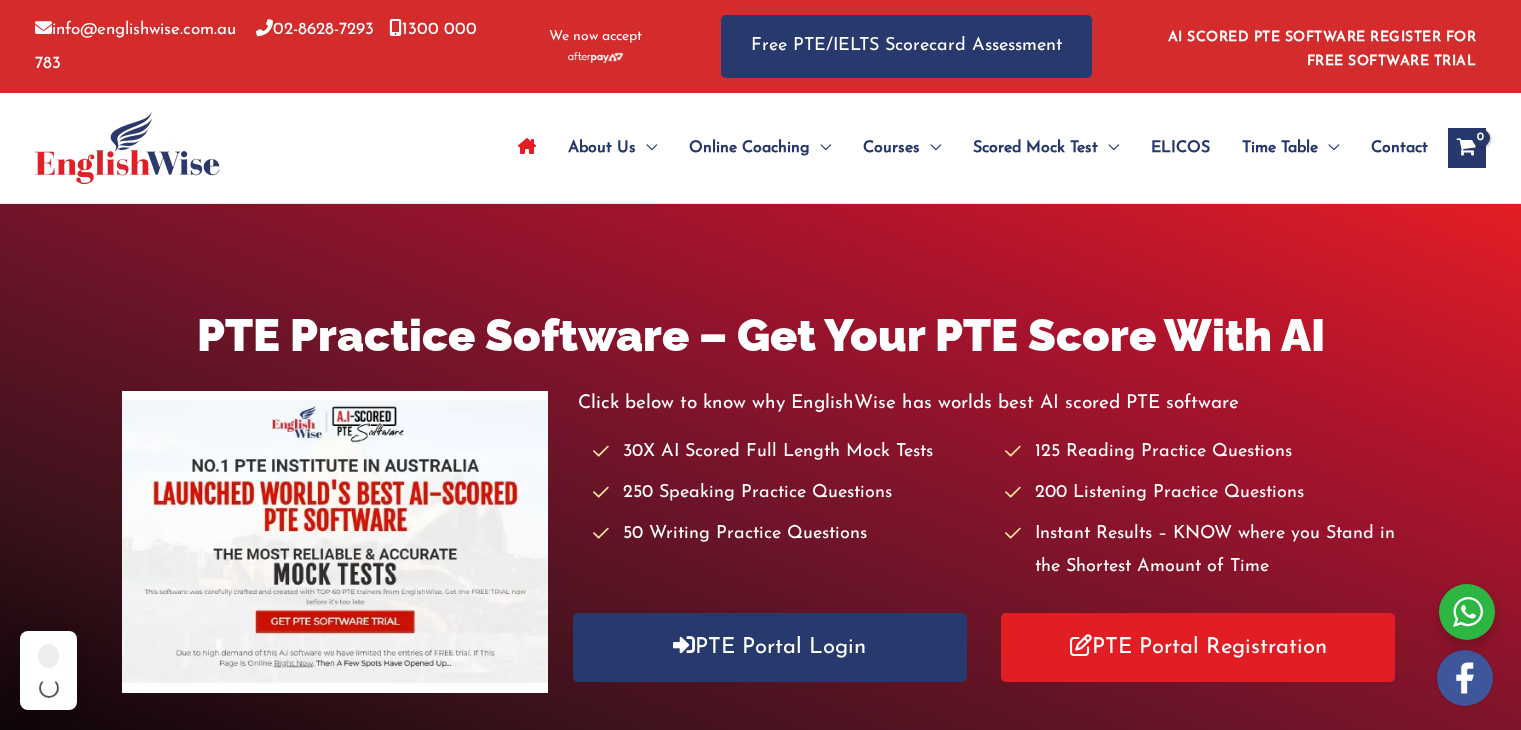 scroll, scrollTop: 0, scrollLeft: 0, axis: both 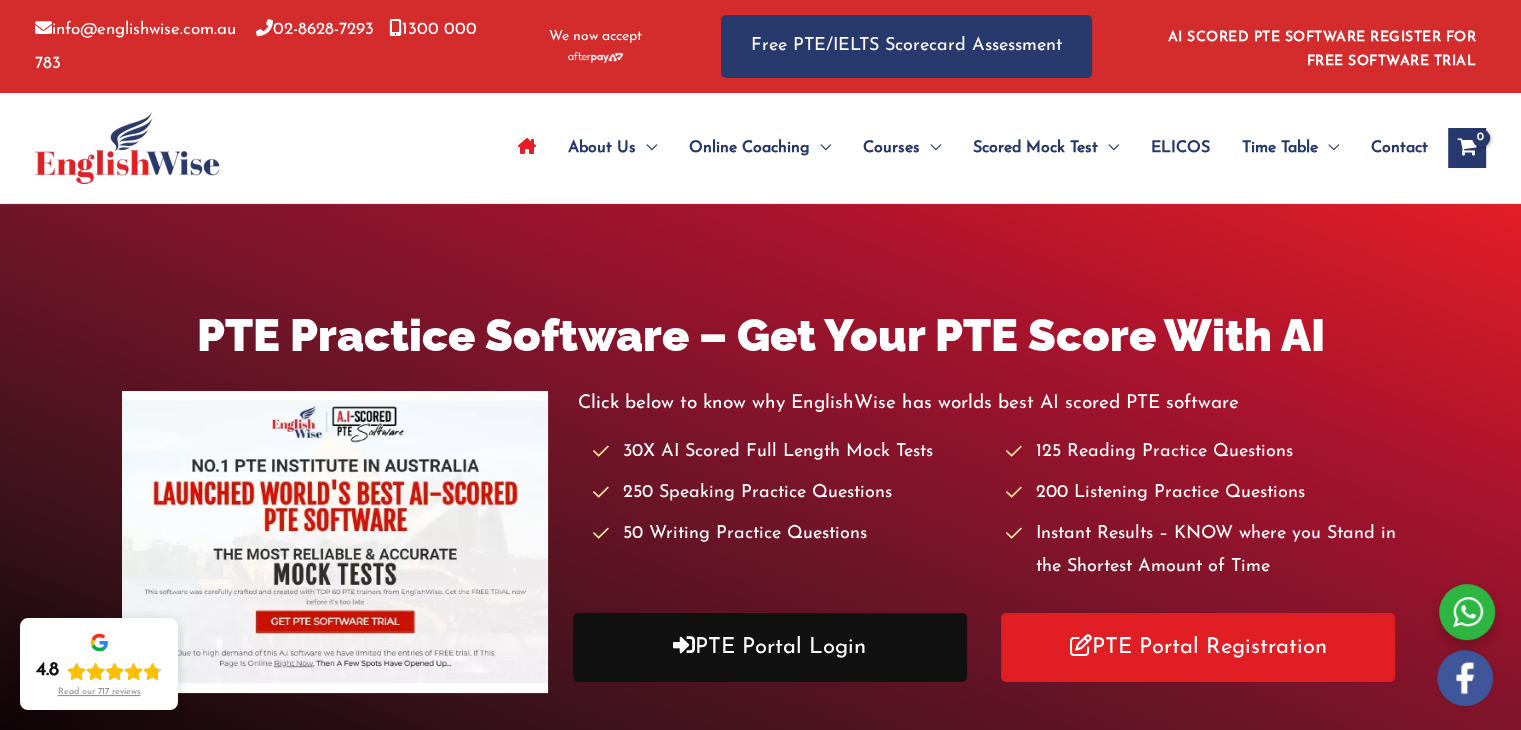 click on "PTE Portal Login" at bounding box center [770, 647] 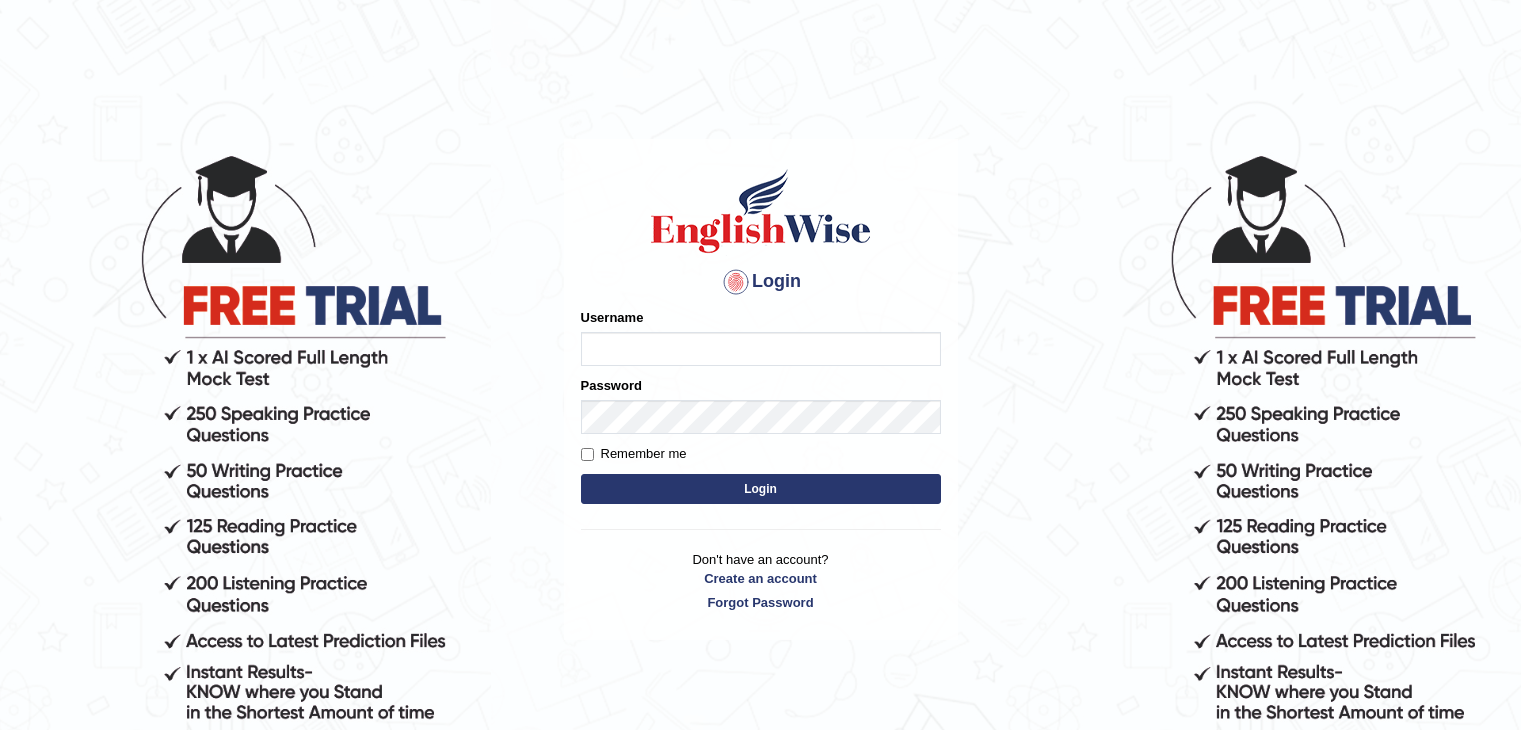 scroll, scrollTop: 0, scrollLeft: 0, axis: both 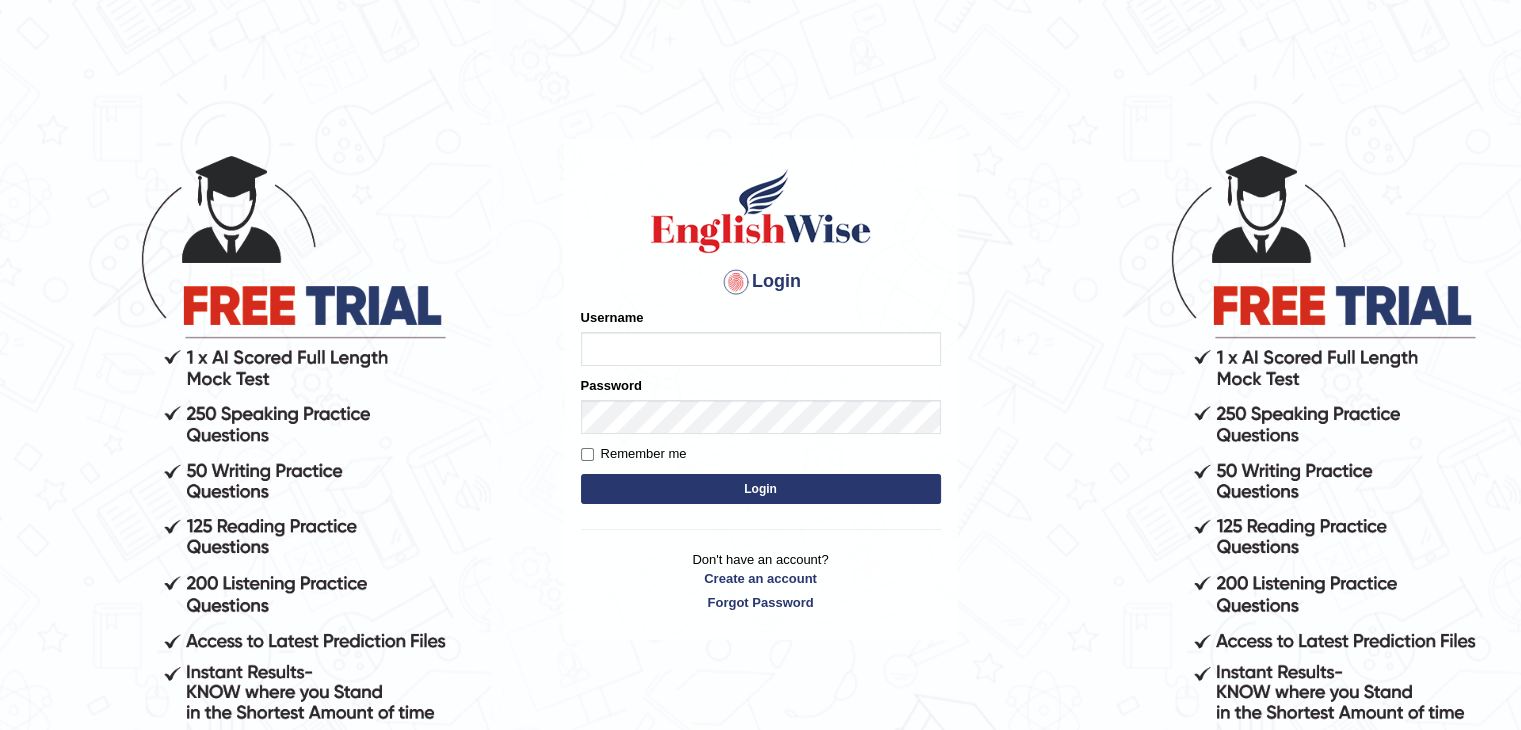 type on "[FIRST]" 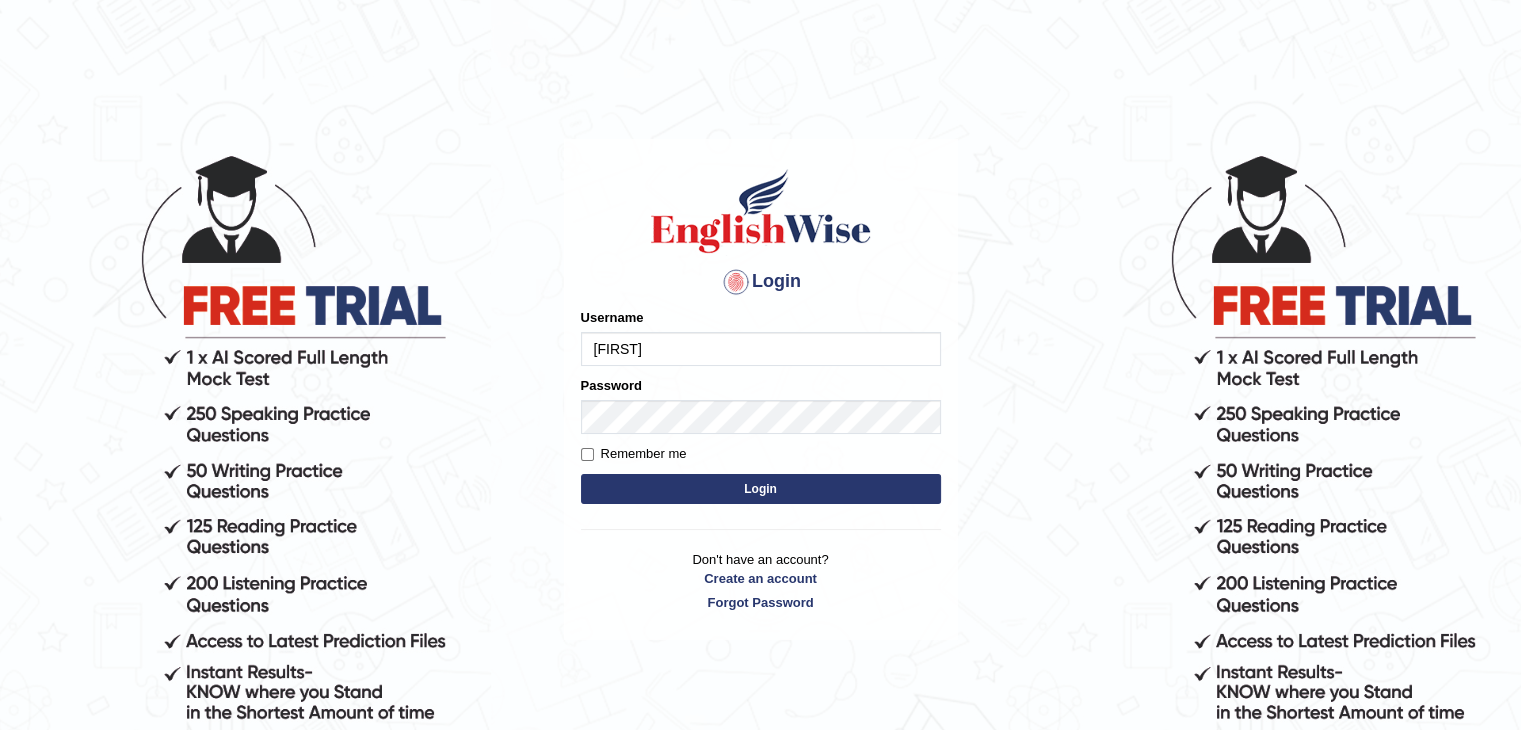 click on "Login" at bounding box center (761, 489) 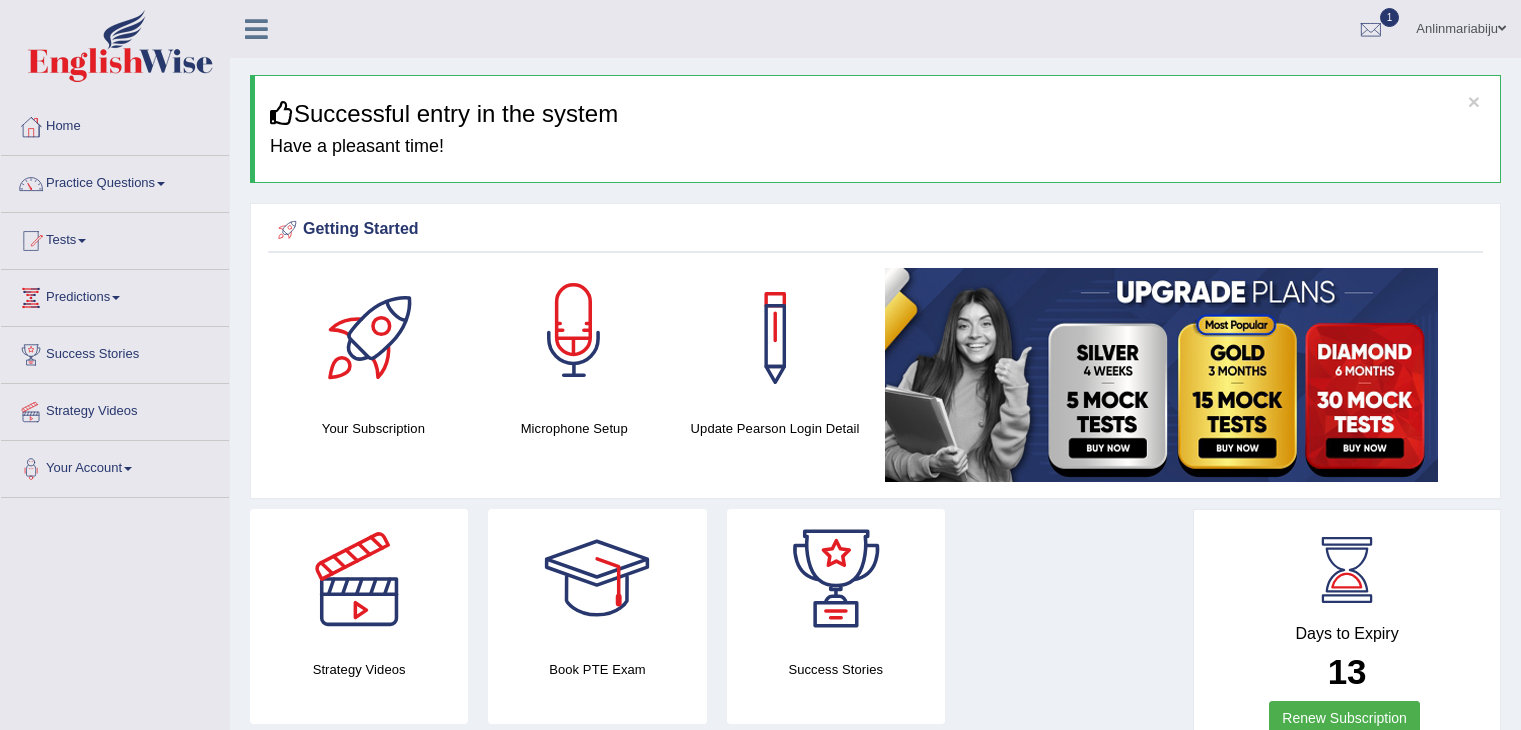 scroll, scrollTop: 0, scrollLeft: 0, axis: both 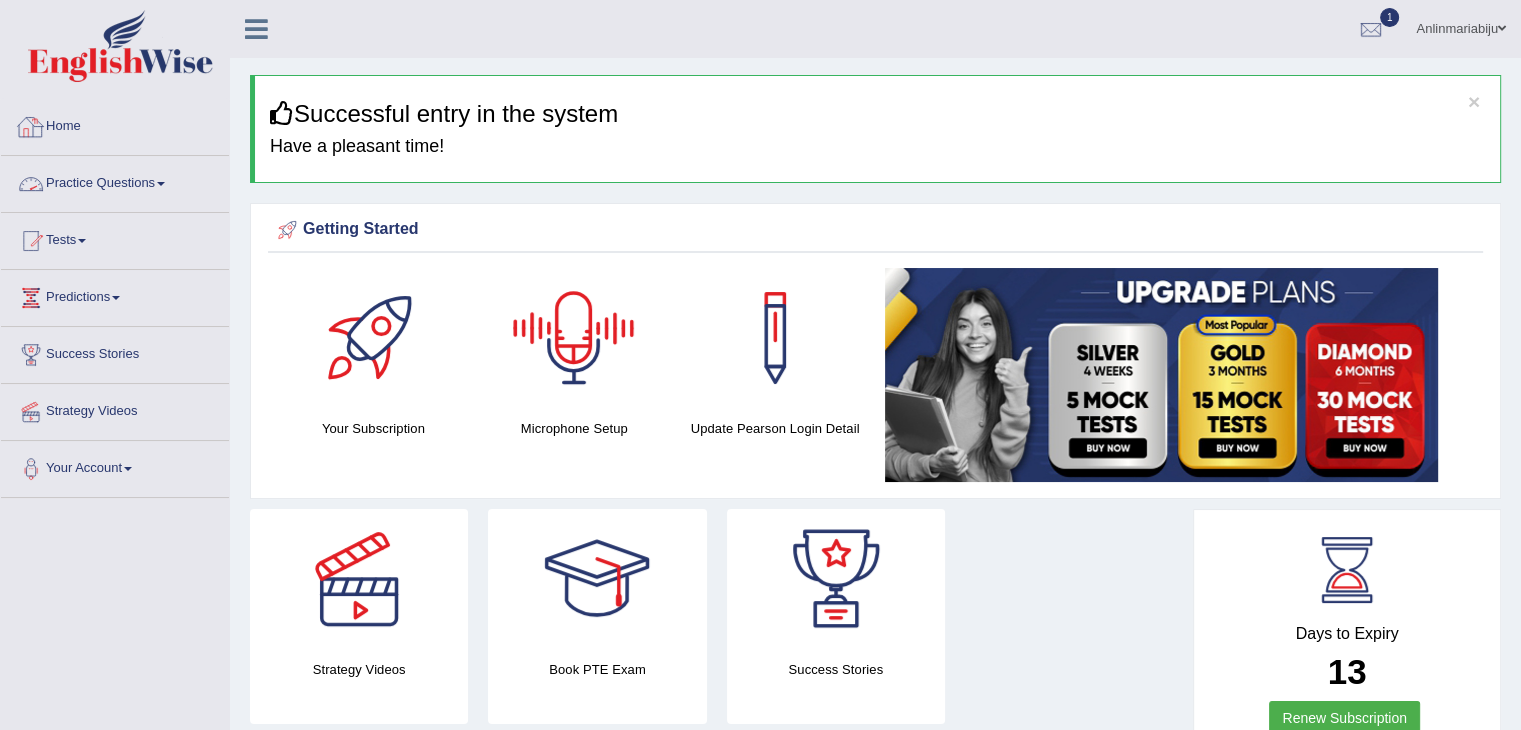 click on "Practice Questions" at bounding box center [115, 181] 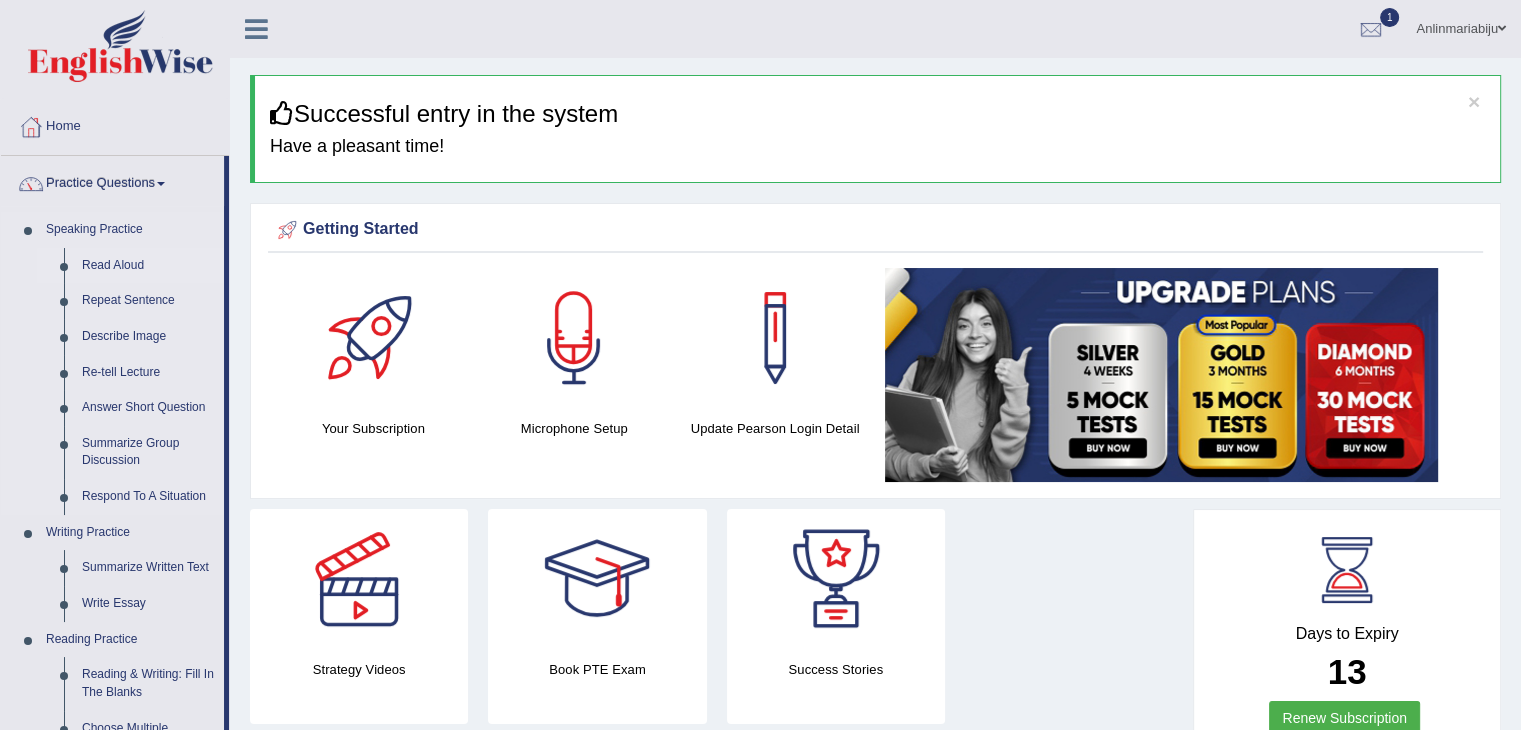 click on "Read Aloud" at bounding box center (148, 266) 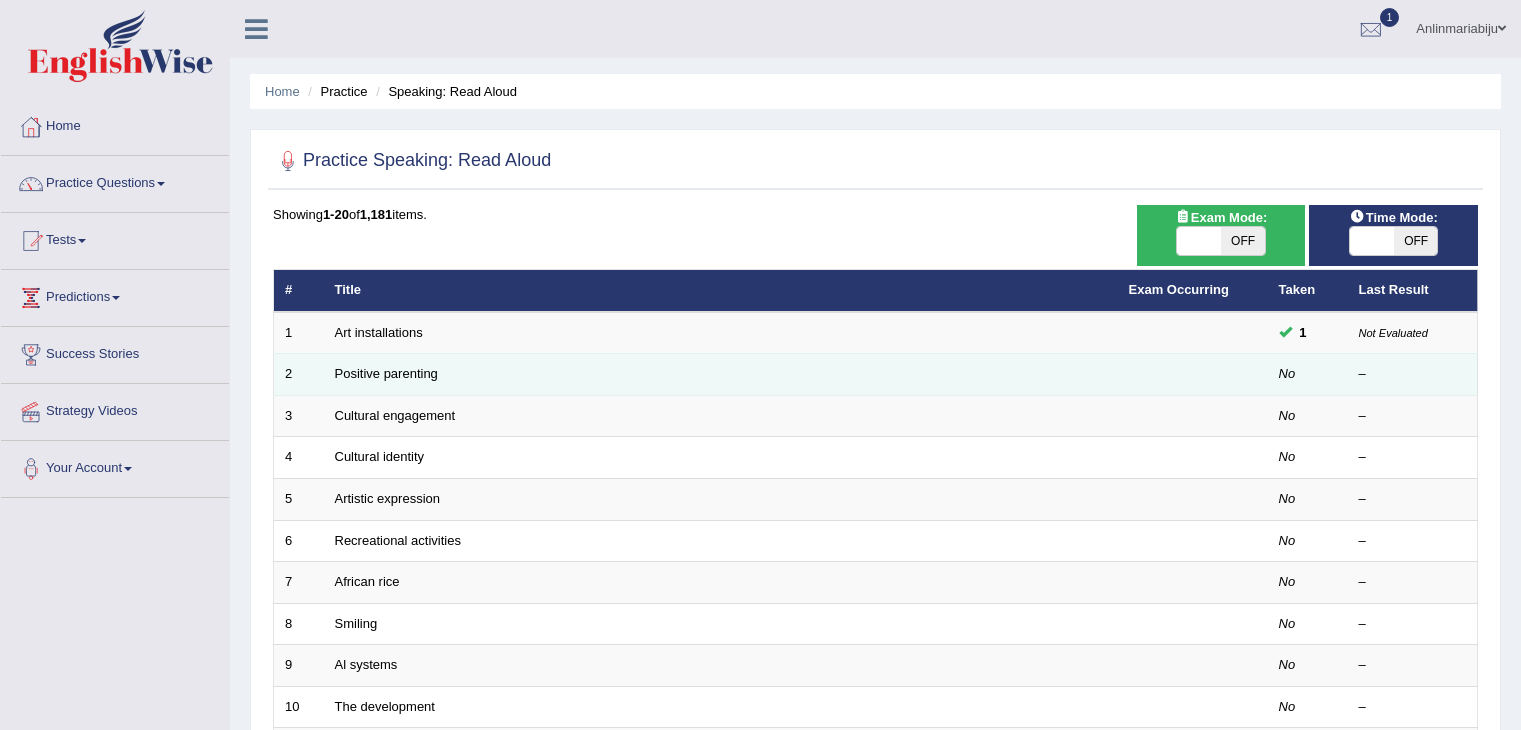 scroll, scrollTop: 0, scrollLeft: 0, axis: both 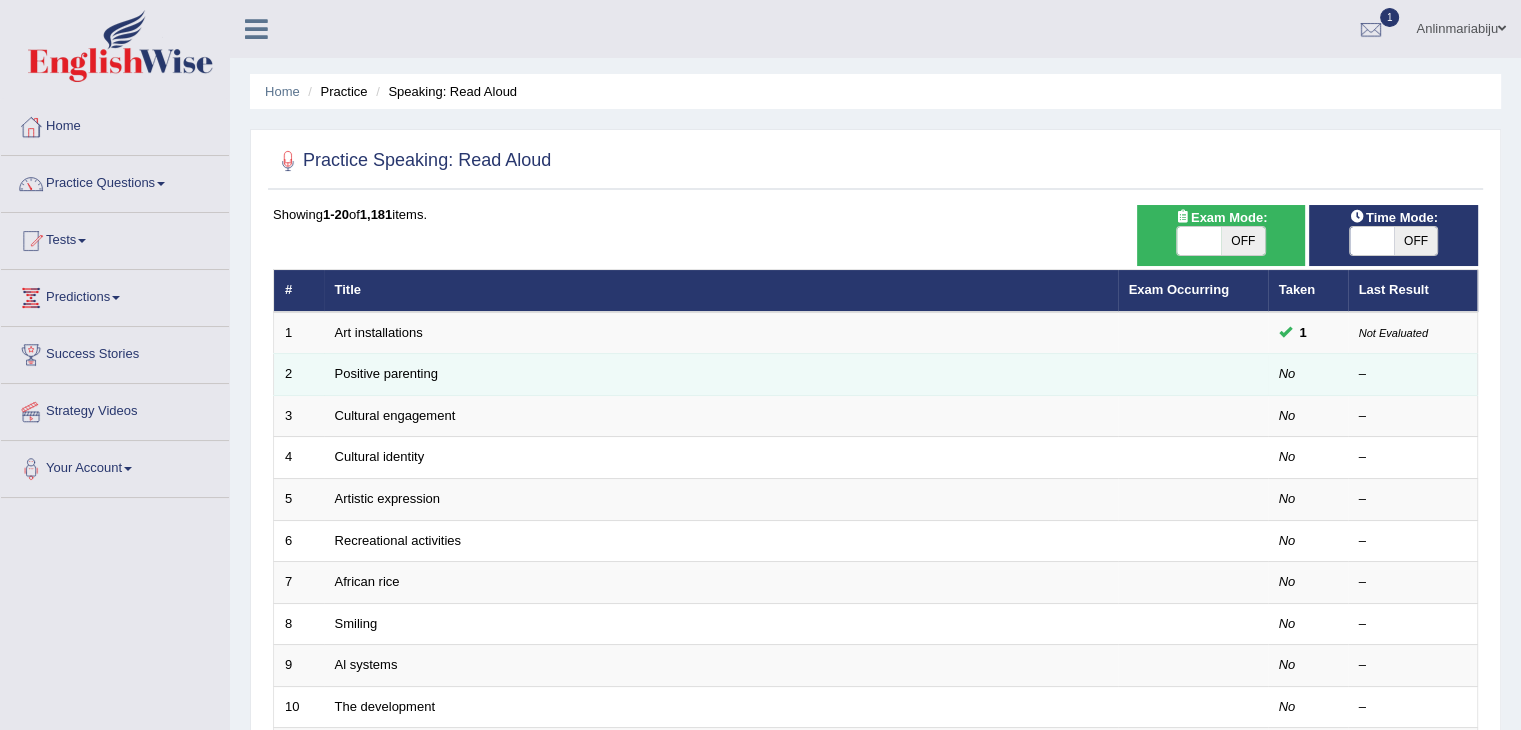 click on "Positive parenting" at bounding box center [721, 375] 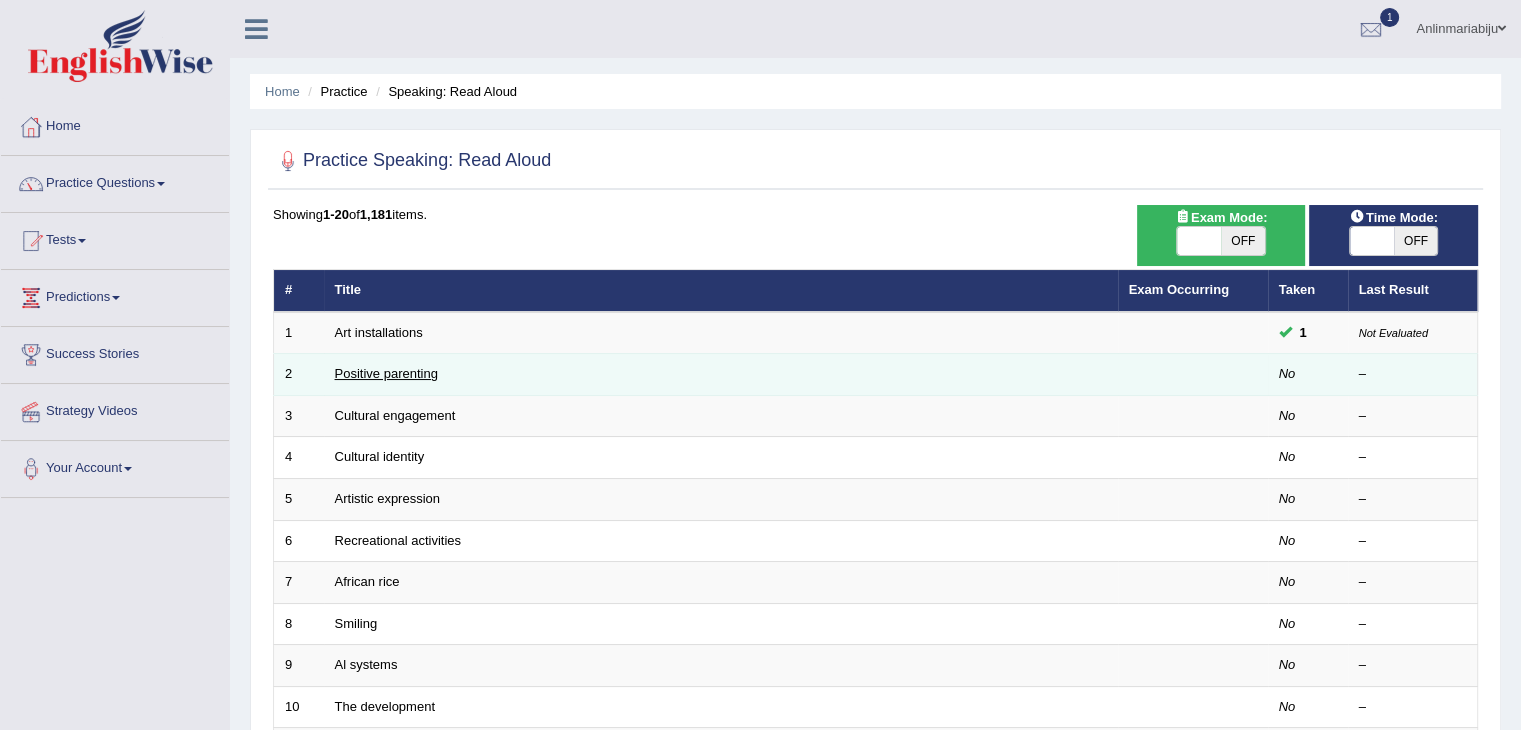 click on "Positive parenting" at bounding box center [386, 373] 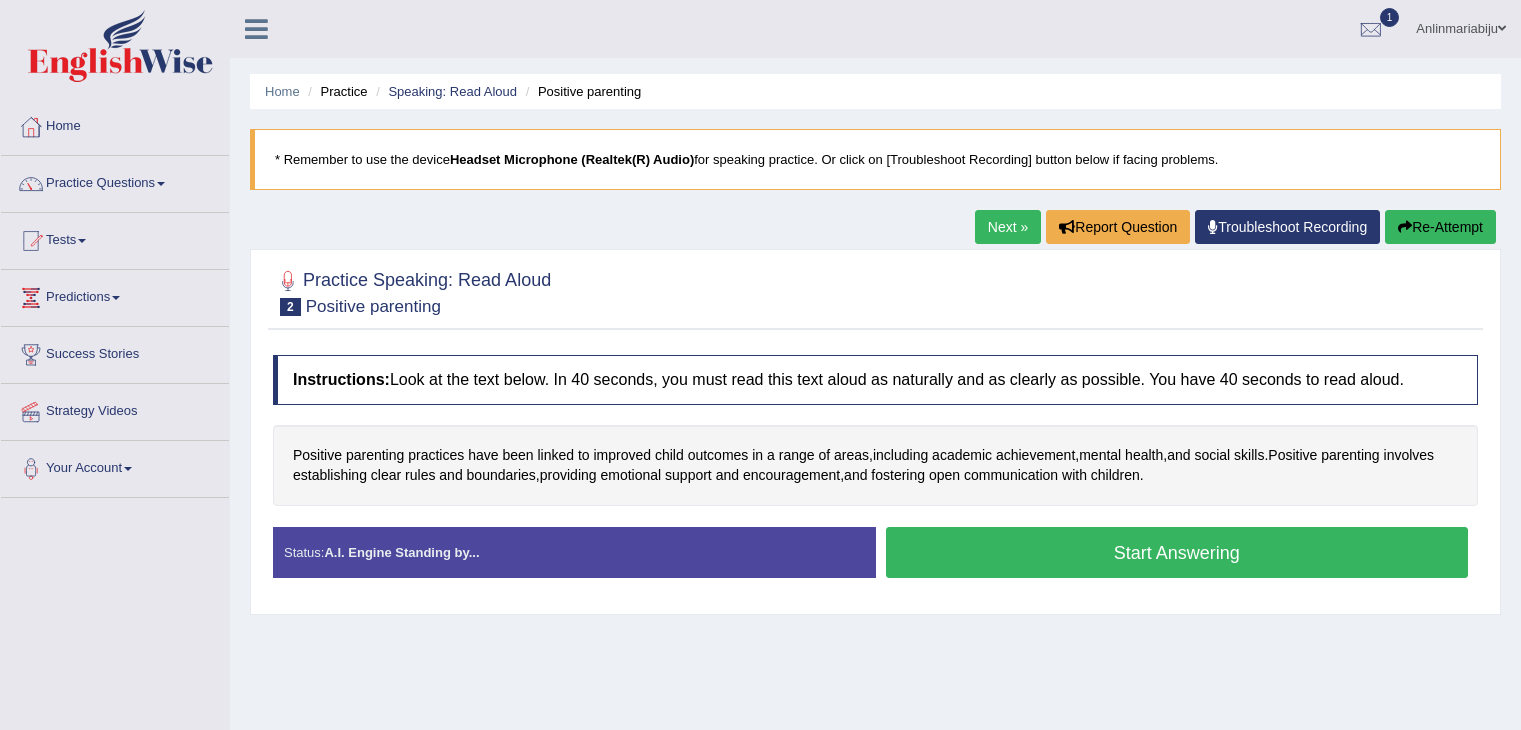 scroll, scrollTop: 0, scrollLeft: 0, axis: both 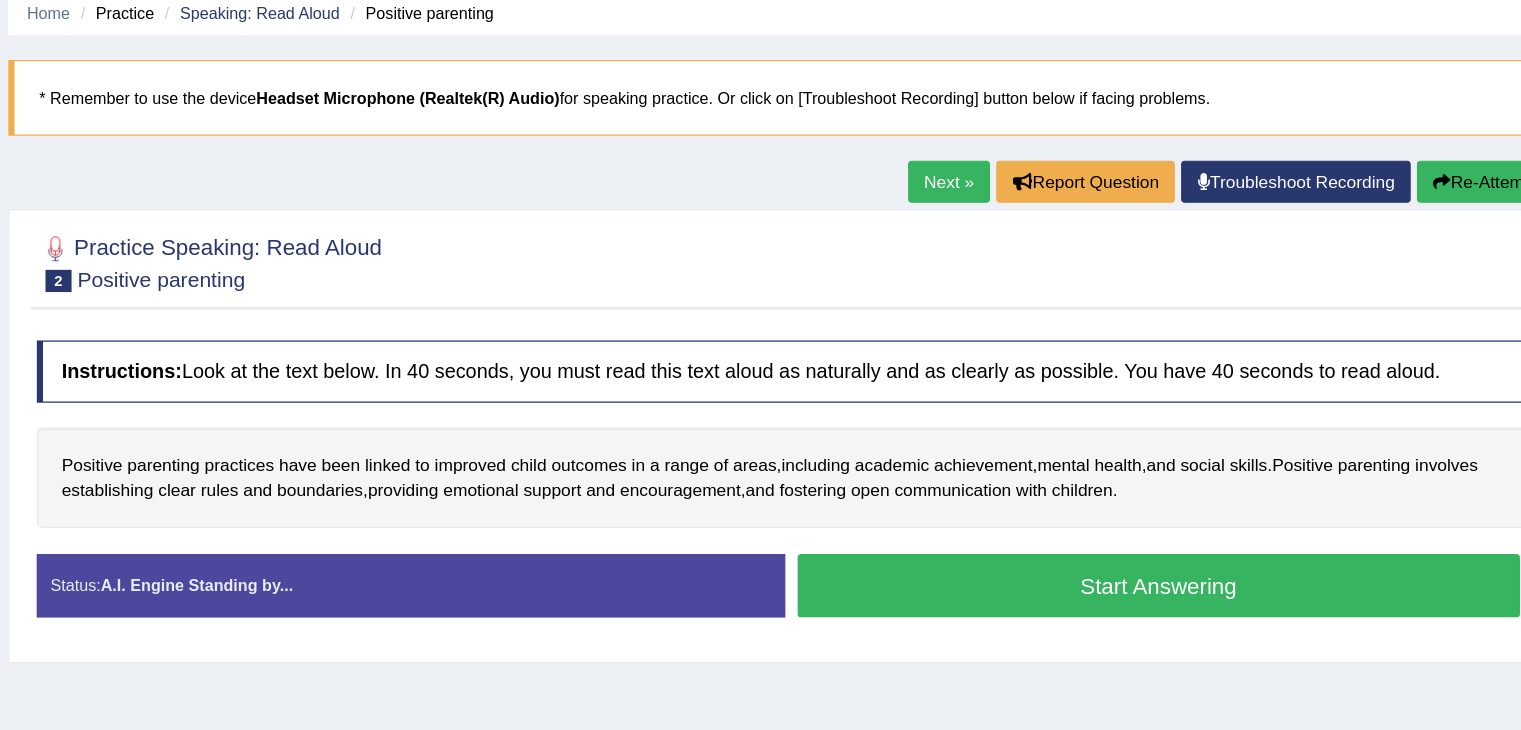 click on "Start Answering" at bounding box center [1177, 552] 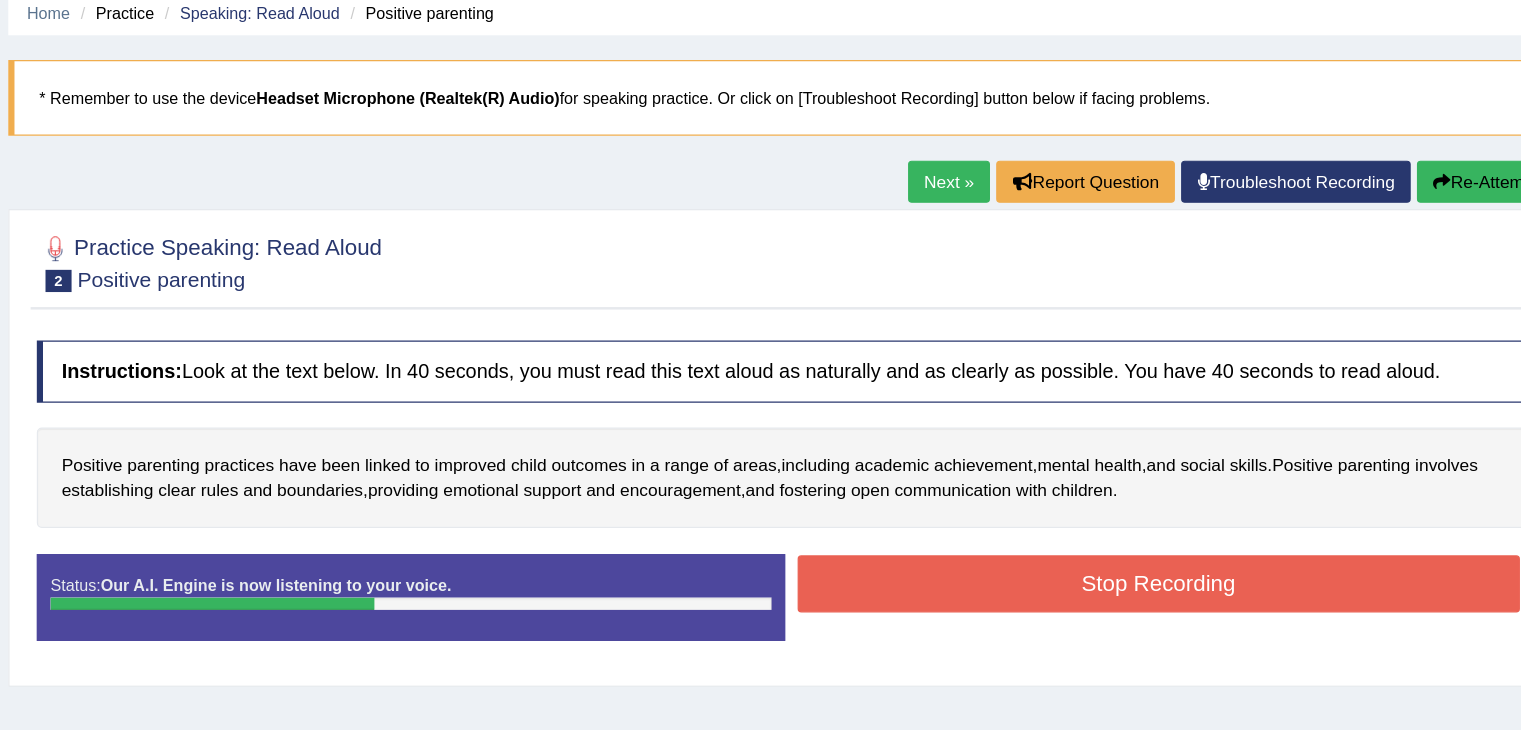 click on "Stop Recording" at bounding box center (1177, 551) 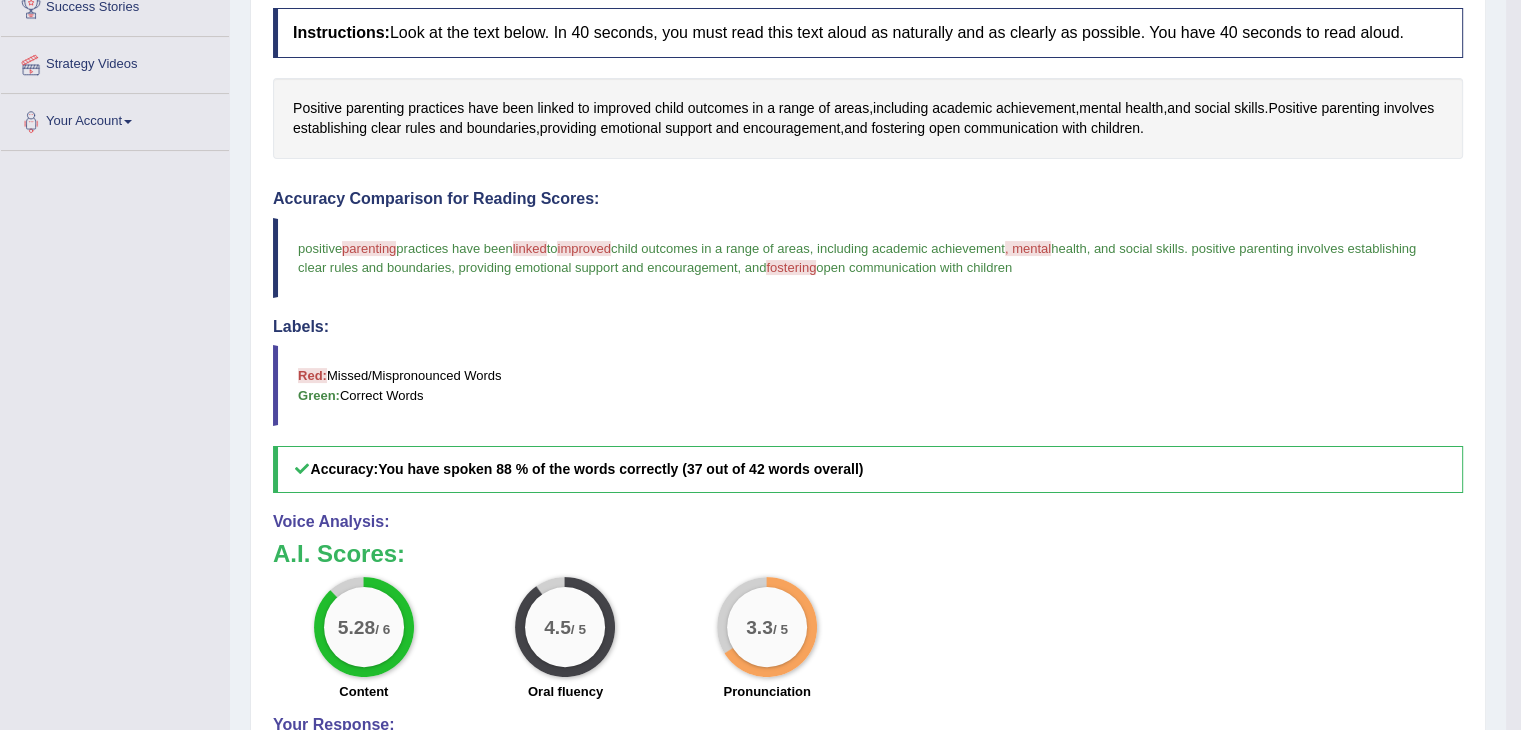 scroll, scrollTop: 360, scrollLeft: 0, axis: vertical 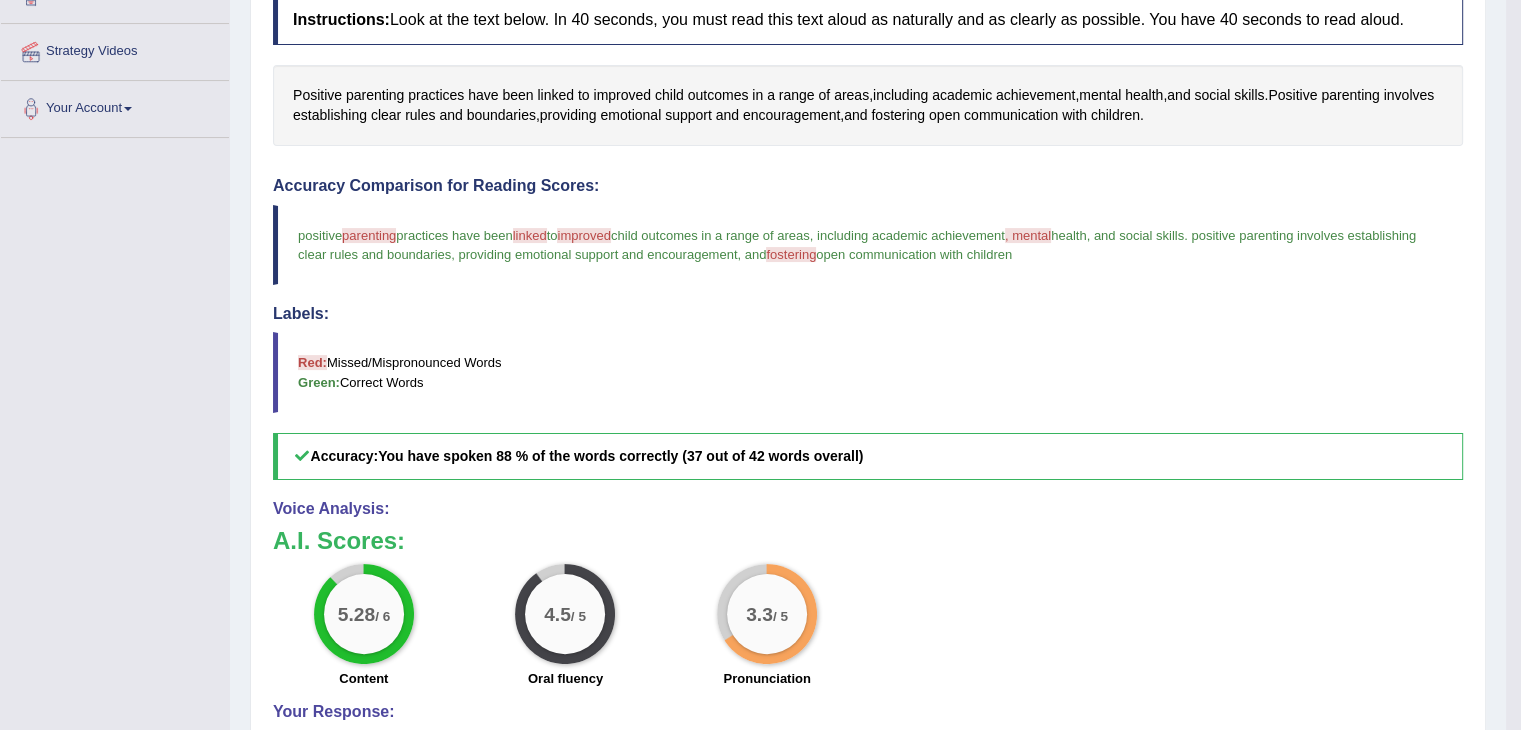 click on "providing emotional support and encouragement" at bounding box center (597, 254) 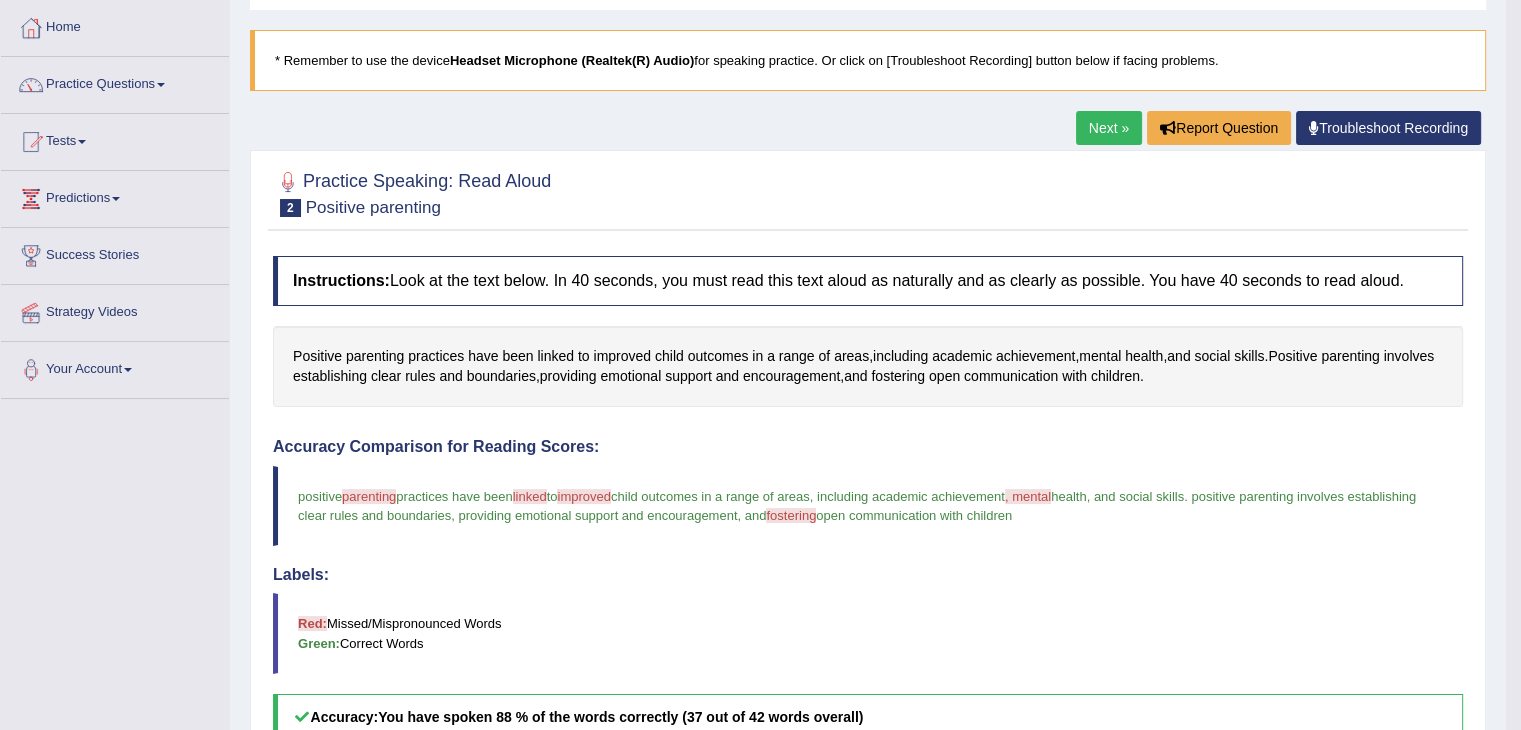 scroll, scrollTop: 0, scrollLeft: 0, axis: both 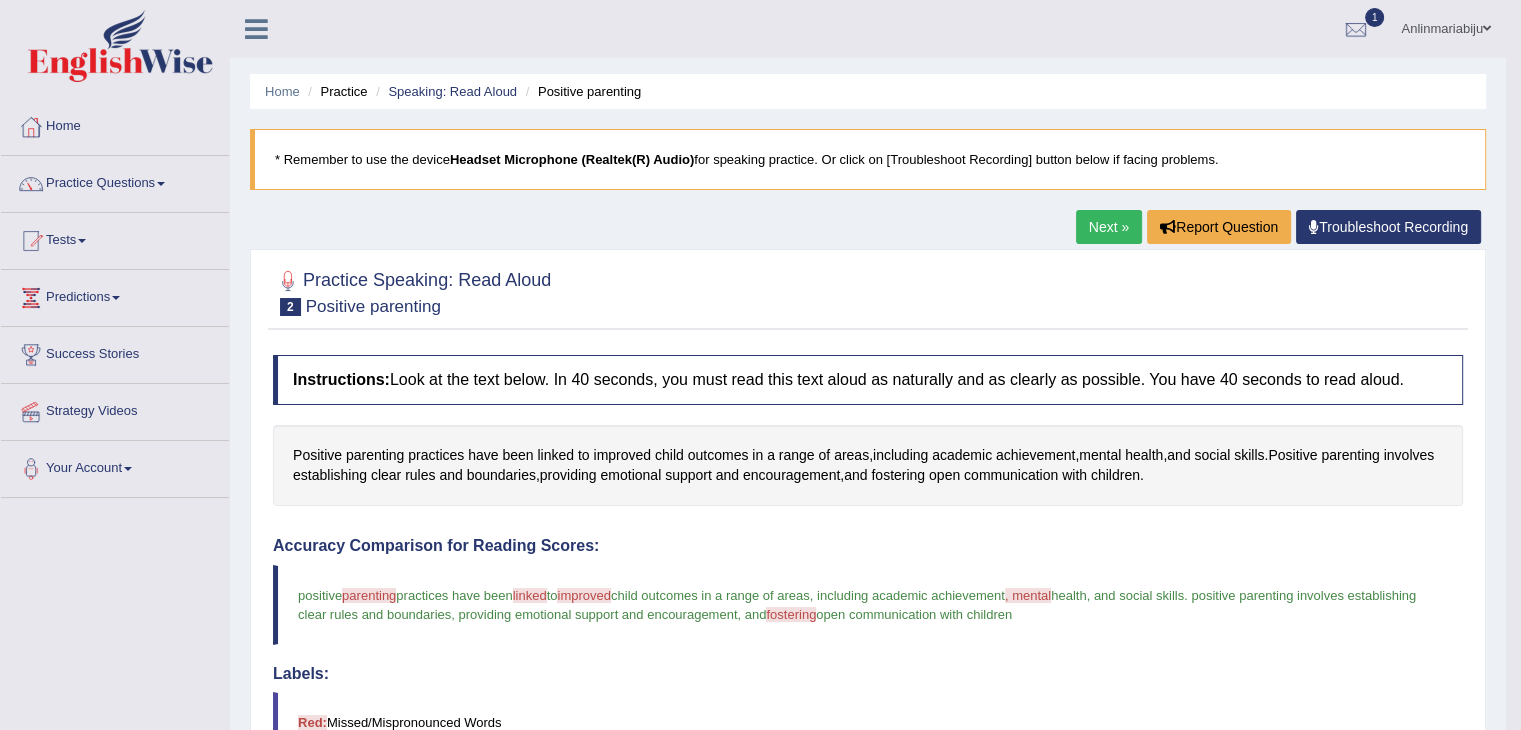 click on "Next »" at bounding box center (1109, 227) 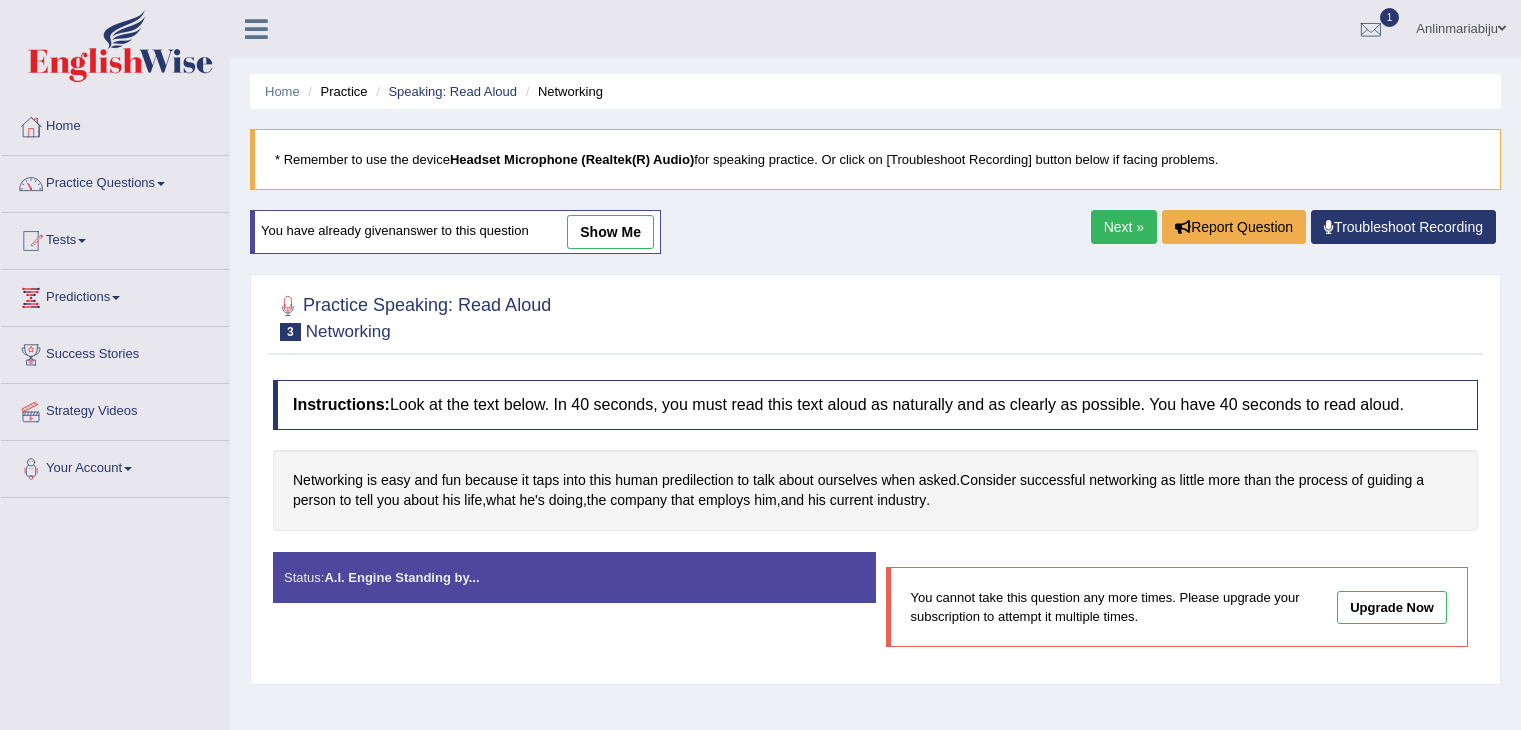 scroll, scrollTop: 0, scrollLeft: 0, axis: both 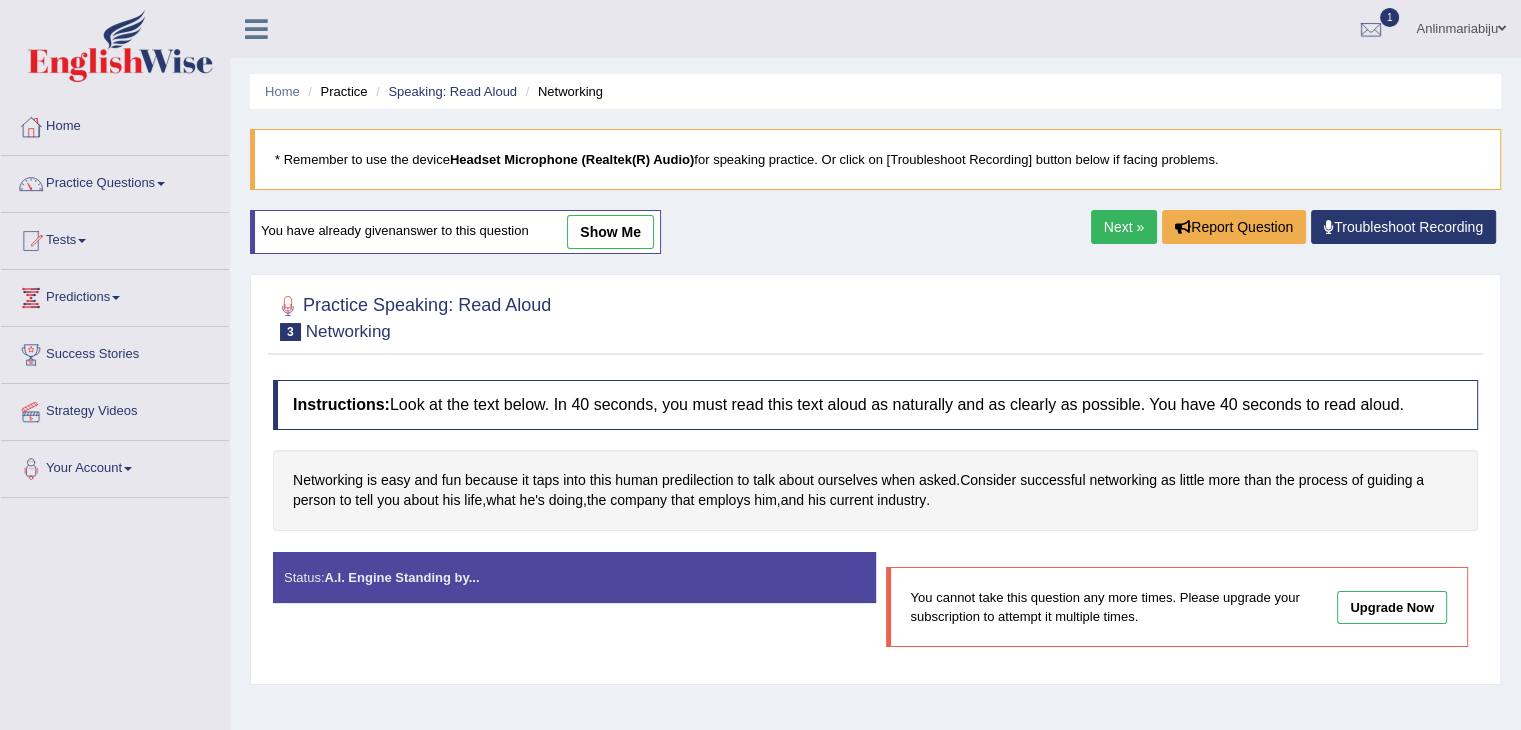 click on "Next »" at bounding box center (1124, 227) 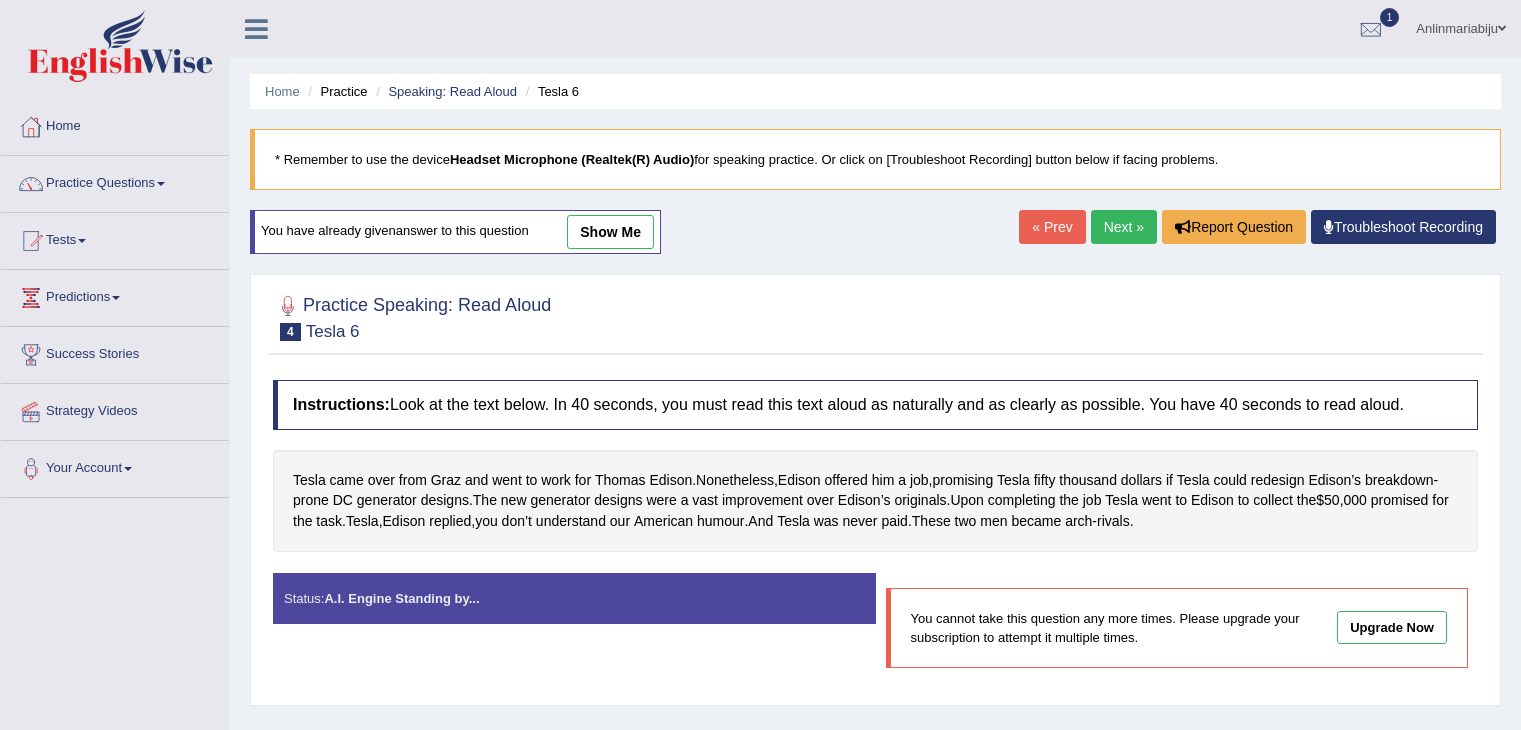 scroll, scrollTop: 0, scrollLeft: 0, axis: both 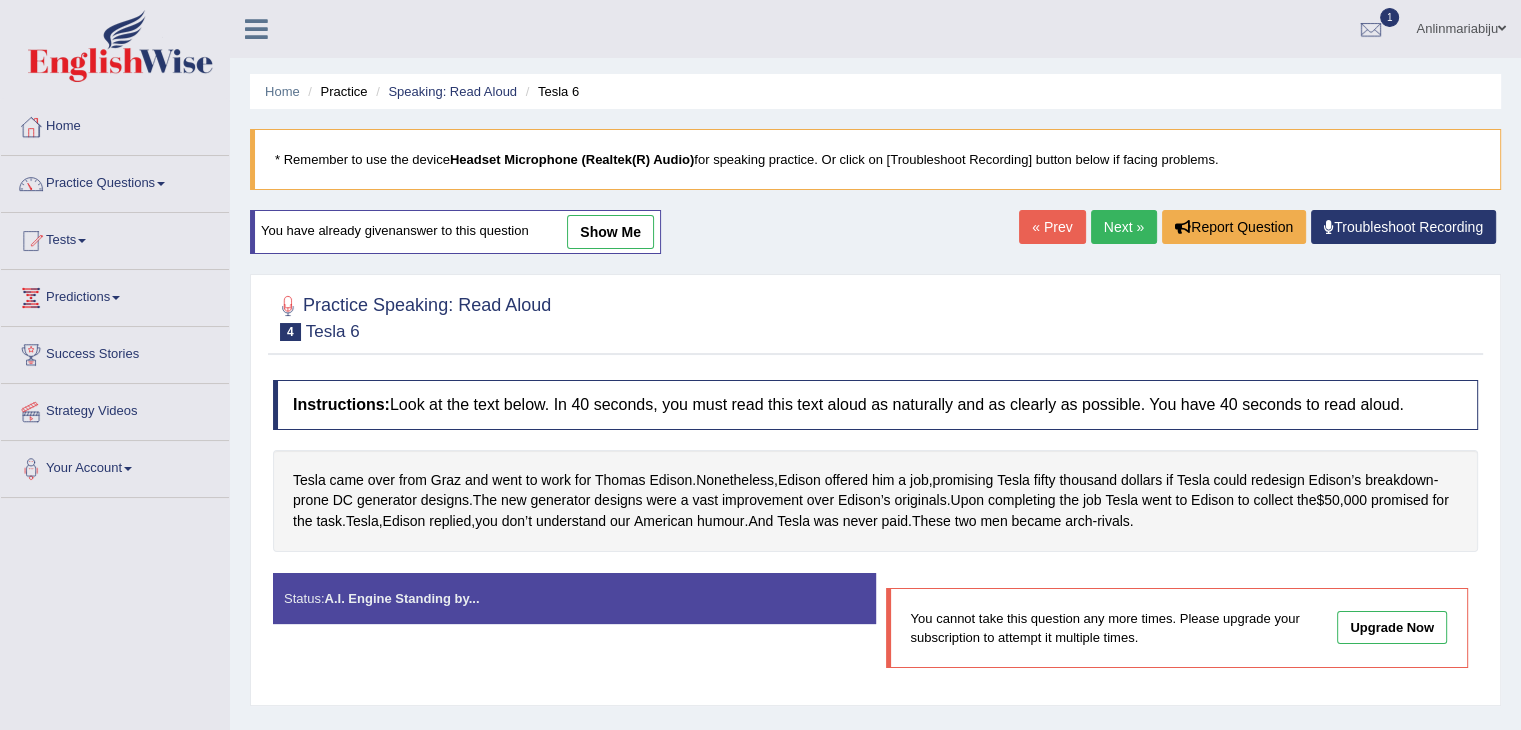 click on "Next »" at bounding box center [1124, 227] 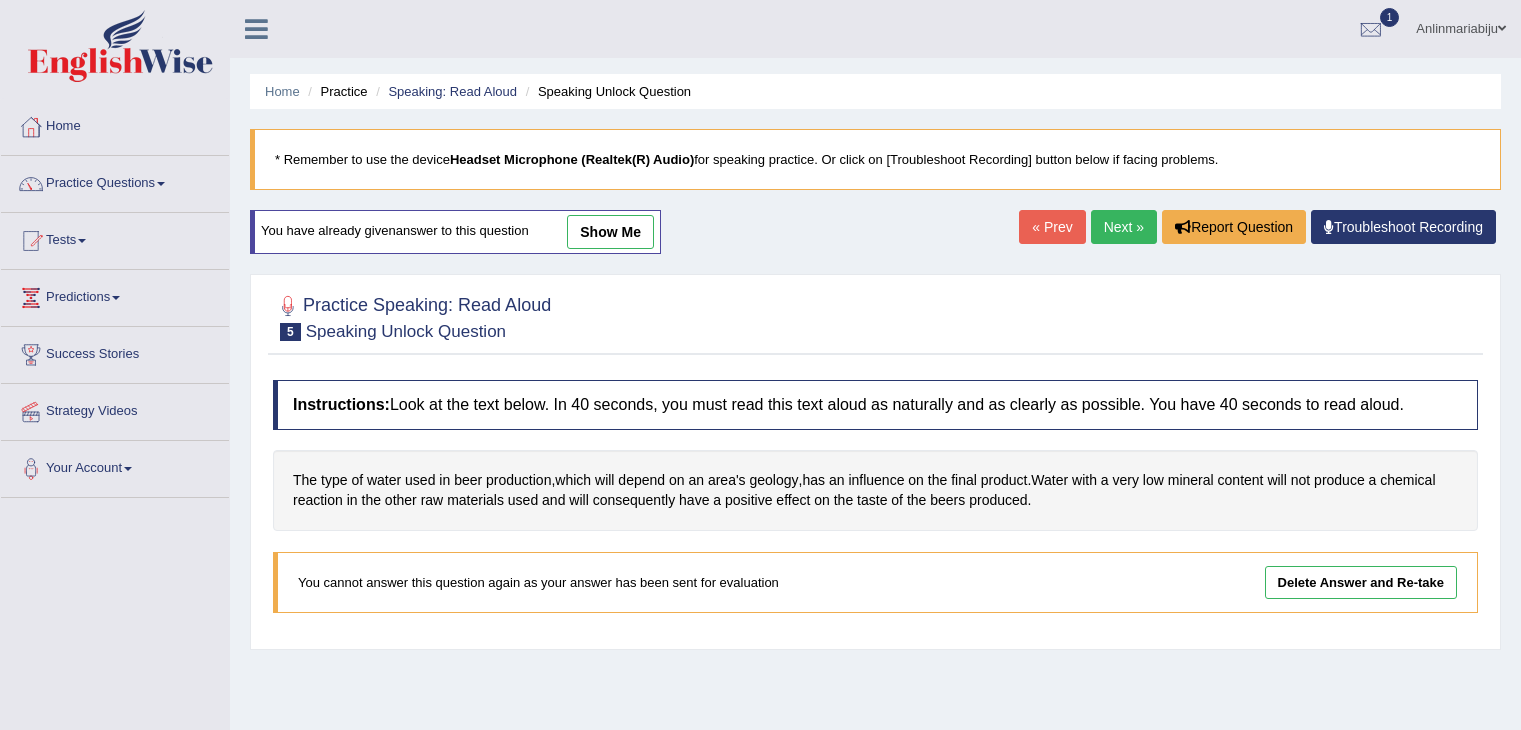scroll, scrollTop: 0, scrollLeft: 0, axis: both 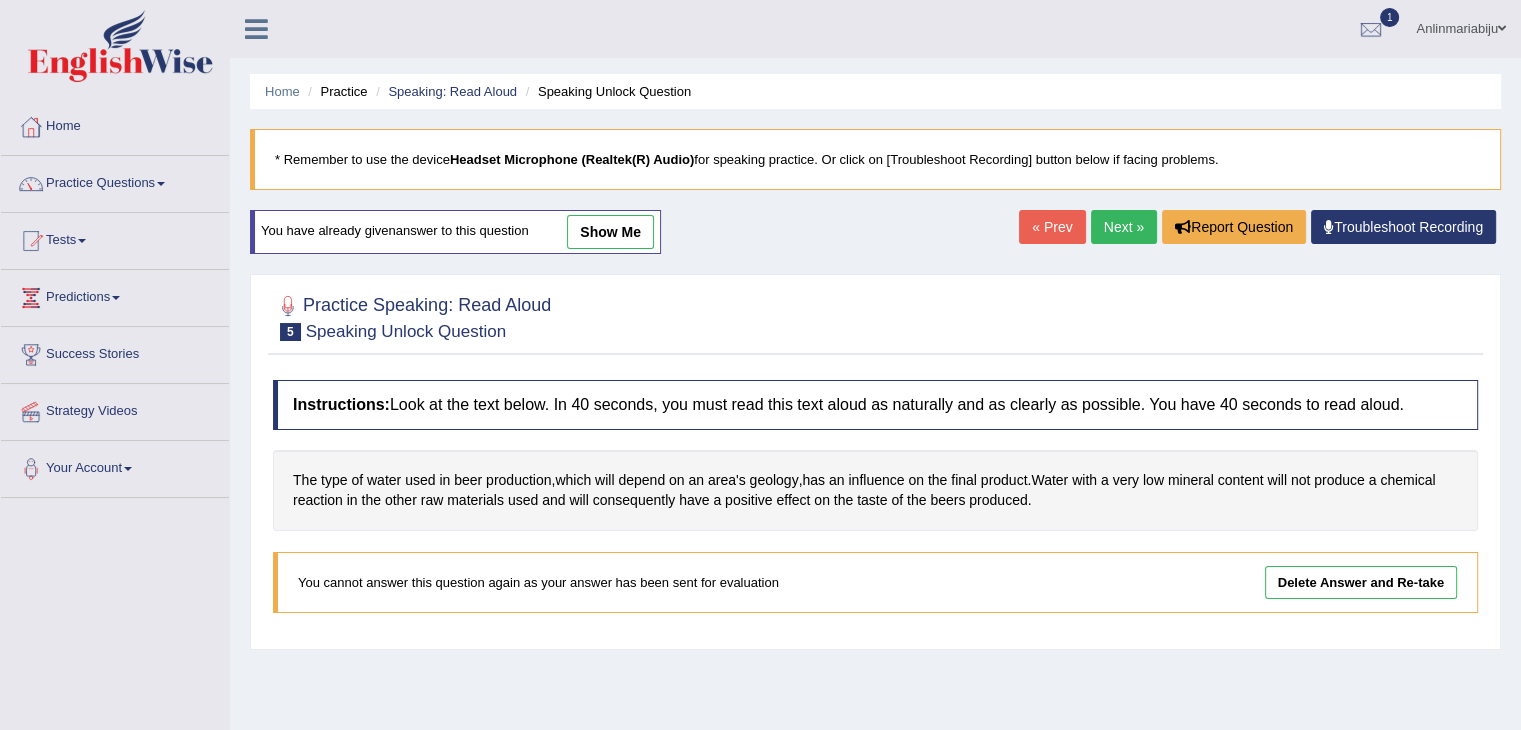 click on "Delete Answer and Re-take" at bounding box center (1361, 582) 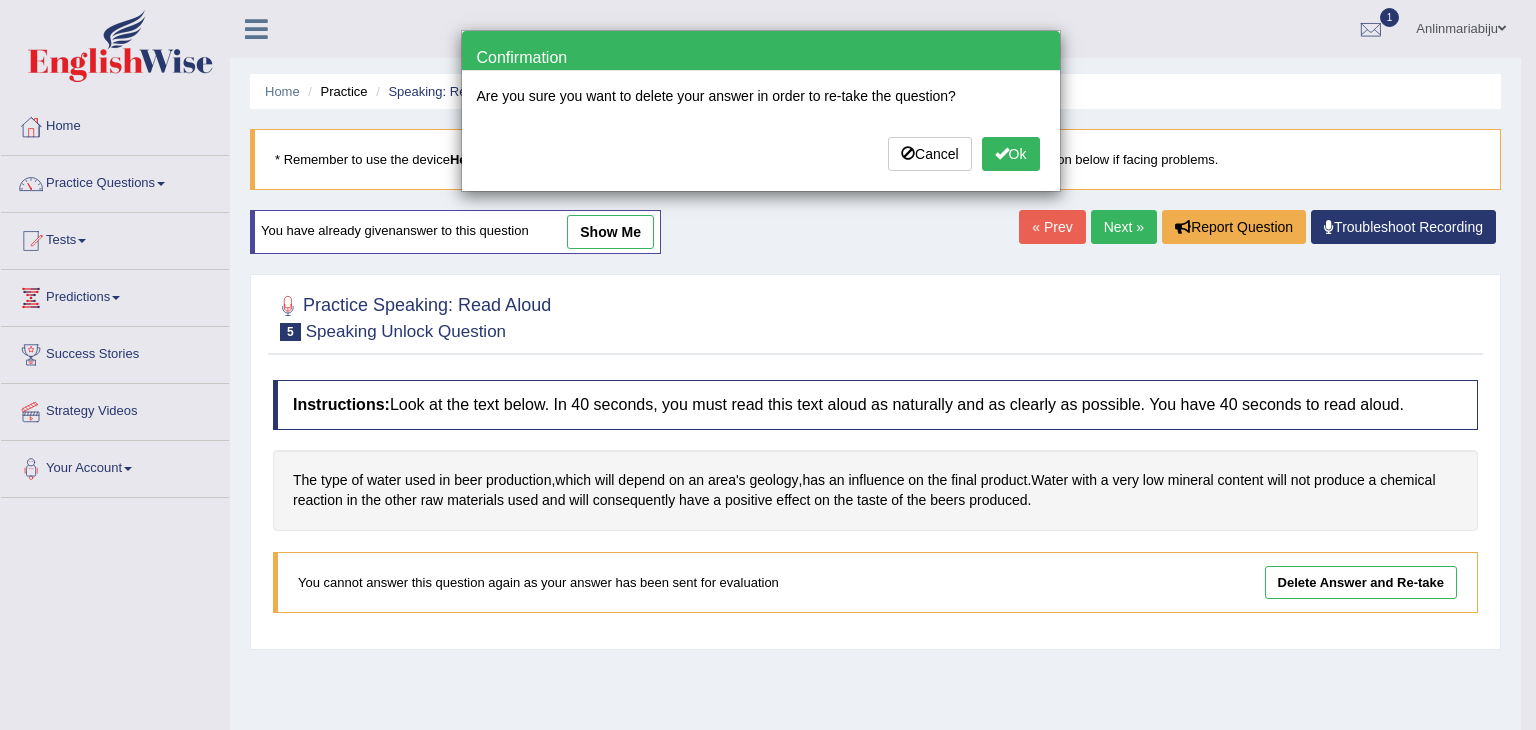 click on "Ok" at bounding box center [1011, 154] 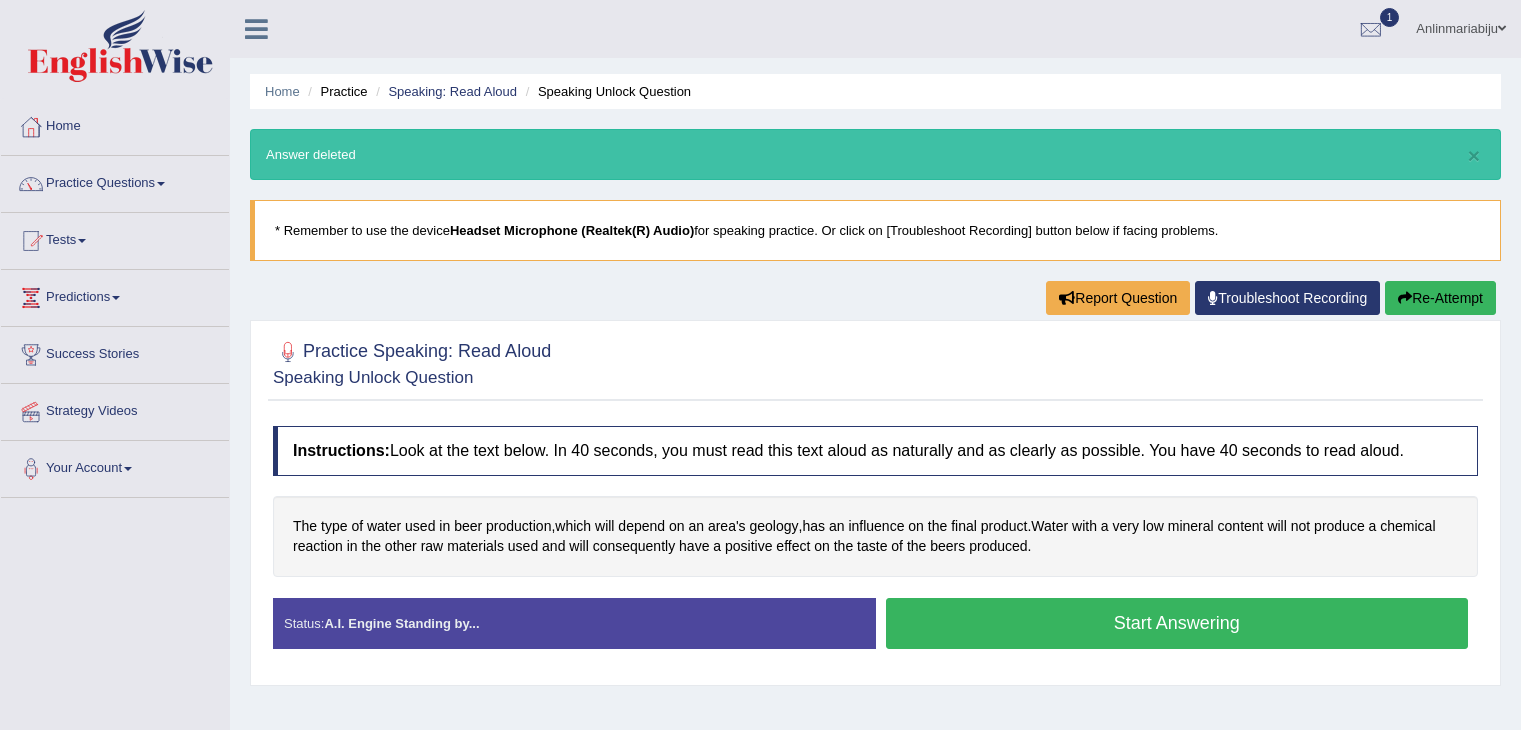scroll, scrollTop: 0, scrollLeft: 0, axis: both 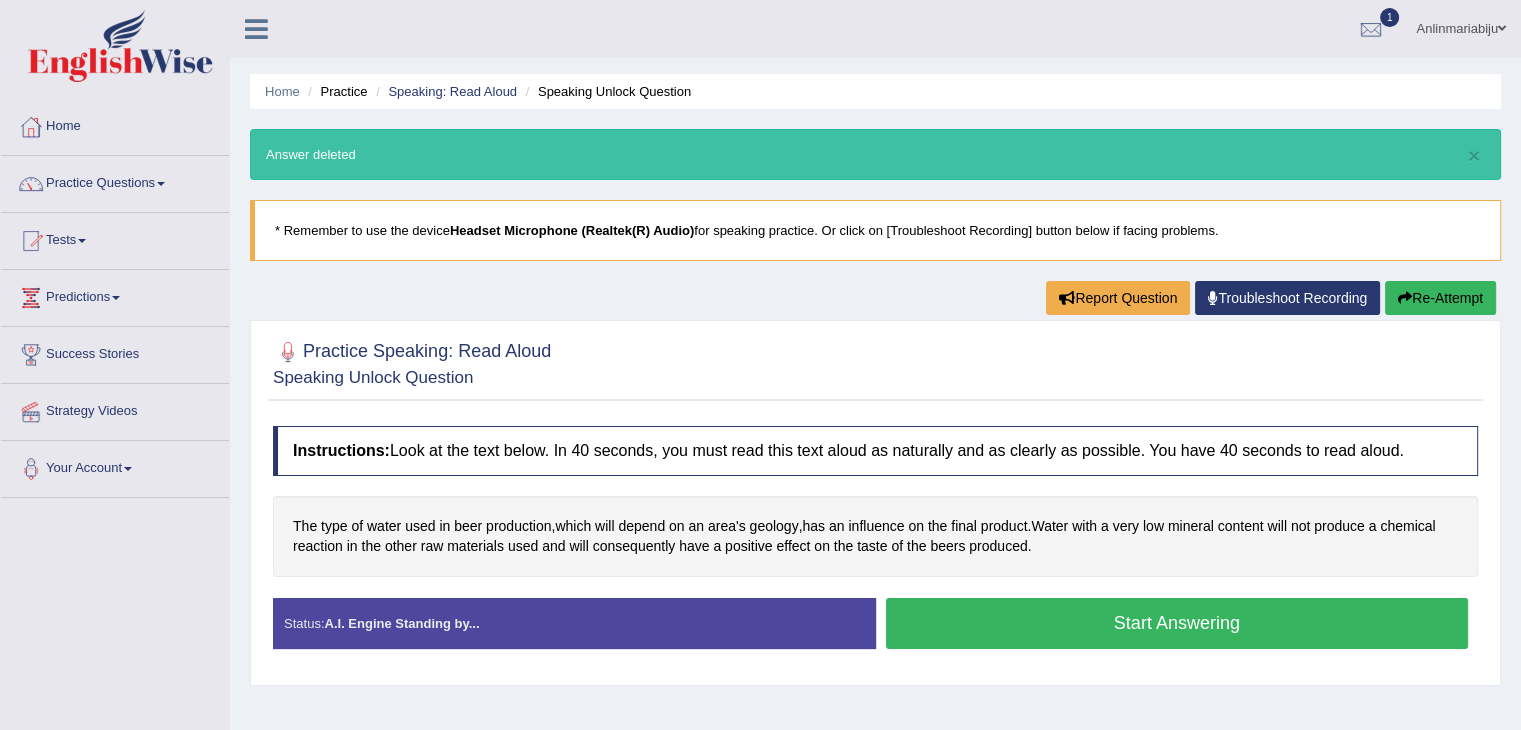 click on "Start Answering" at bounding box center (1177, 623) 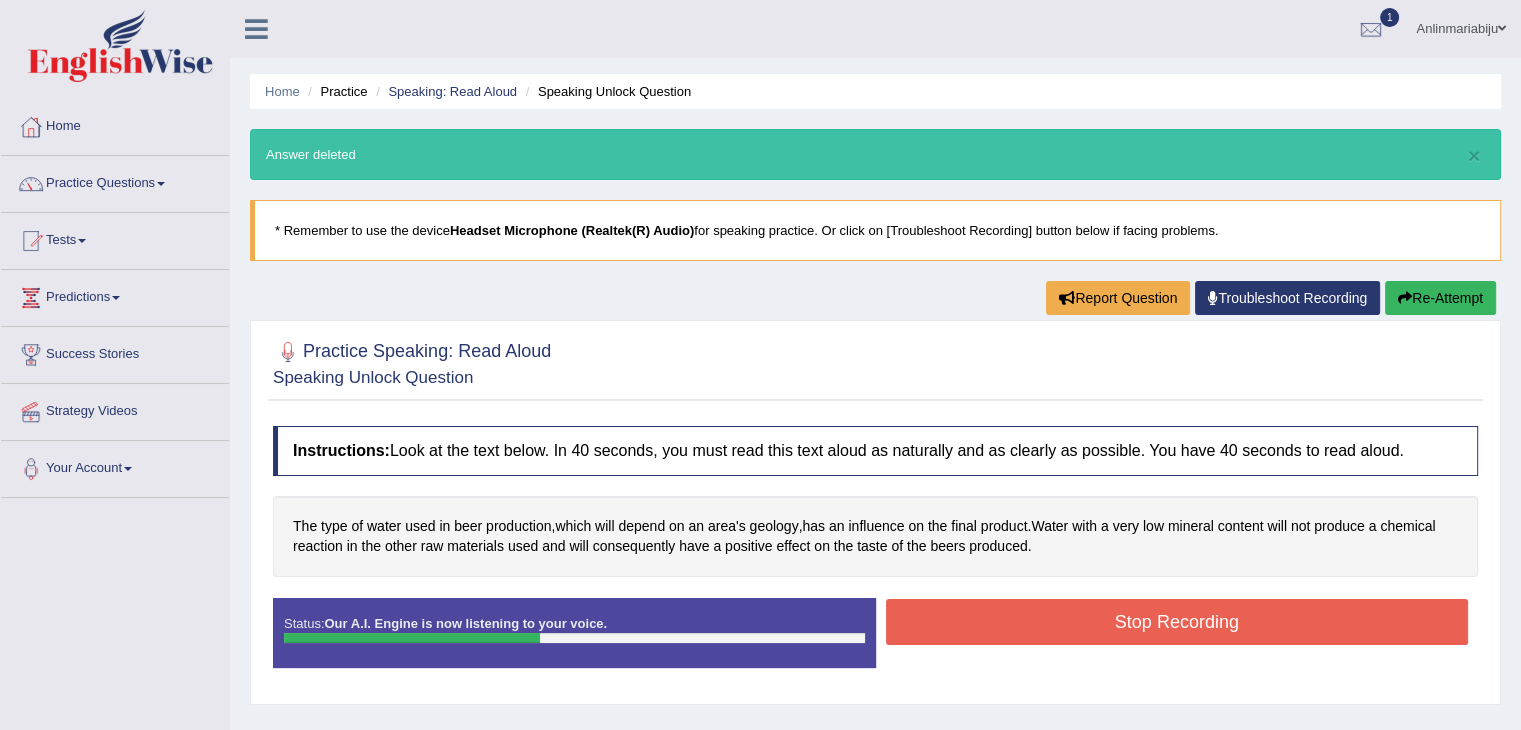 click on "Stop Recording" at bounding box center [1177, 622] 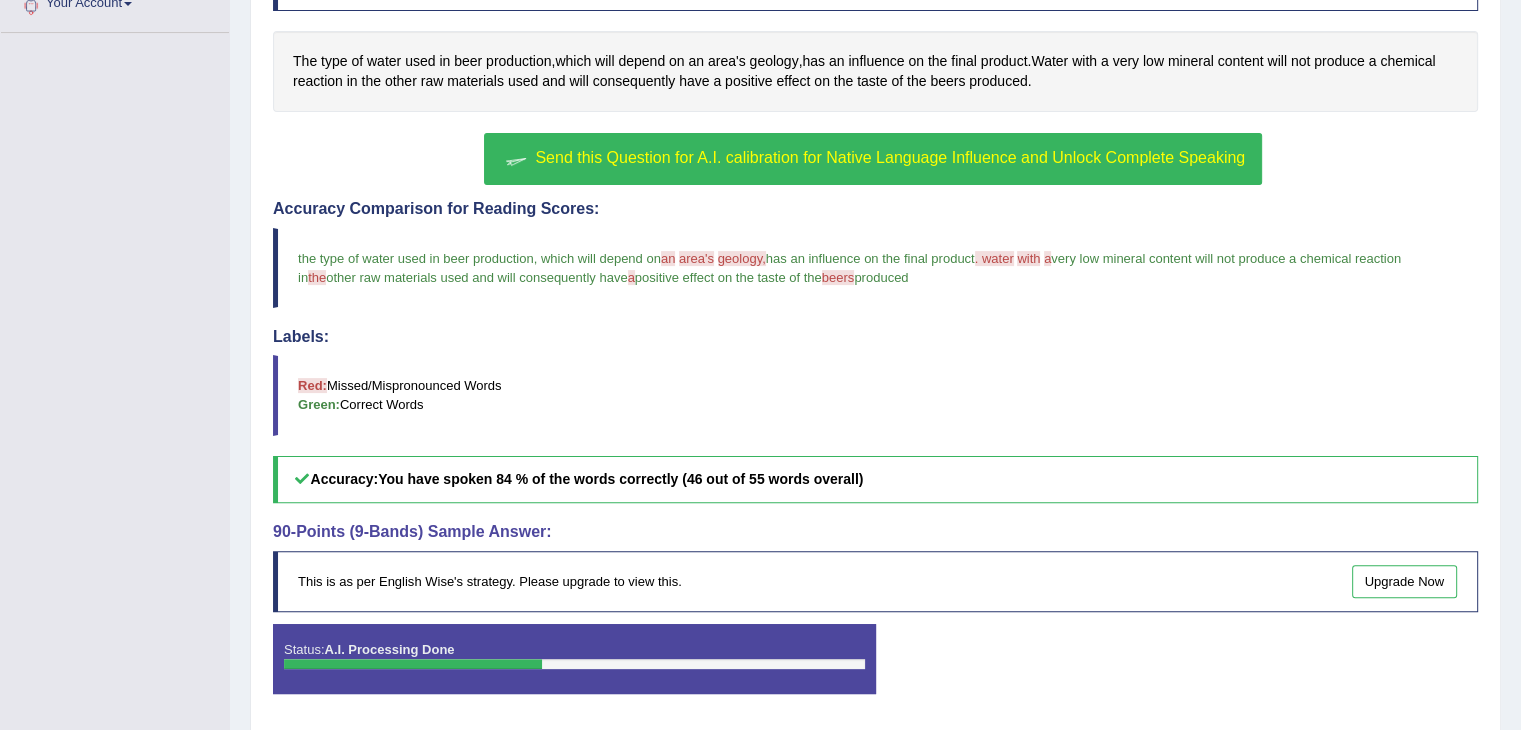 scroll, scrollTop: 526, scrollLeft: 0, axis: vertical 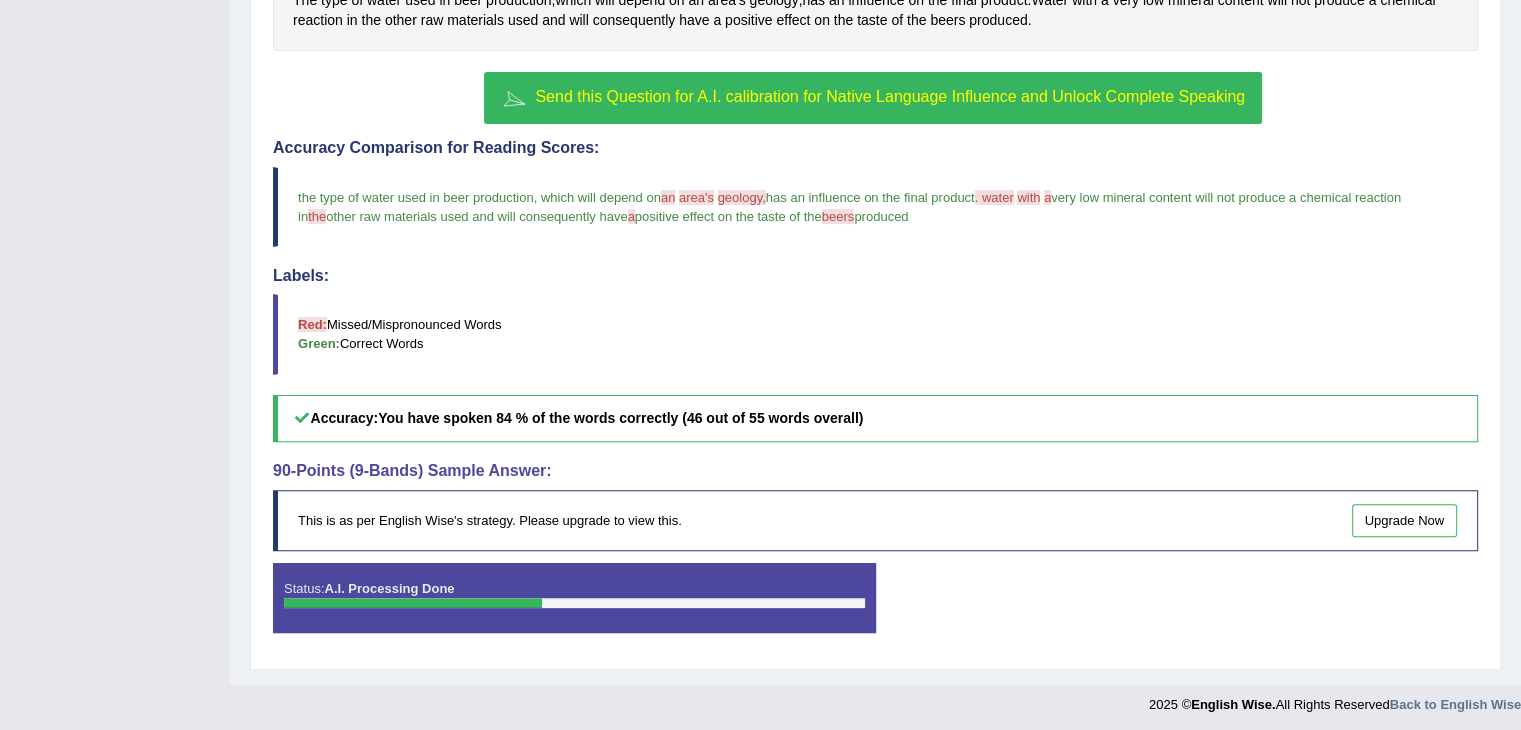 click on "Labels:
Red:  Missed/Mispronounced Words
Green:  Correct Words" at bounding box center [875, 321] 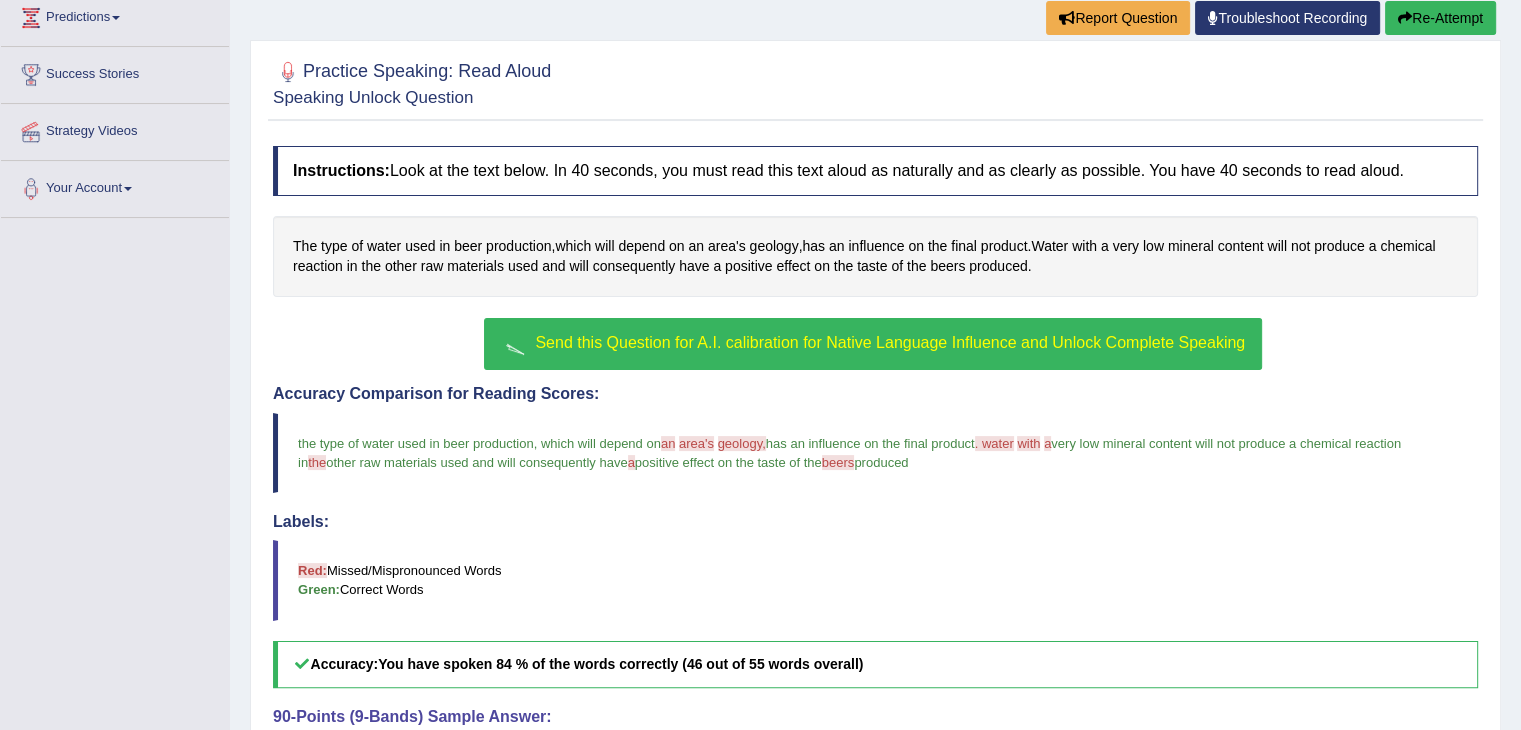 scroll, scrollTop: 246, scrollLeft: 0, axis: vertical 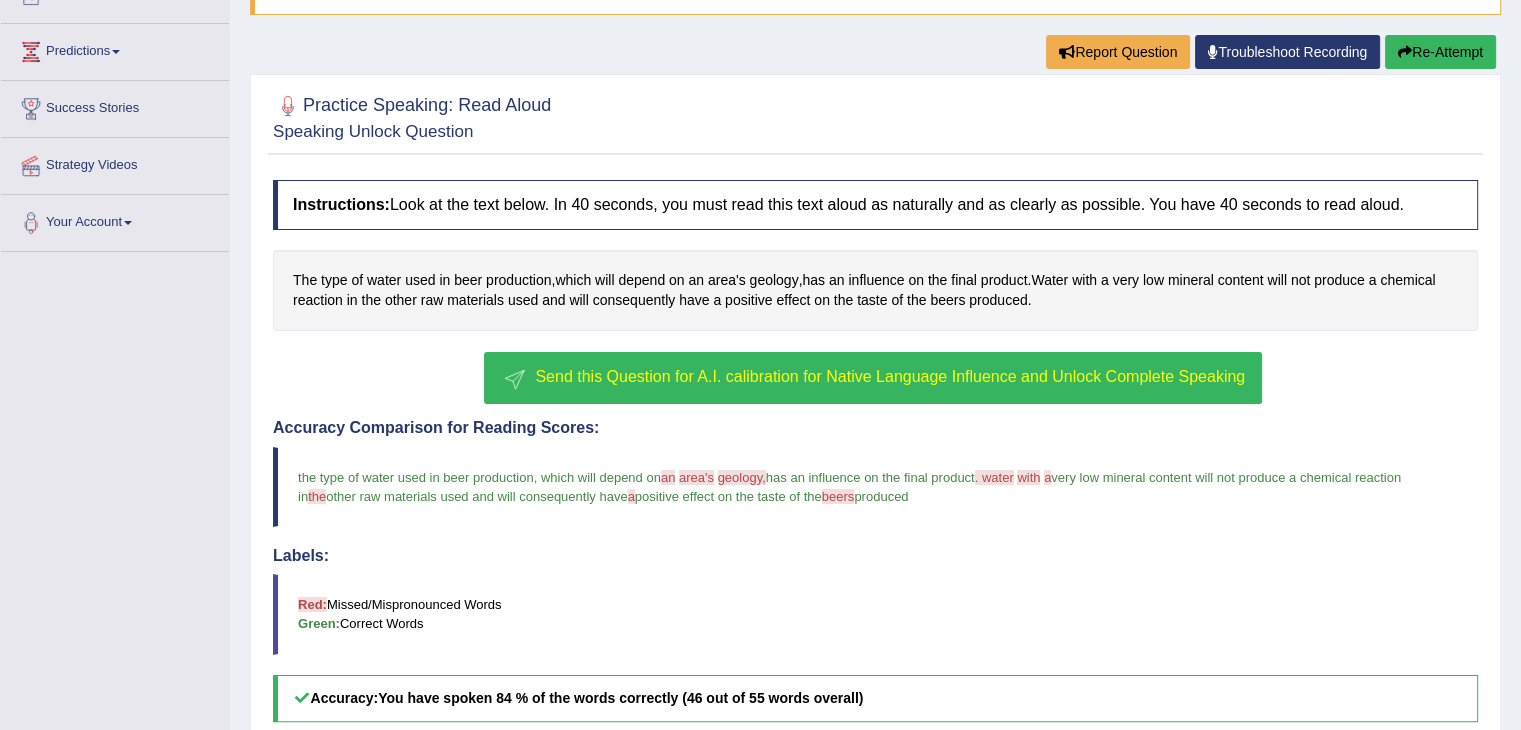 click on "Send this Question for A.I. calibration for Native Language Influence and Unlock Complete Speaking" at bounding box center (890, 376) 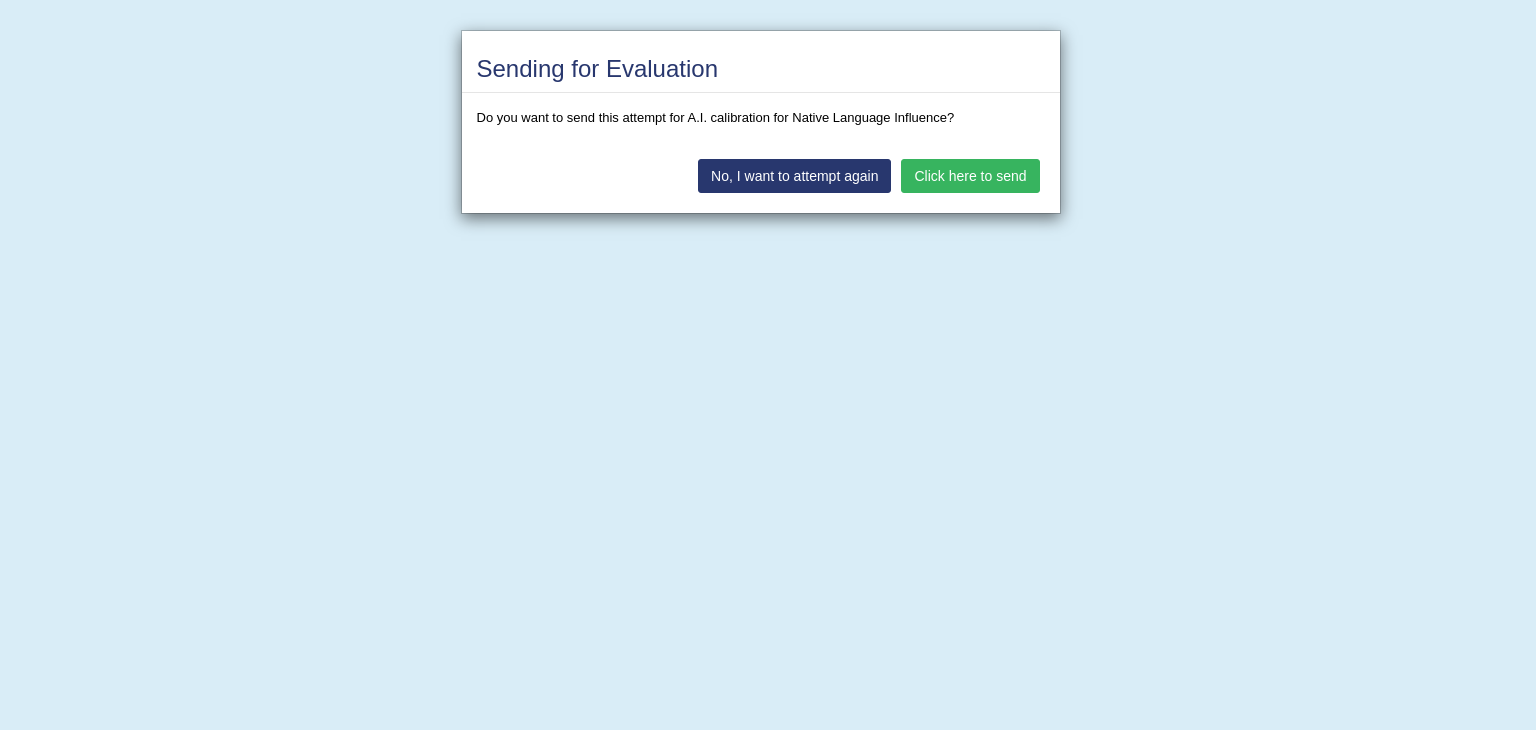 click on "Click here to send" at bounding box center (970, 176) 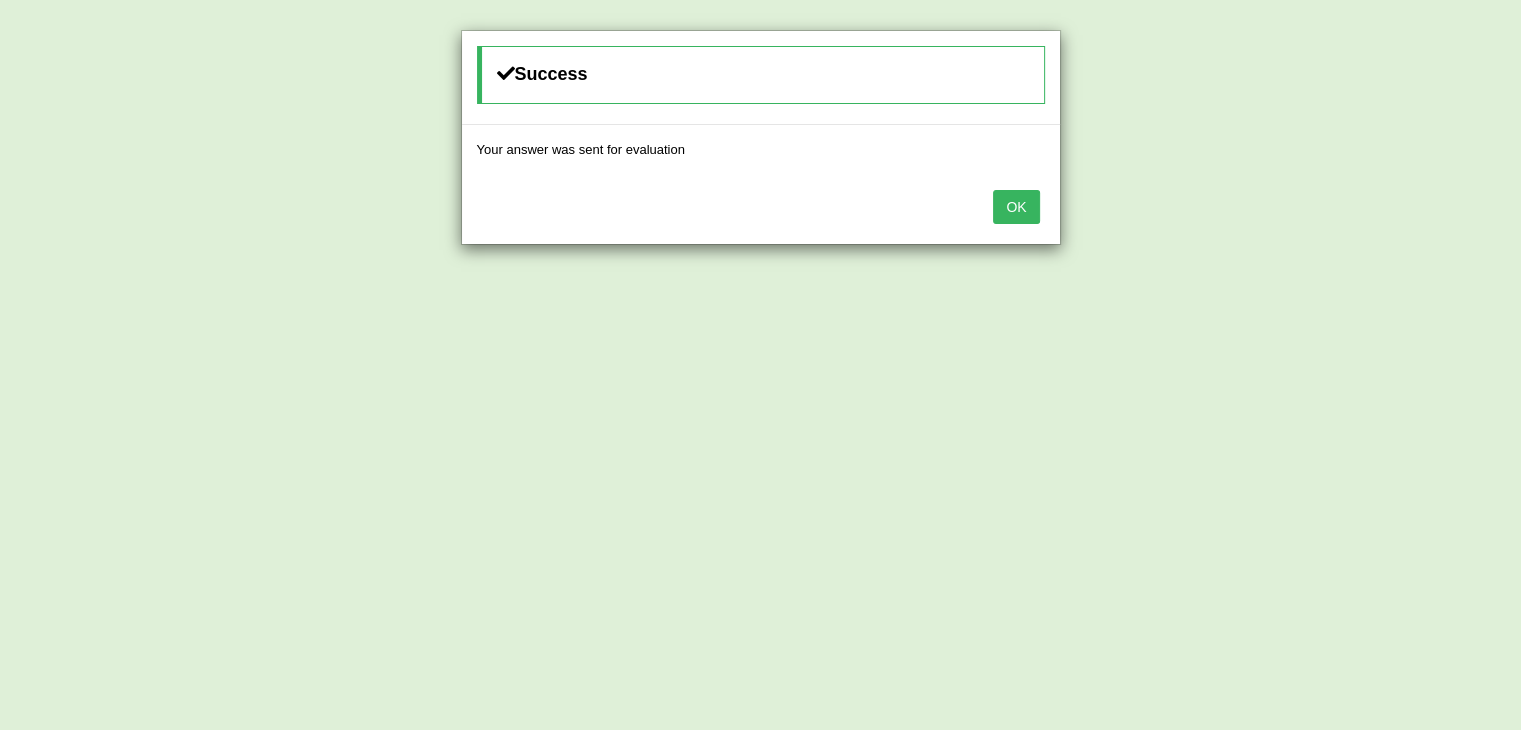 click on "OK" at bounding box center [1016, 207] 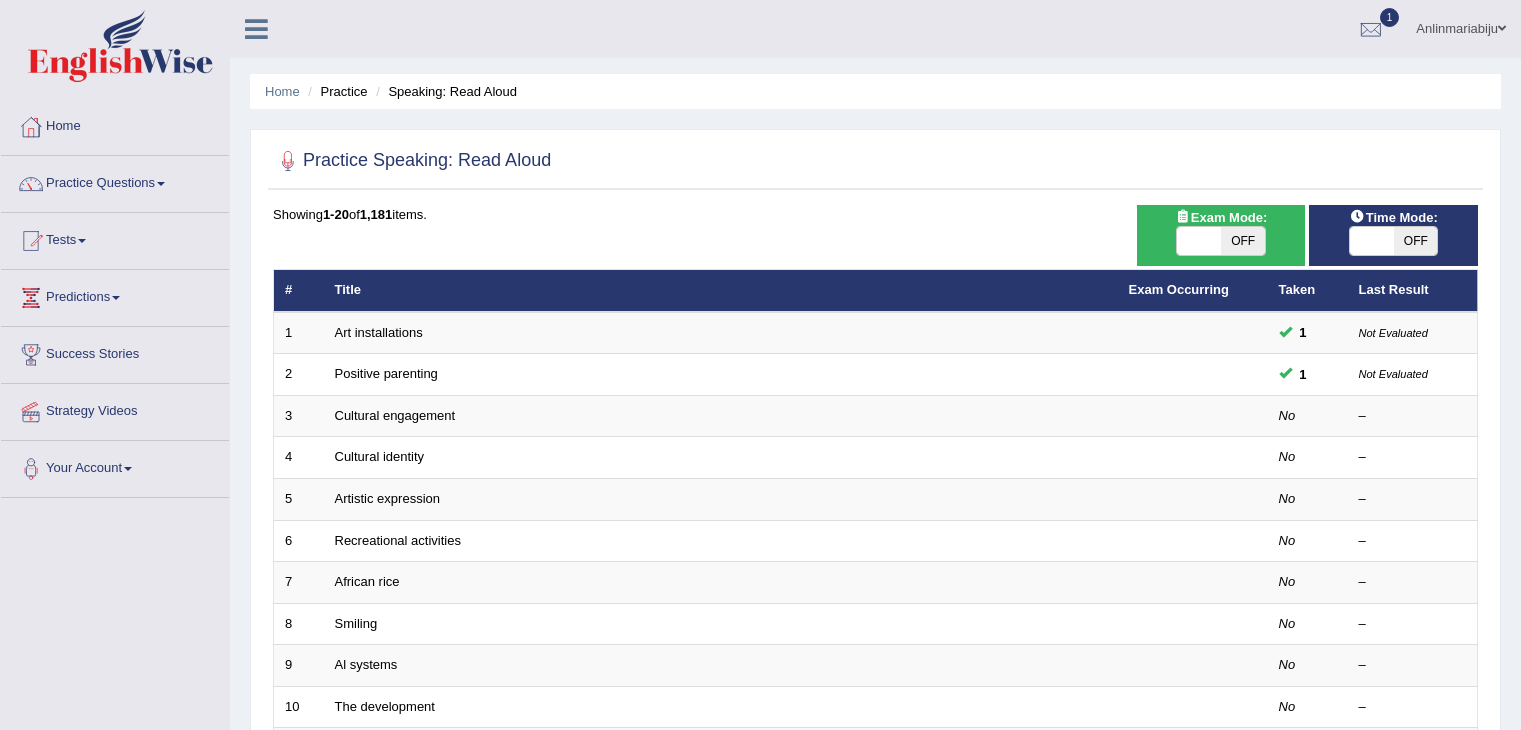 scroll, scrollTop: 0, scrollLeft: 0, axis: both 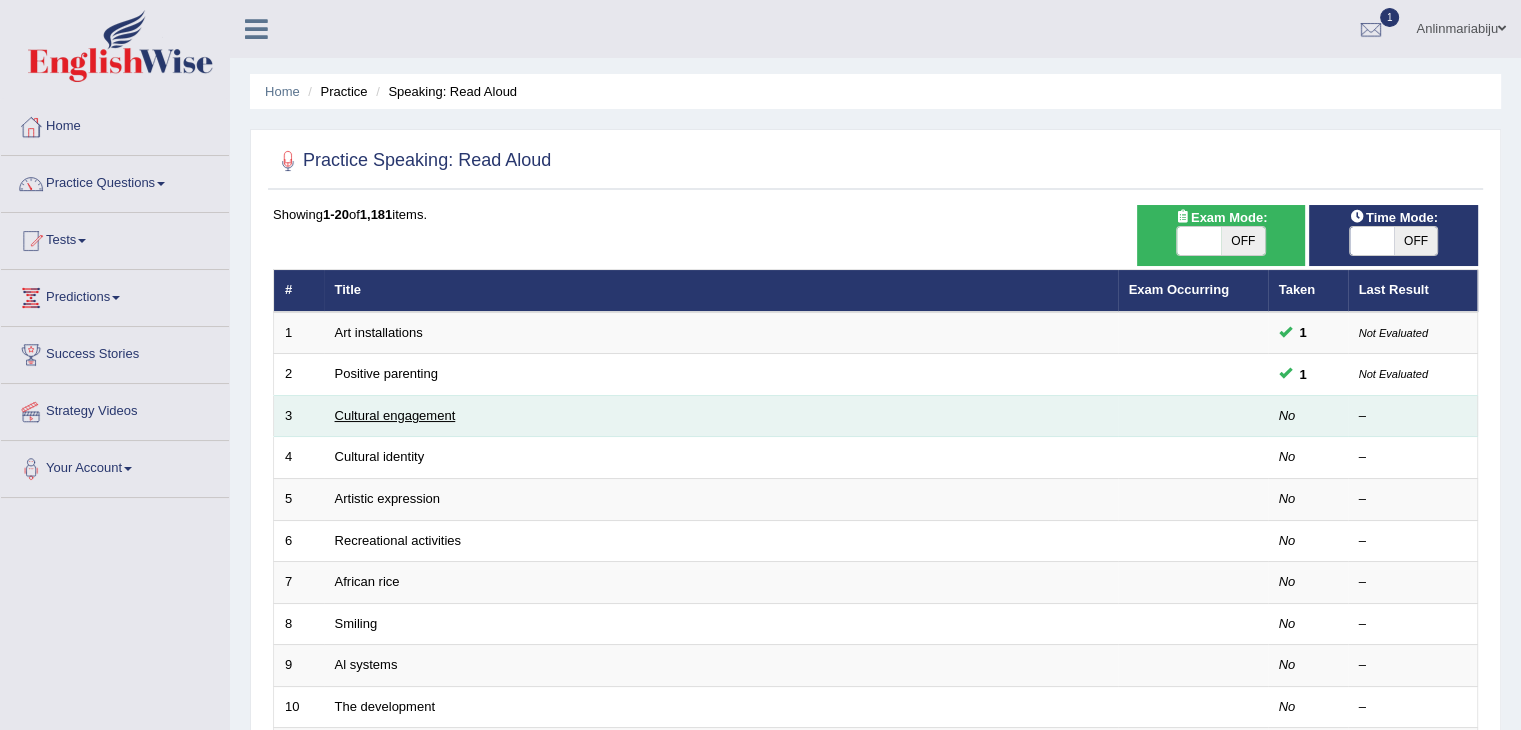 click on "Cultural engagement" at bounding box center [395, 415] 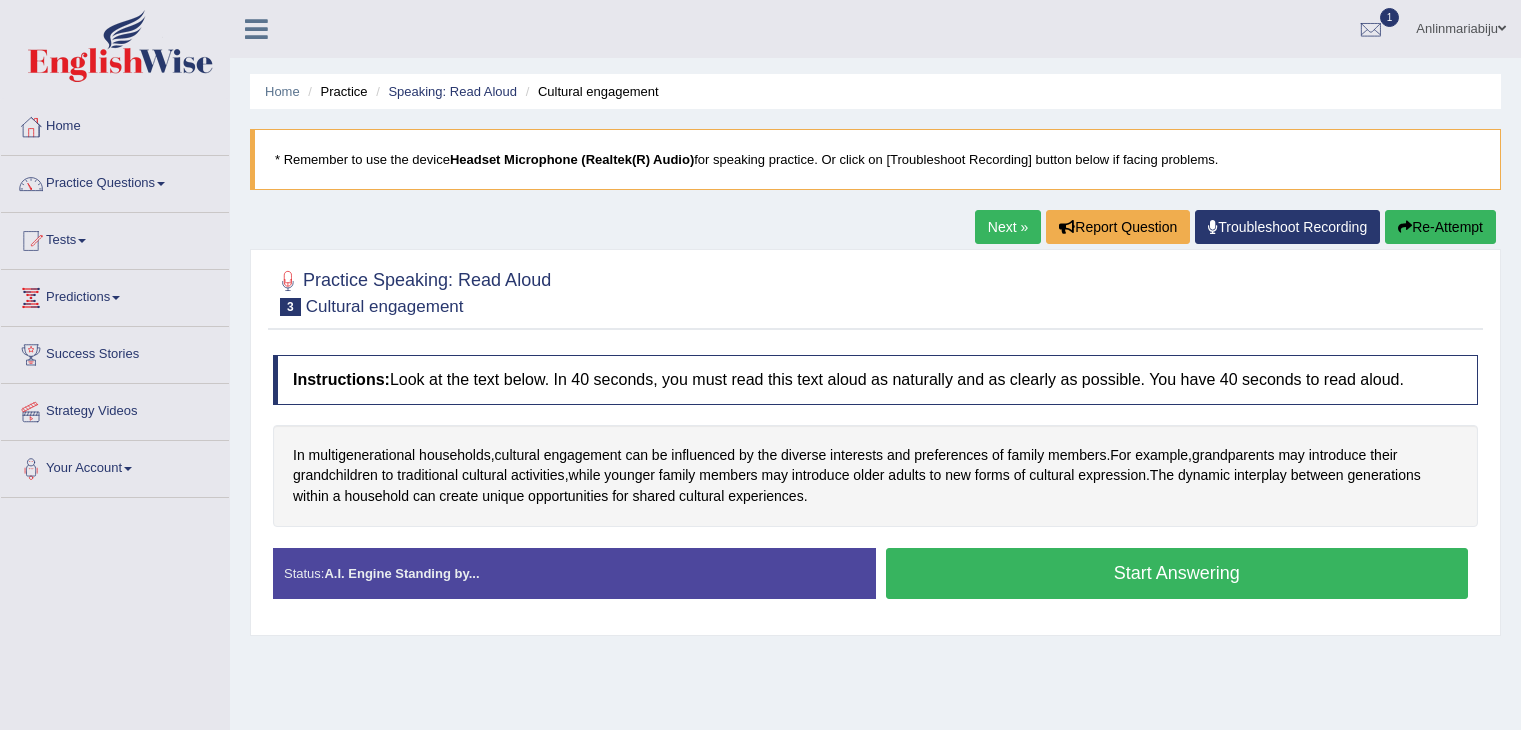 scroll, scrollTop: 0, scrollLeft: 0, axis: both 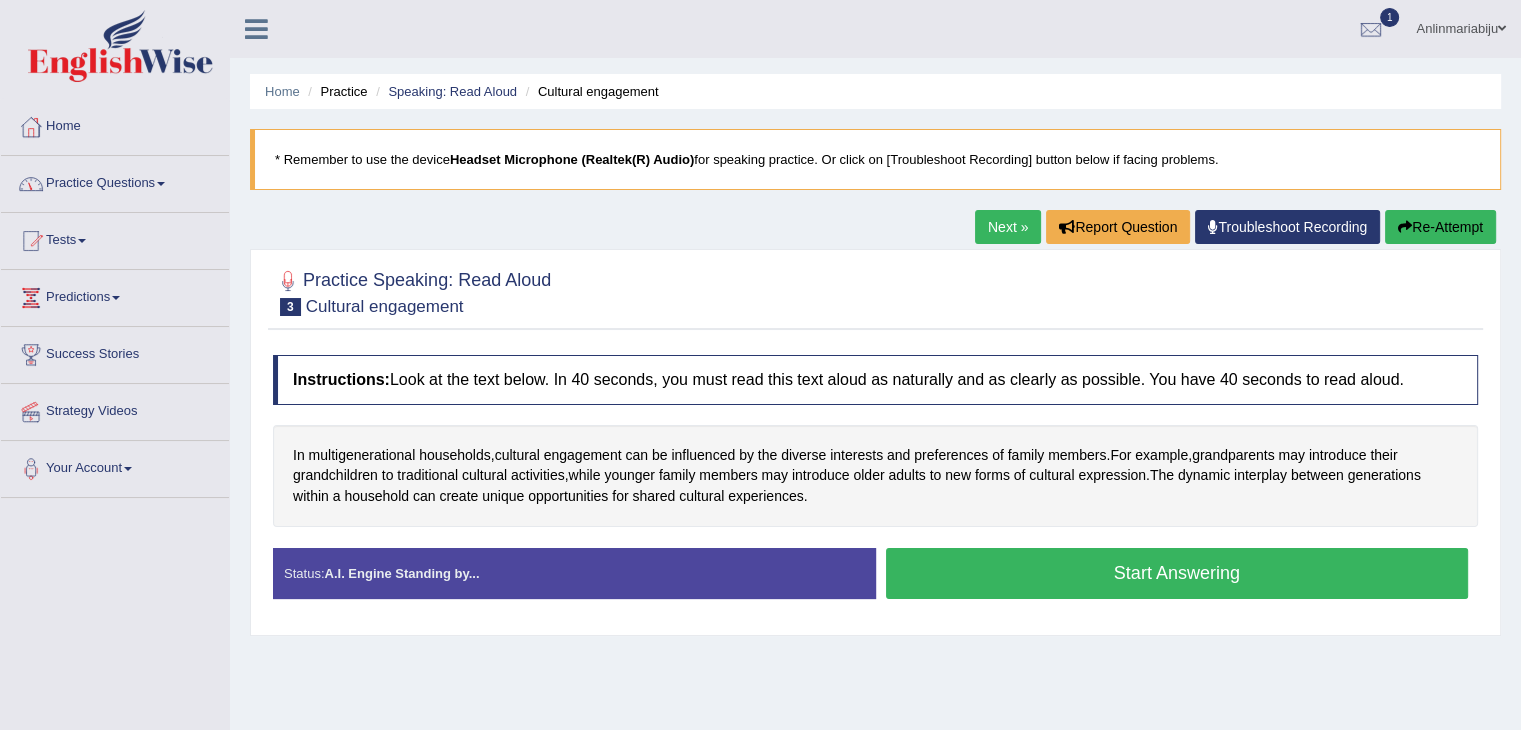 click on "Start Answering" at bounding box center (1177, 573) 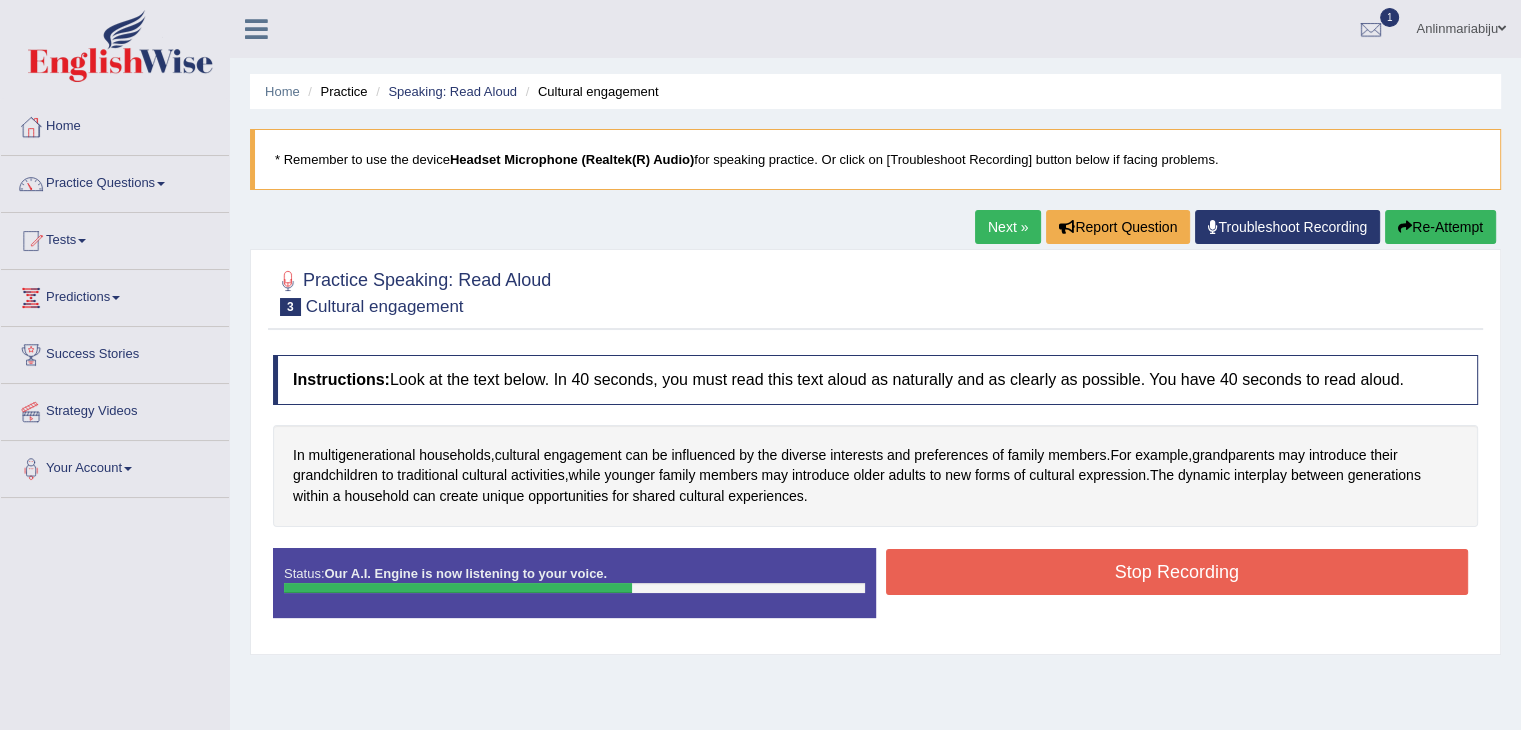 click on "Stop Recording" at bounding box center (1177, 572) 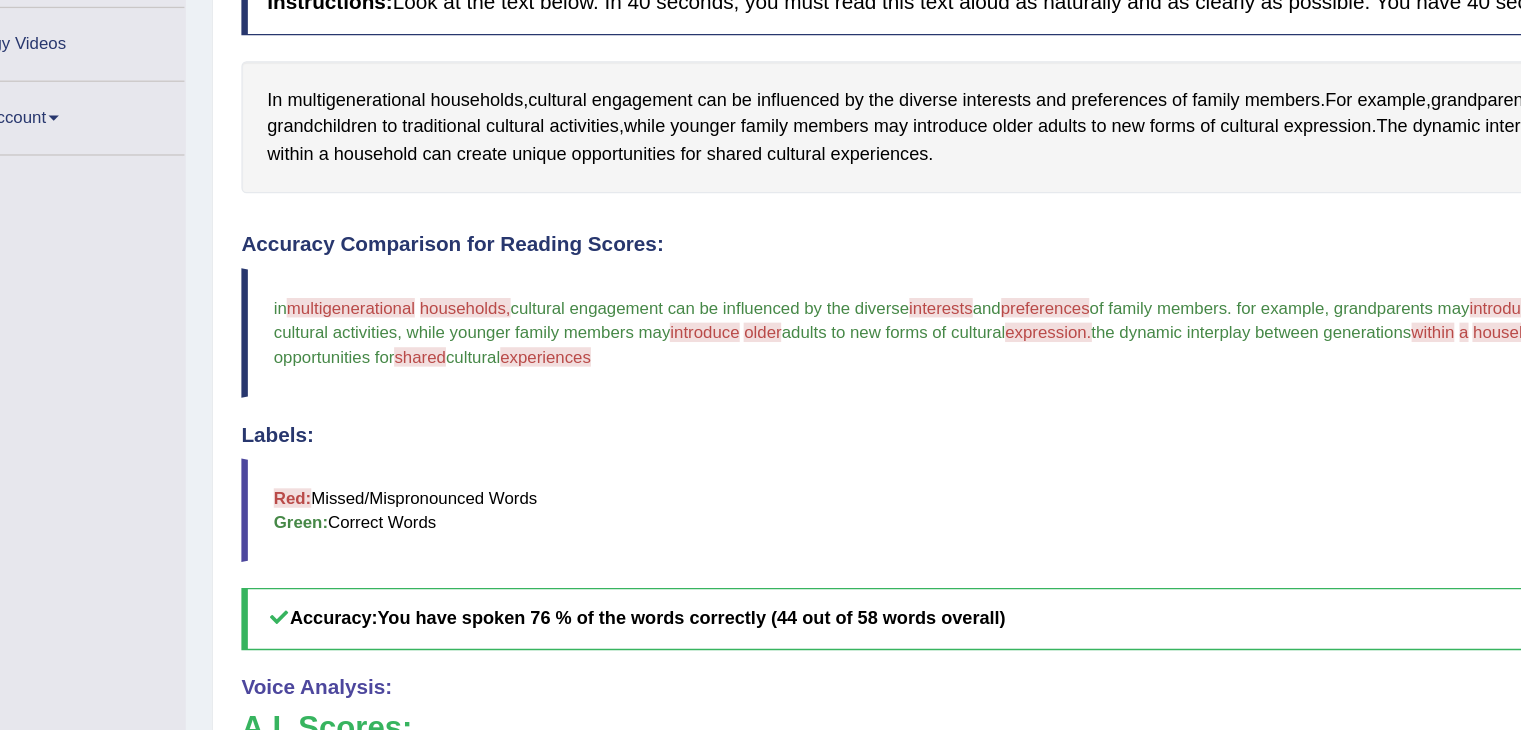 scroll, scrollTop: 320, scrollLeft: 0, axis: vertical 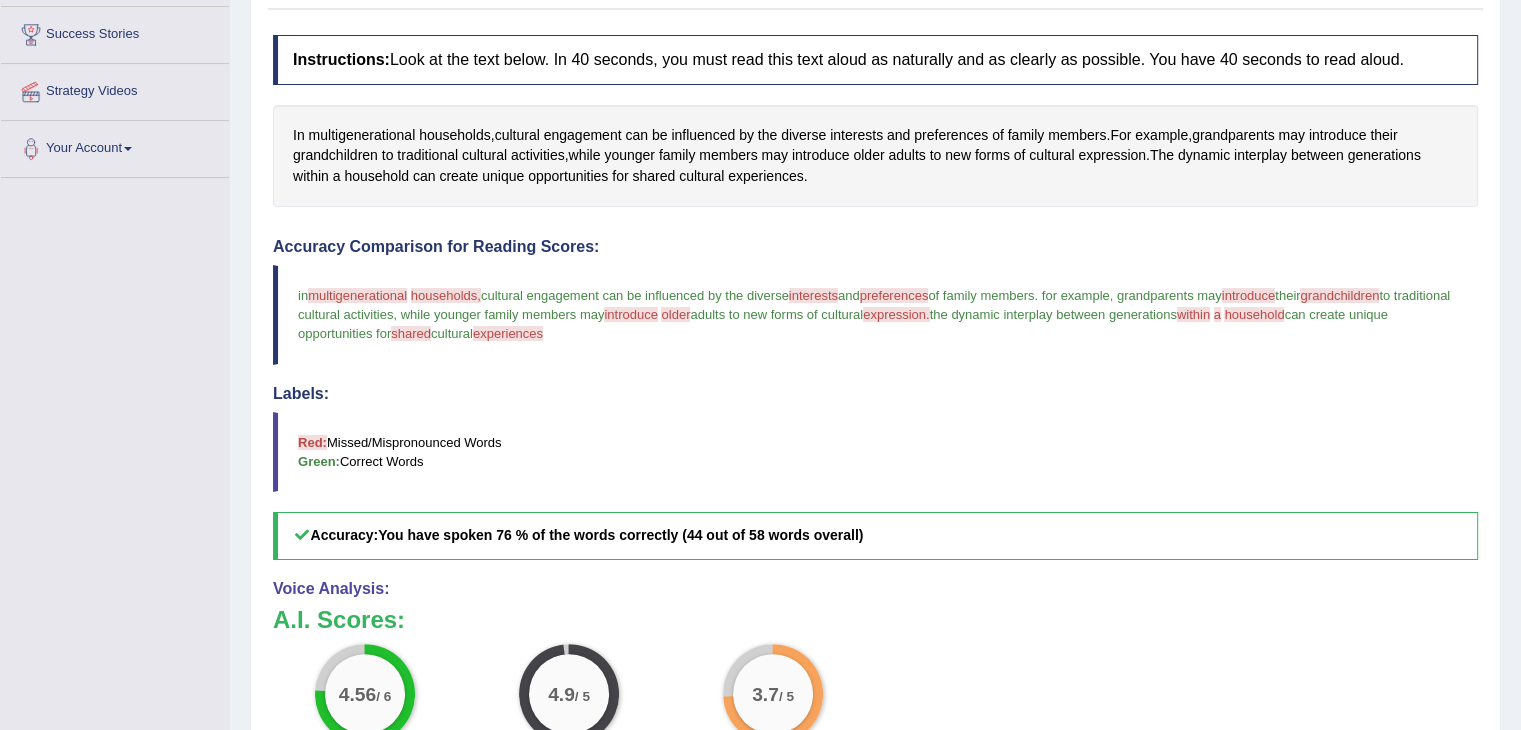 click on "Labels:" at bounding box center (875, 394) 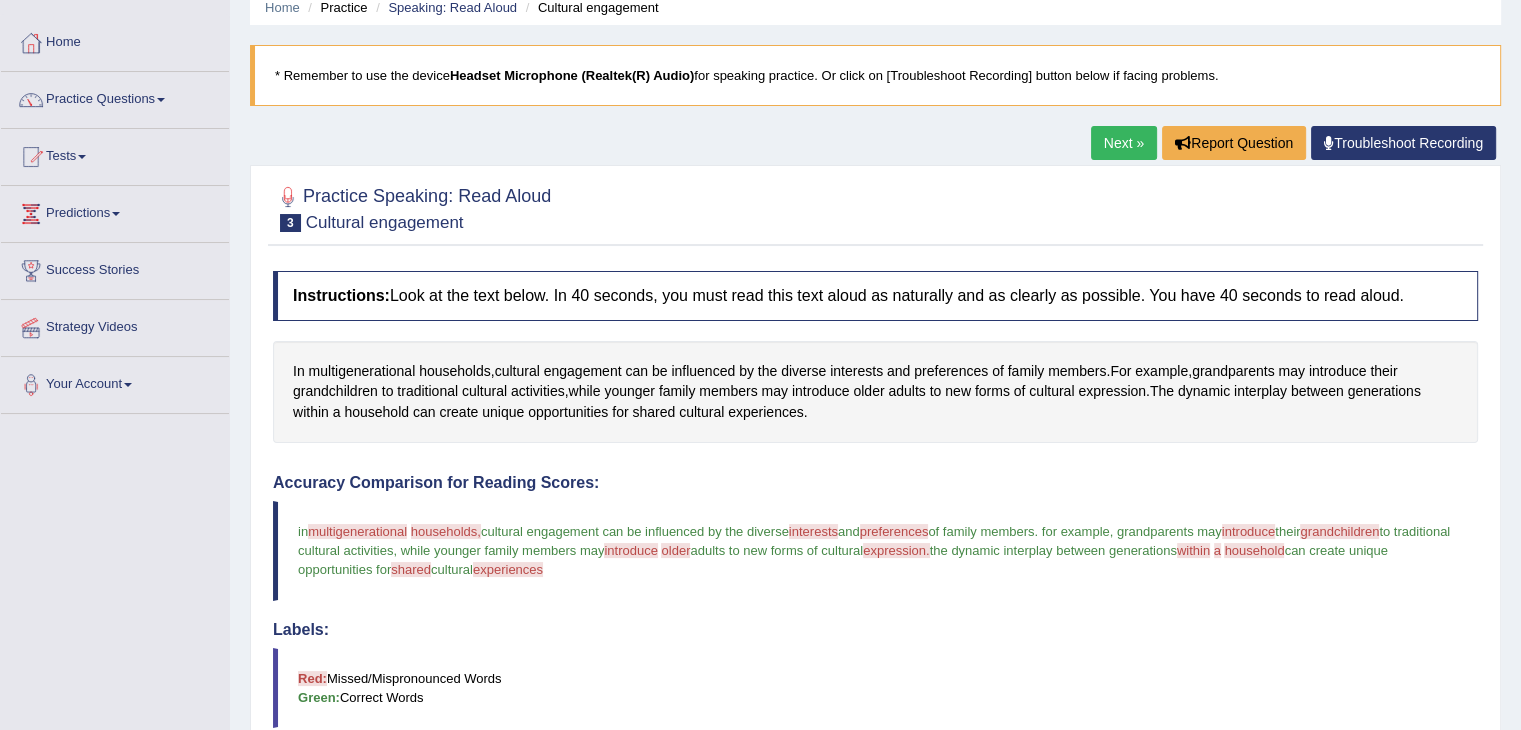 scroll, scrollTop: 0, scrollLeft: 0, axis: both 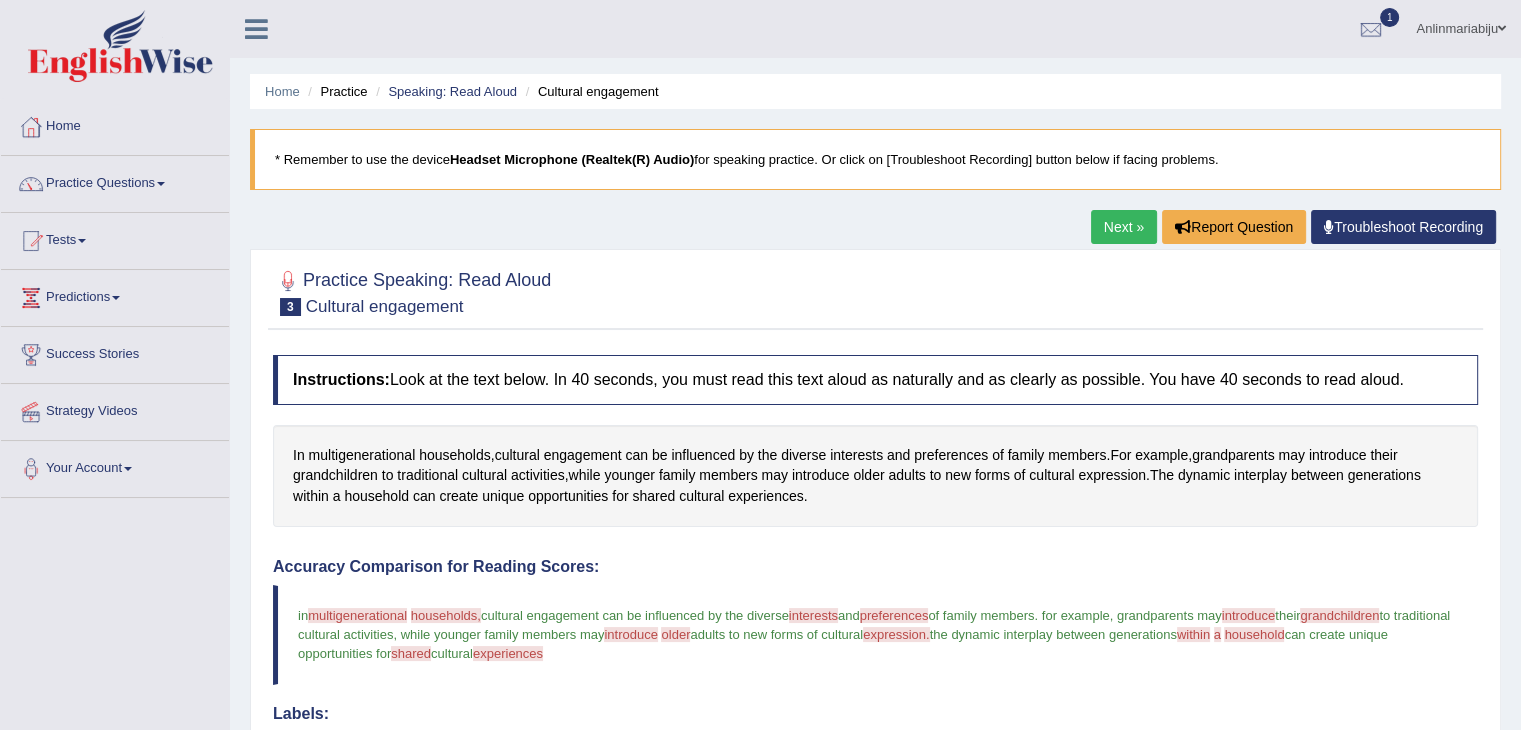 click on "Next »" at bounding box center (1124, 227) 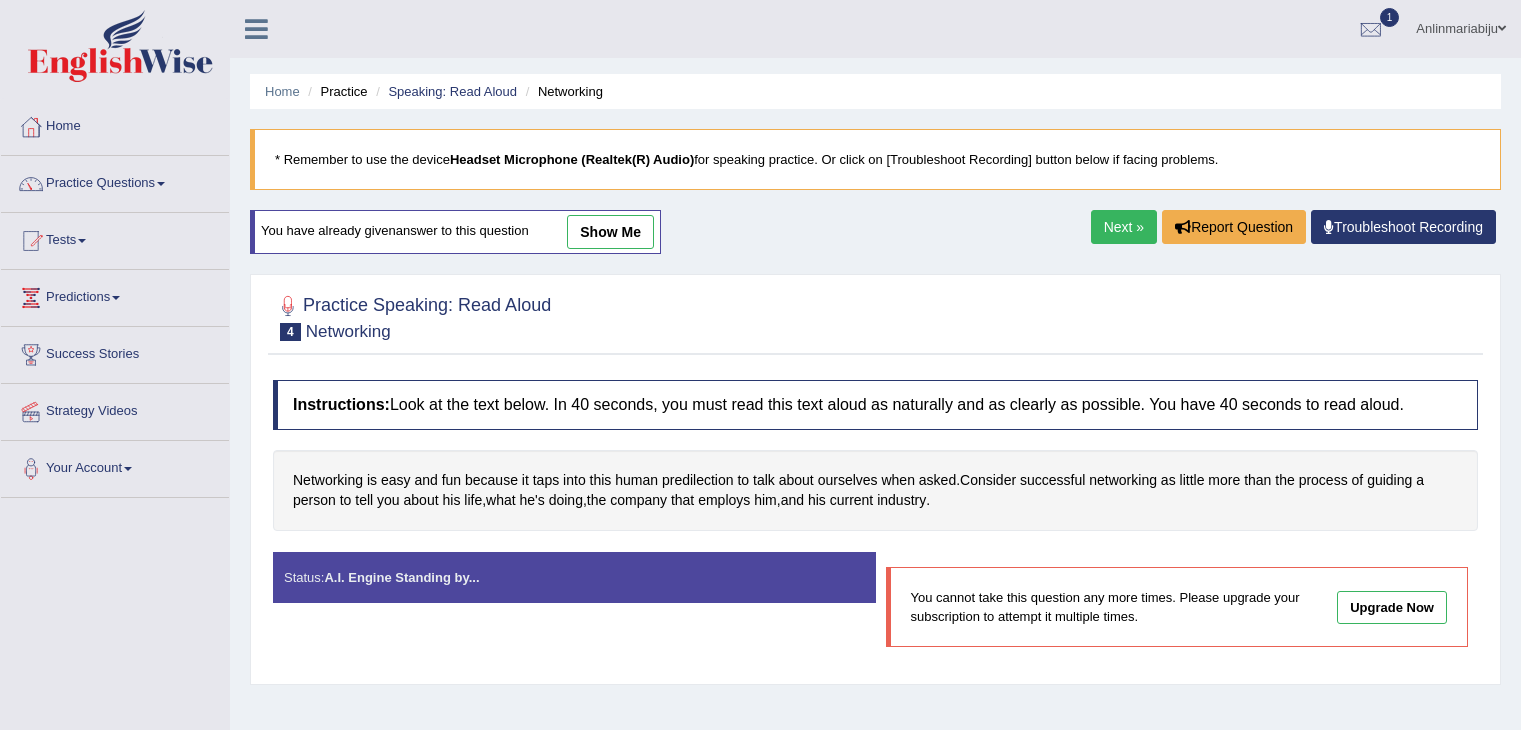 scroll, scrollTop: 0, scrollLeft: 0, axis: both 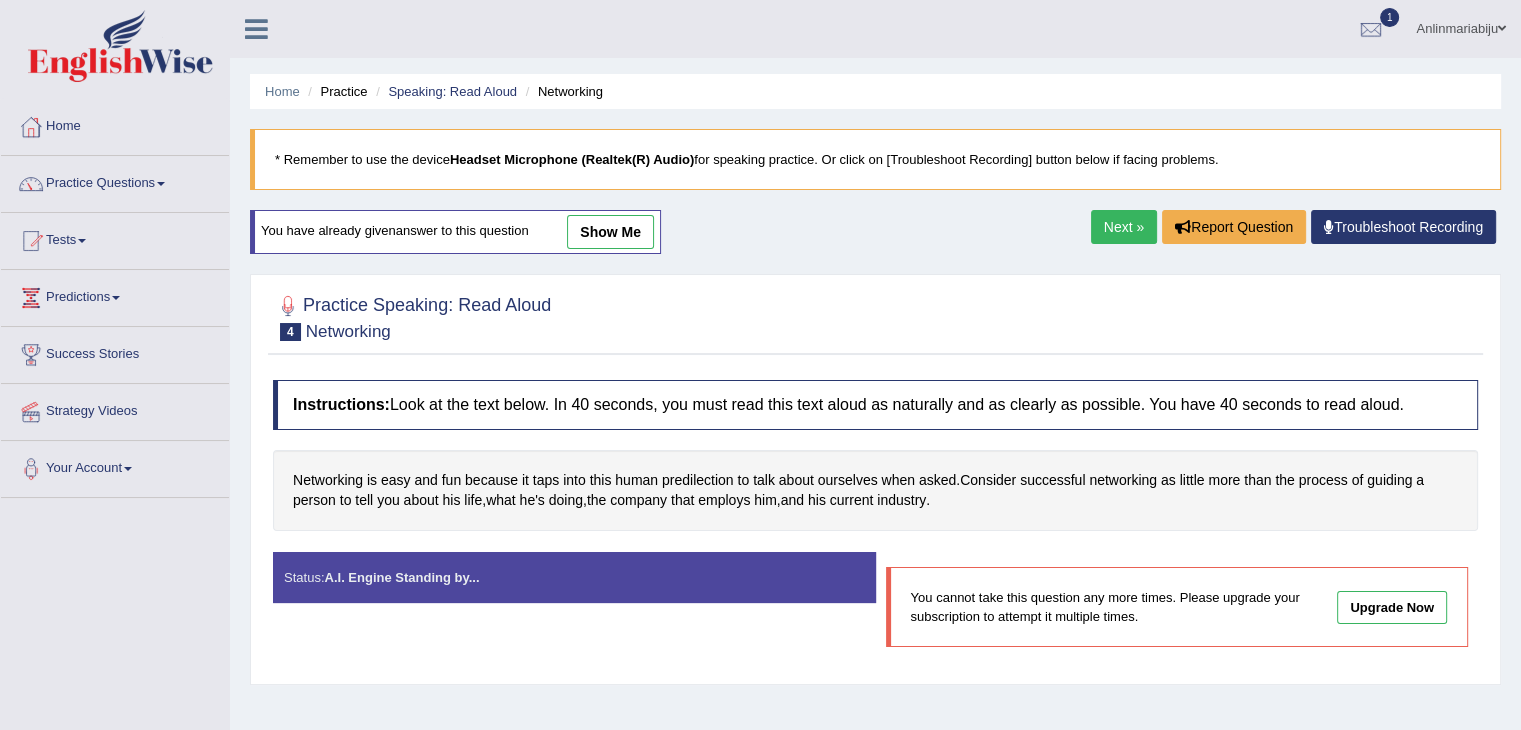 click on "Next »" at bounding box center (1124, 227) 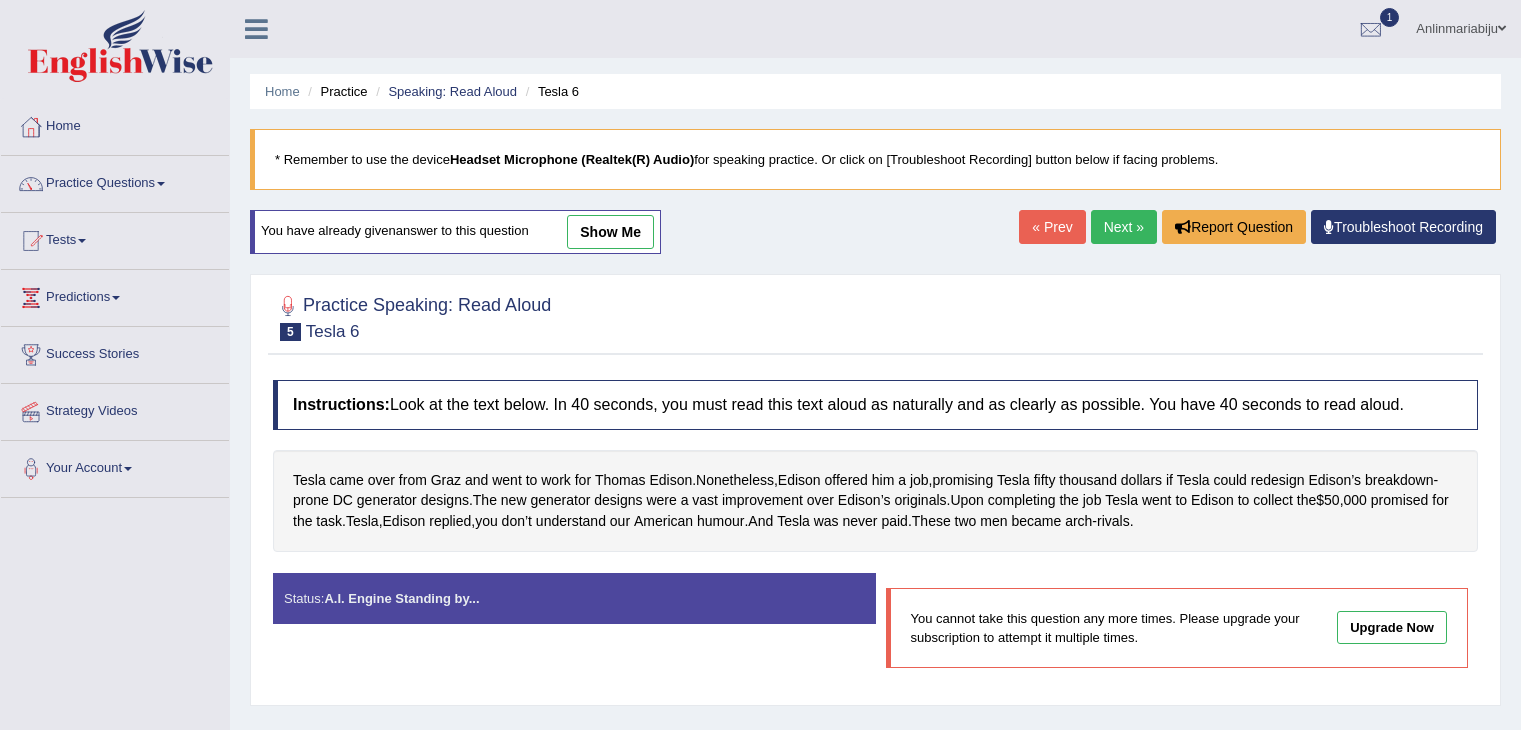scroll, scrollTop: 0, scrollLeft: 0, axis: both 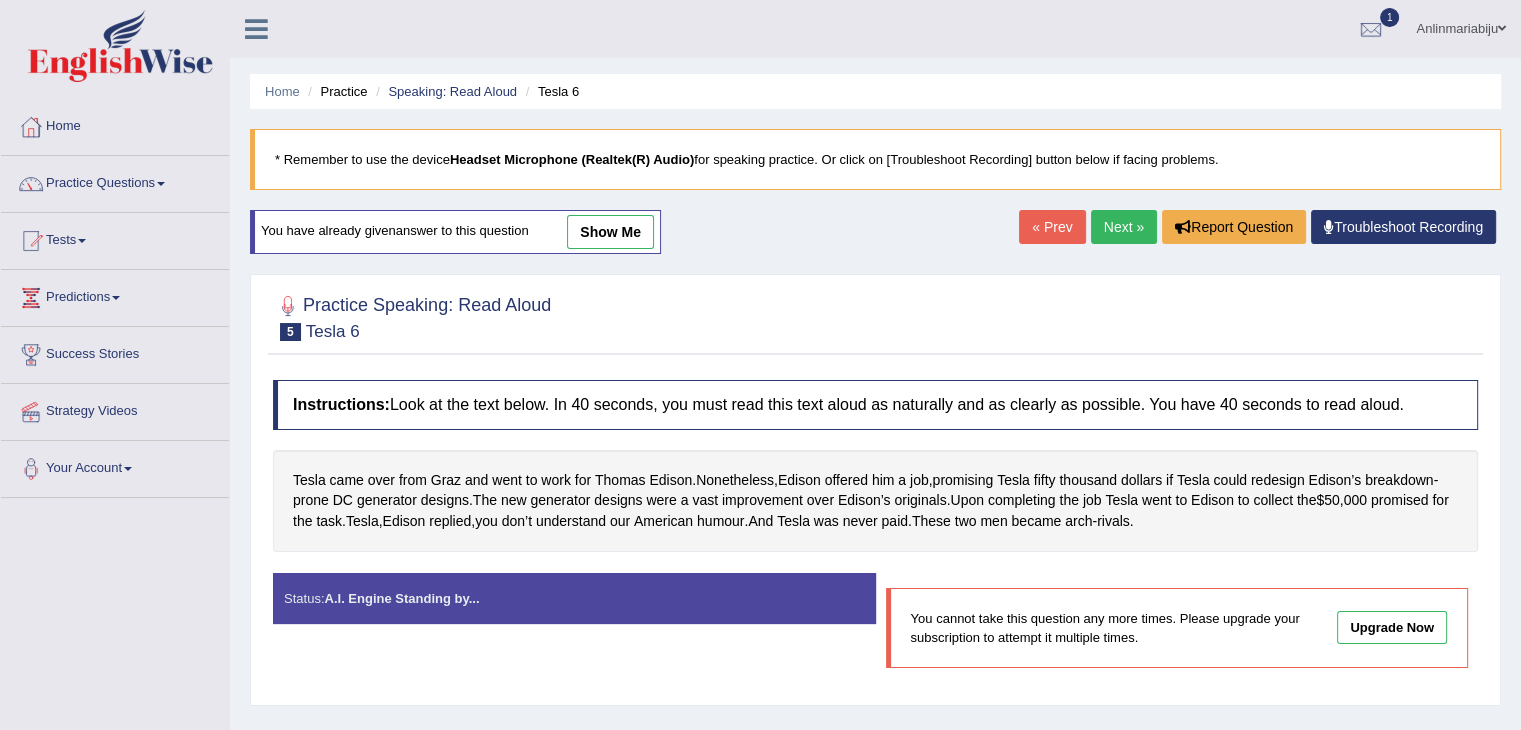 click on "Next »" at bounding box center [1124, 227] 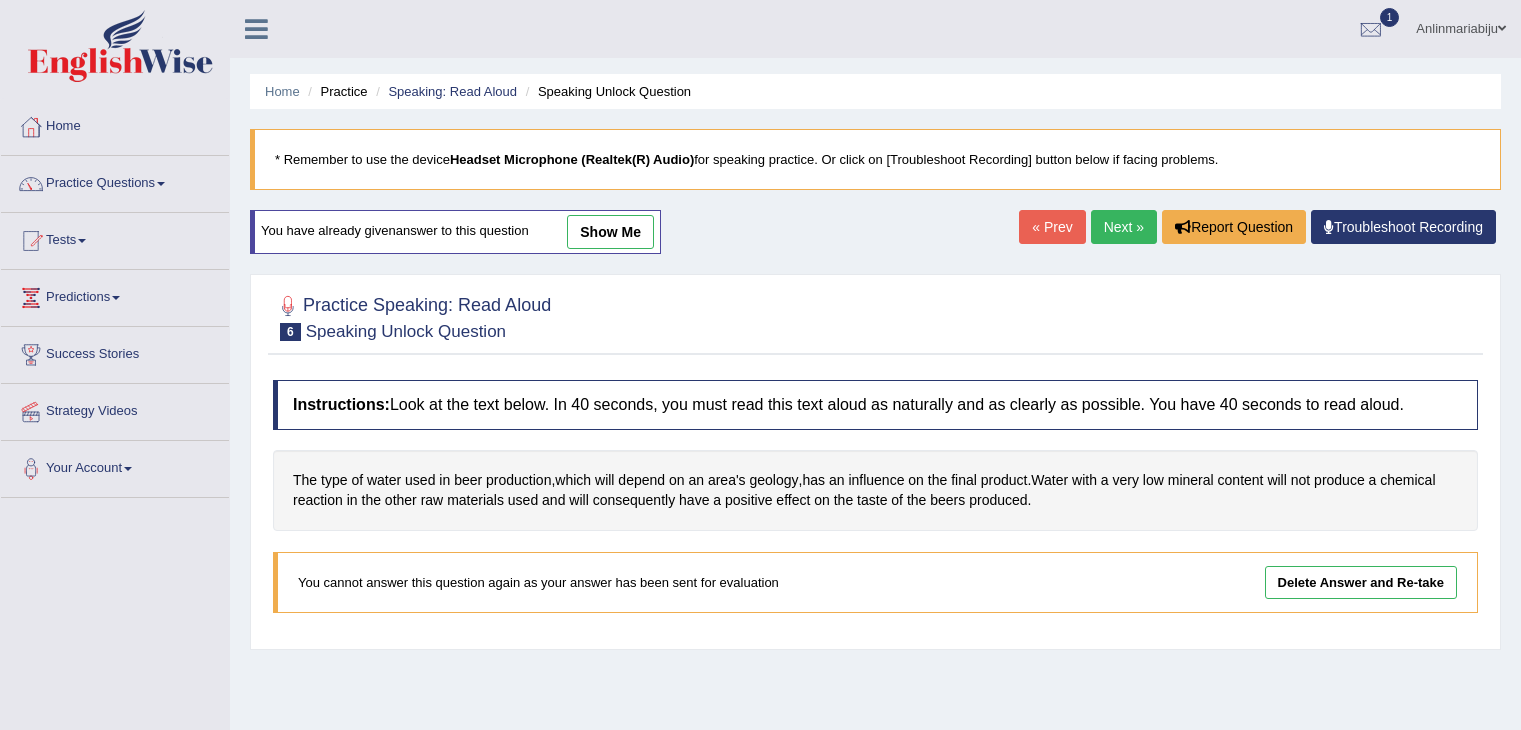 scroll, scrollTop: 0, scrollLeft: 0, axis: both 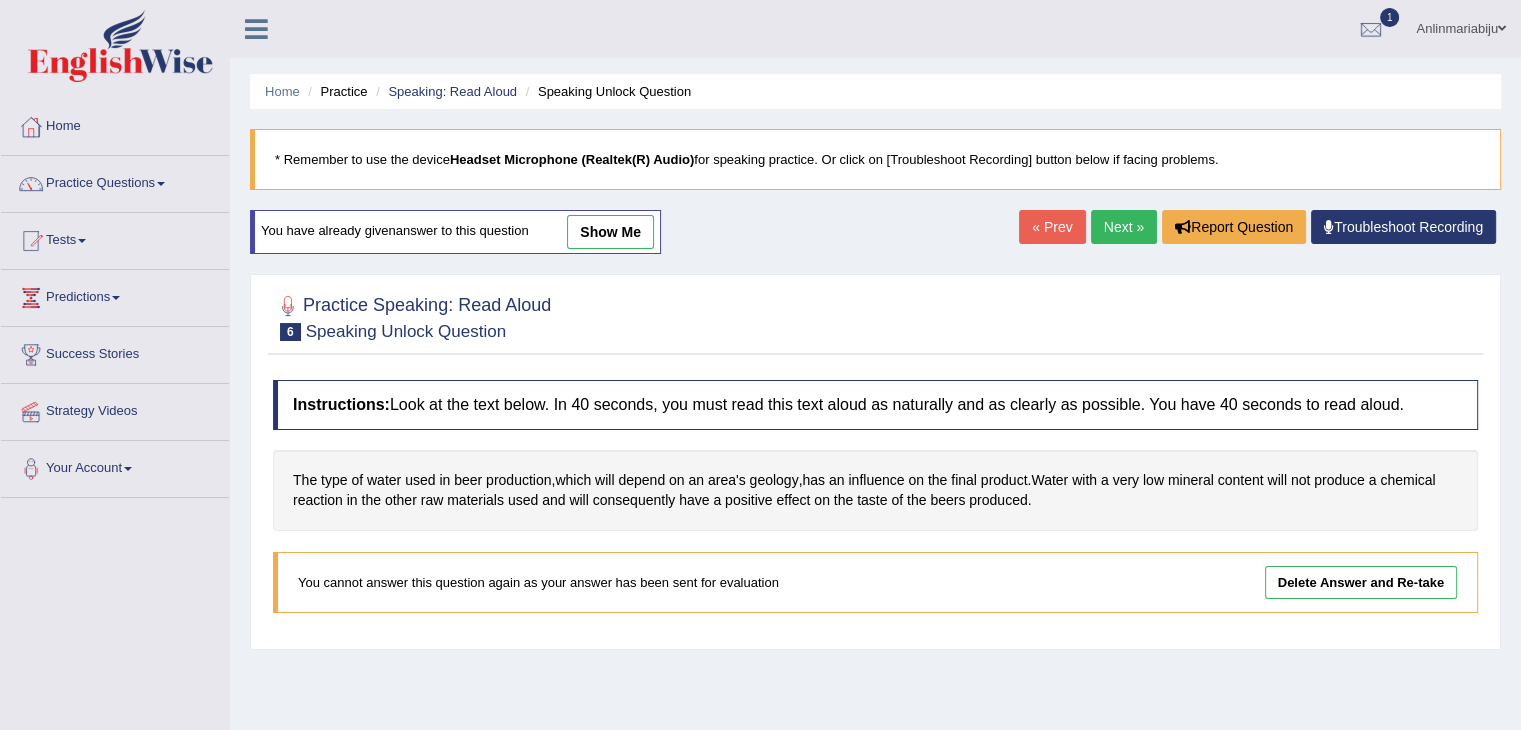 click on "Next »" at bounding box center (1124, 227) 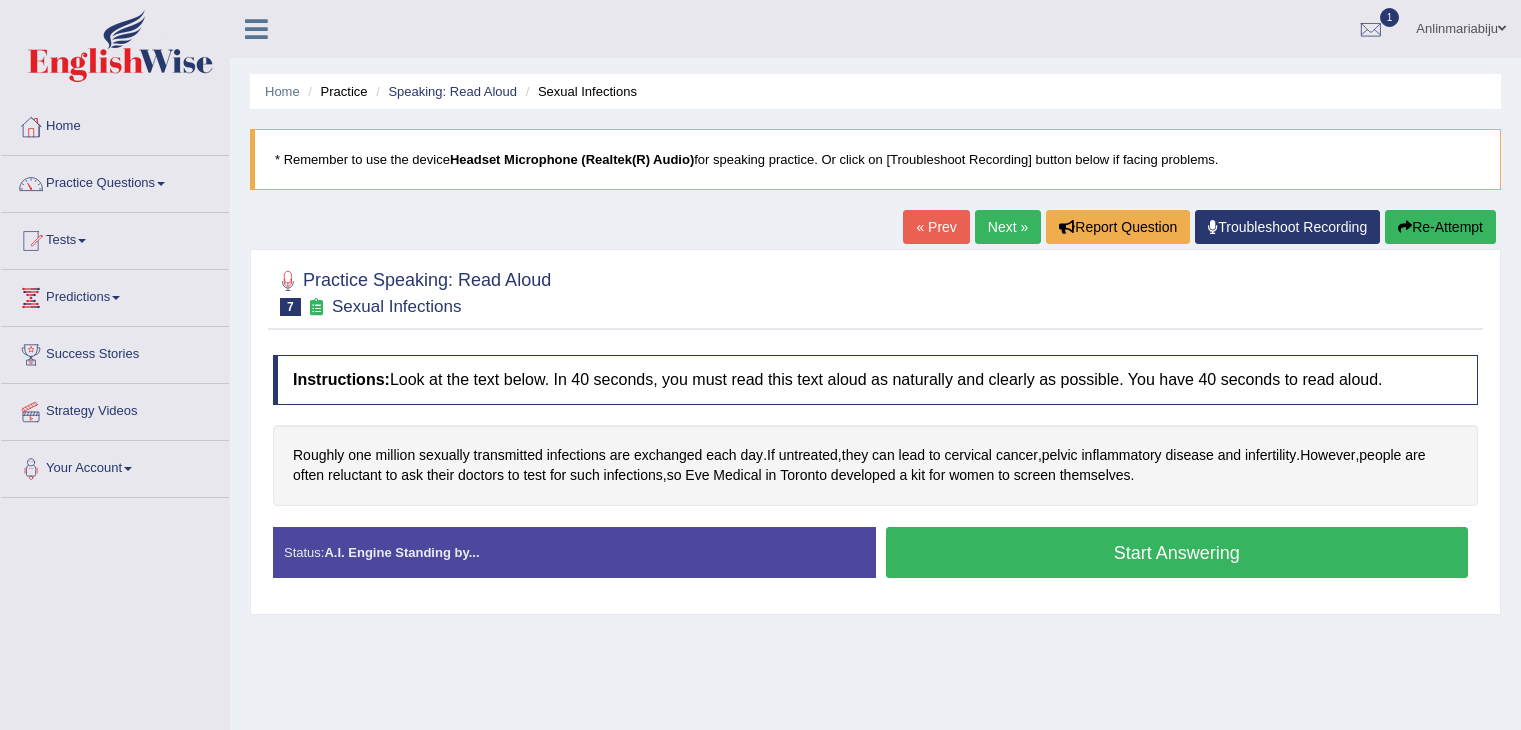 scroll, scrollTop: 0, scrollLeft: 0, axis: both 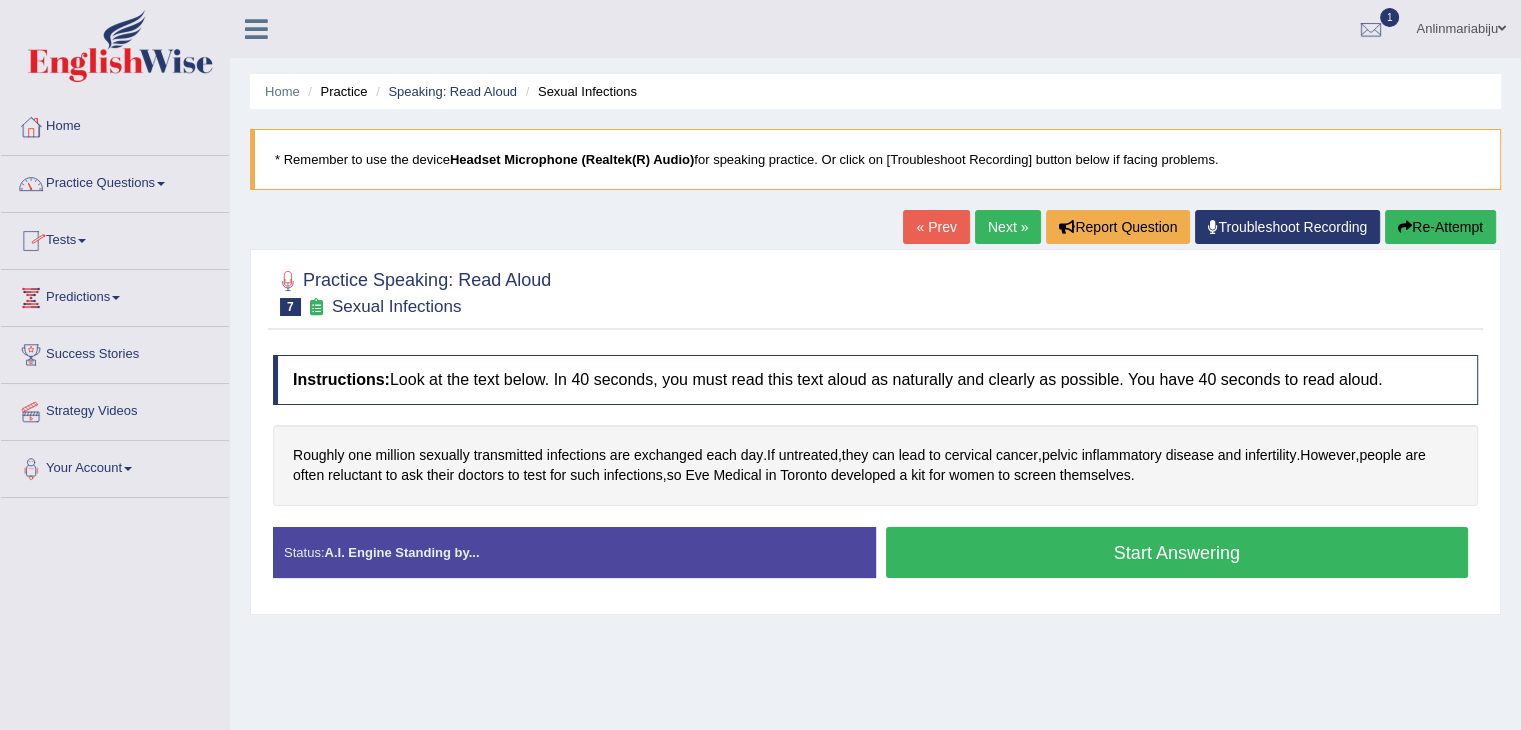 click on "Start Answering" at bounding box center [1177, 552] 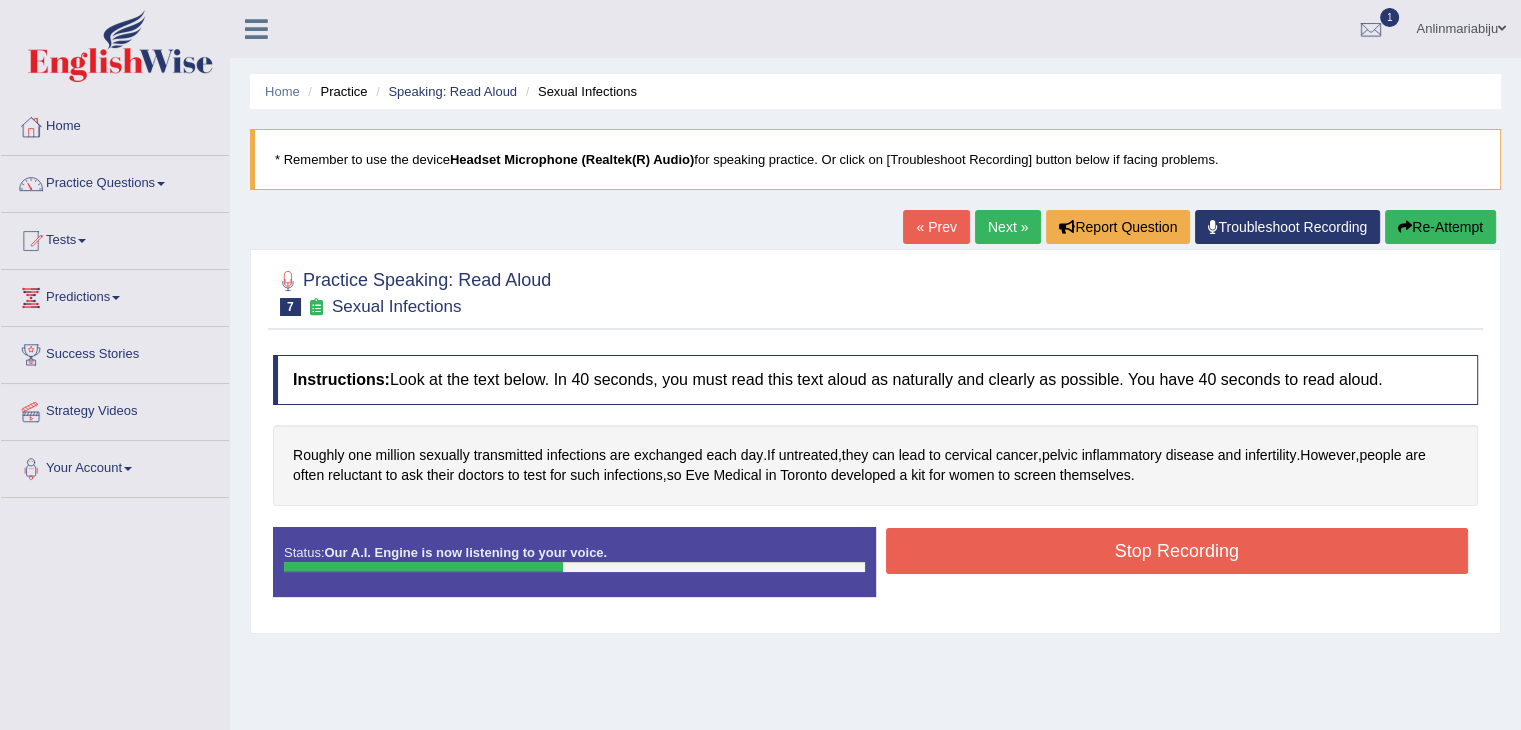 click on "Stop Recording" at bounding box center (1177, 551) 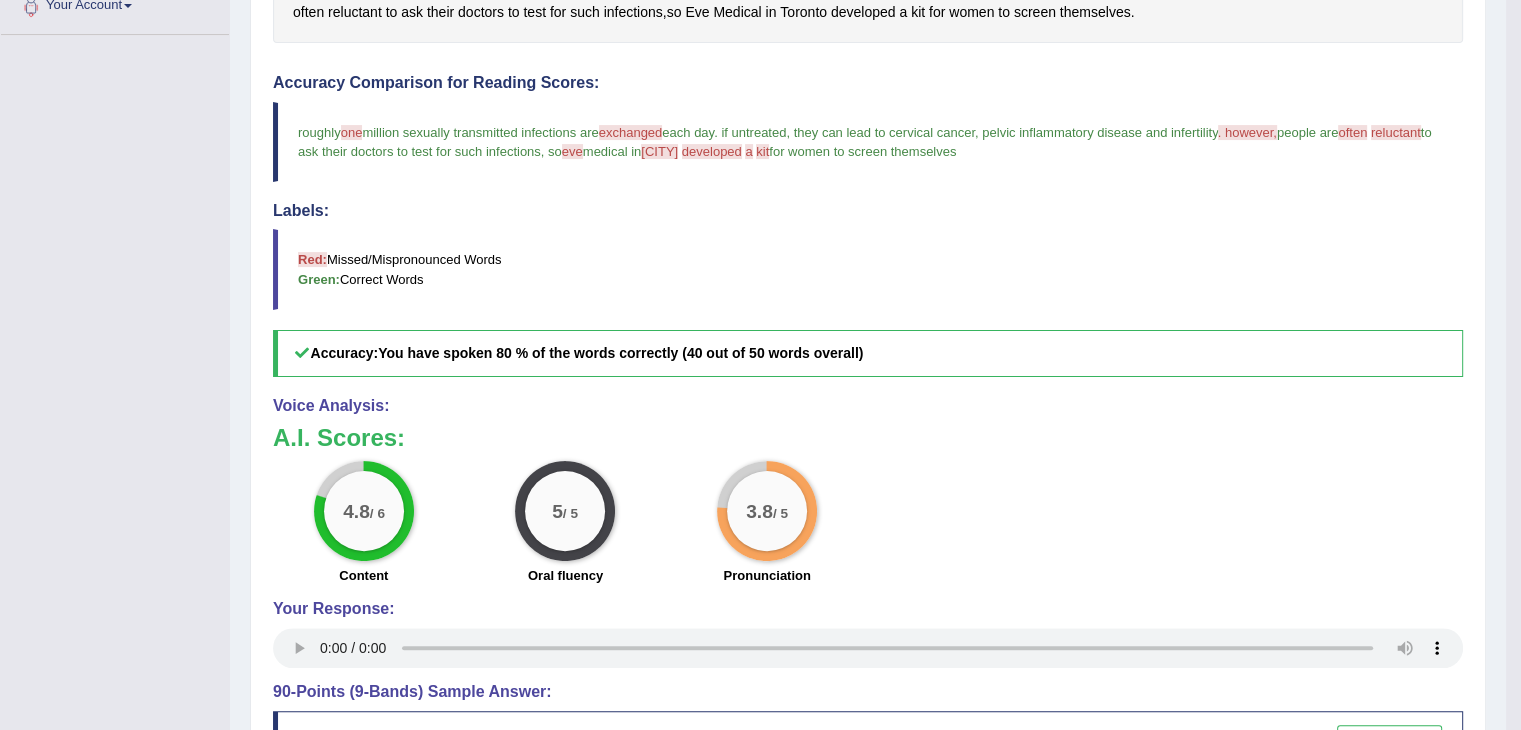 scroll, scrollTop: 472, scrollLeft: 0, axis: vertical 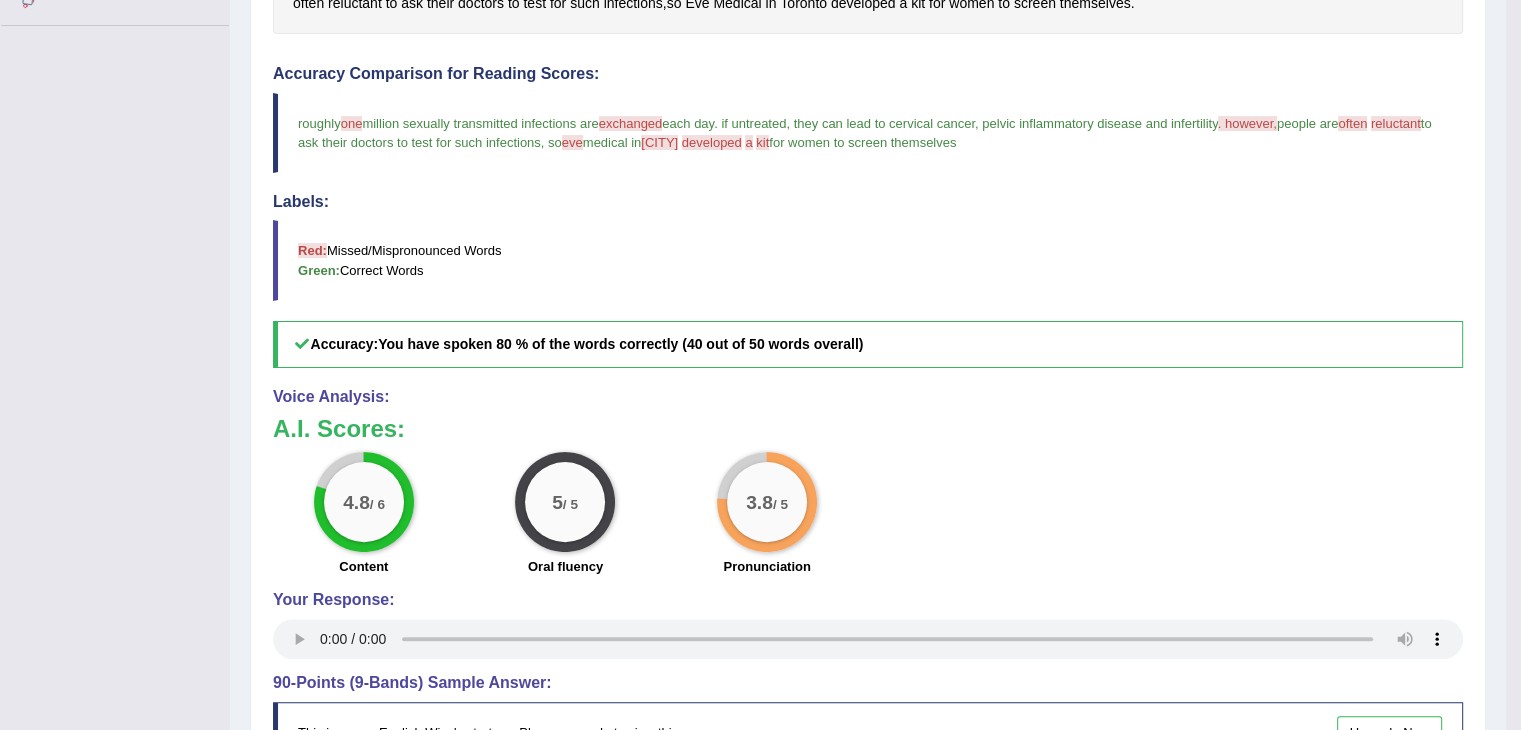 click on "Toggle navigation
Home
Practice Questions   Speaking Practice Read Aloud
Repeat Sentence
Describe Image
Re-tell Lecture
Answer Short Question
Summarize Group Discussion
Respond To A Situation
Writing Practice  Summarize Written Text
Write Essay
Reading Practice  Reading & Writing: Fill In The Blanks
Choose Multiple Answers
Re-order Paragraphs
Fill In The Blanks
Choose Single Answer
Listening Practice  Summarize Spoken Text
Highlight Incorrect Words
Highlight Correct Summary
Select Missing Word
Choose Single Answer
Choose Multiple Answers
Fill In The Blanks
Write From Dictation
Pronunciation
Tests  Take Practice Sectional Test
Take Mock Test" at bounding box center (753, 245) 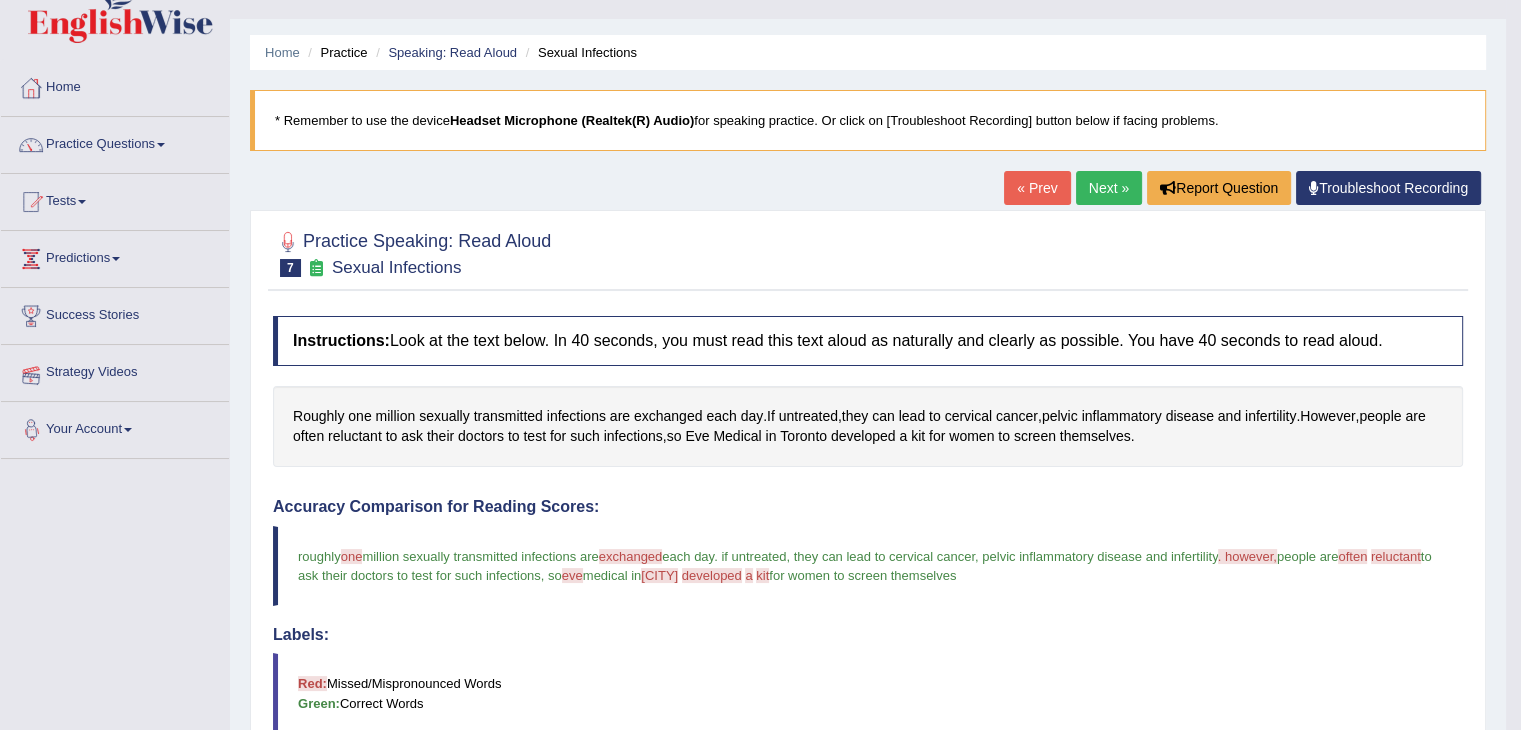 scroll, scrollTop: 0, scrollLeft: 0, axis: both 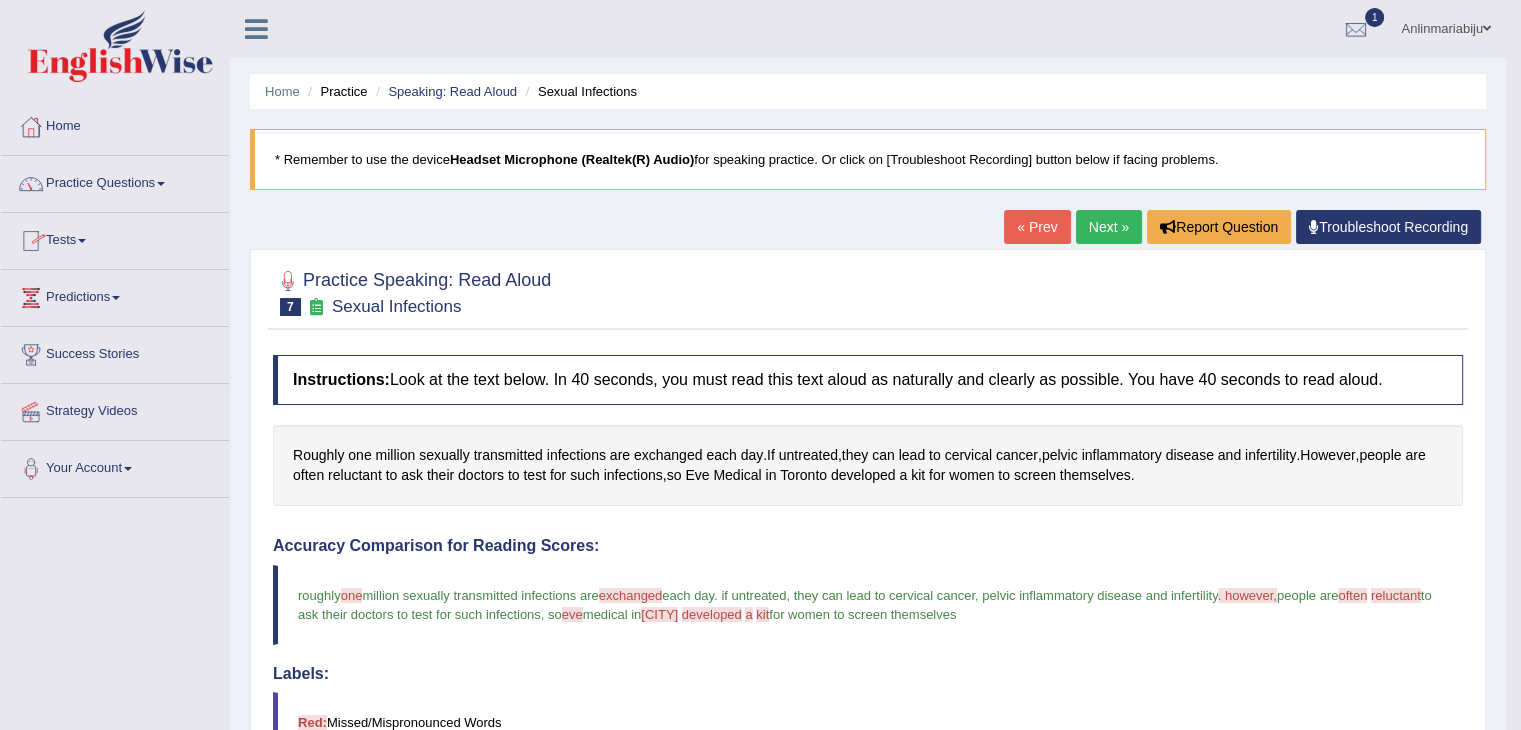 click on "Practice Questions" at bounding box center (115, 181) 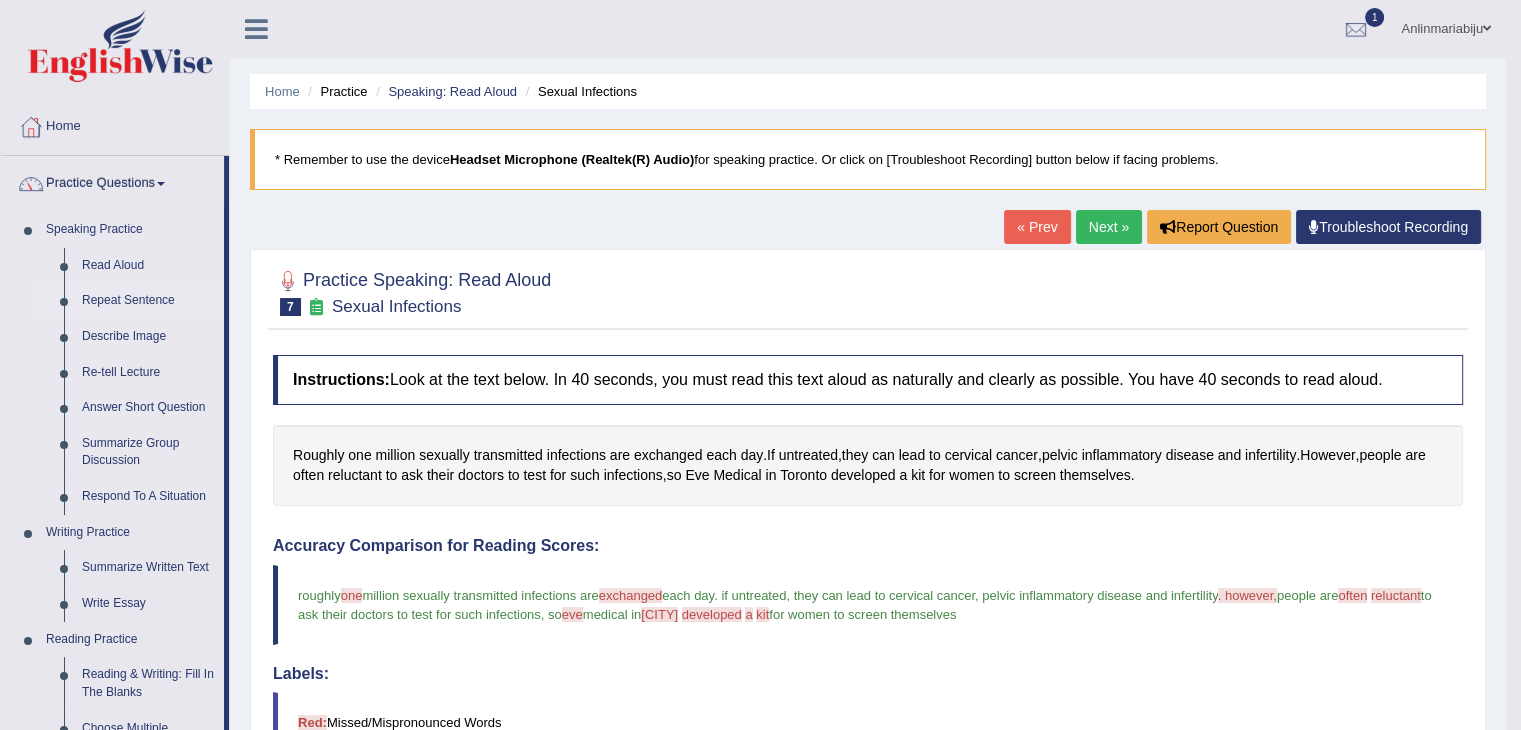 click on "Repeat Sentence" at bounding box center (148, 301) 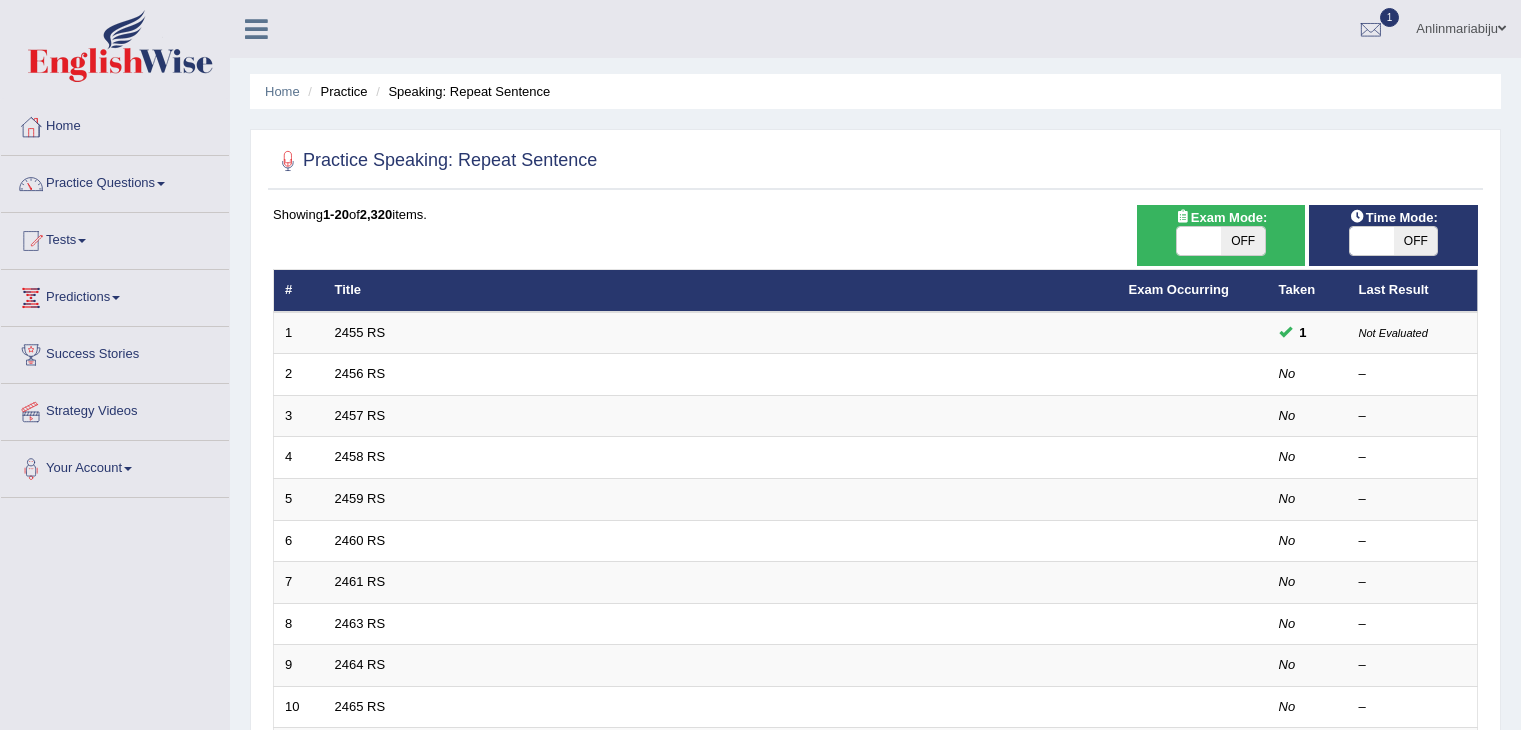 scroll, scrollTop: 0, scrollLeft: 0, axis: both 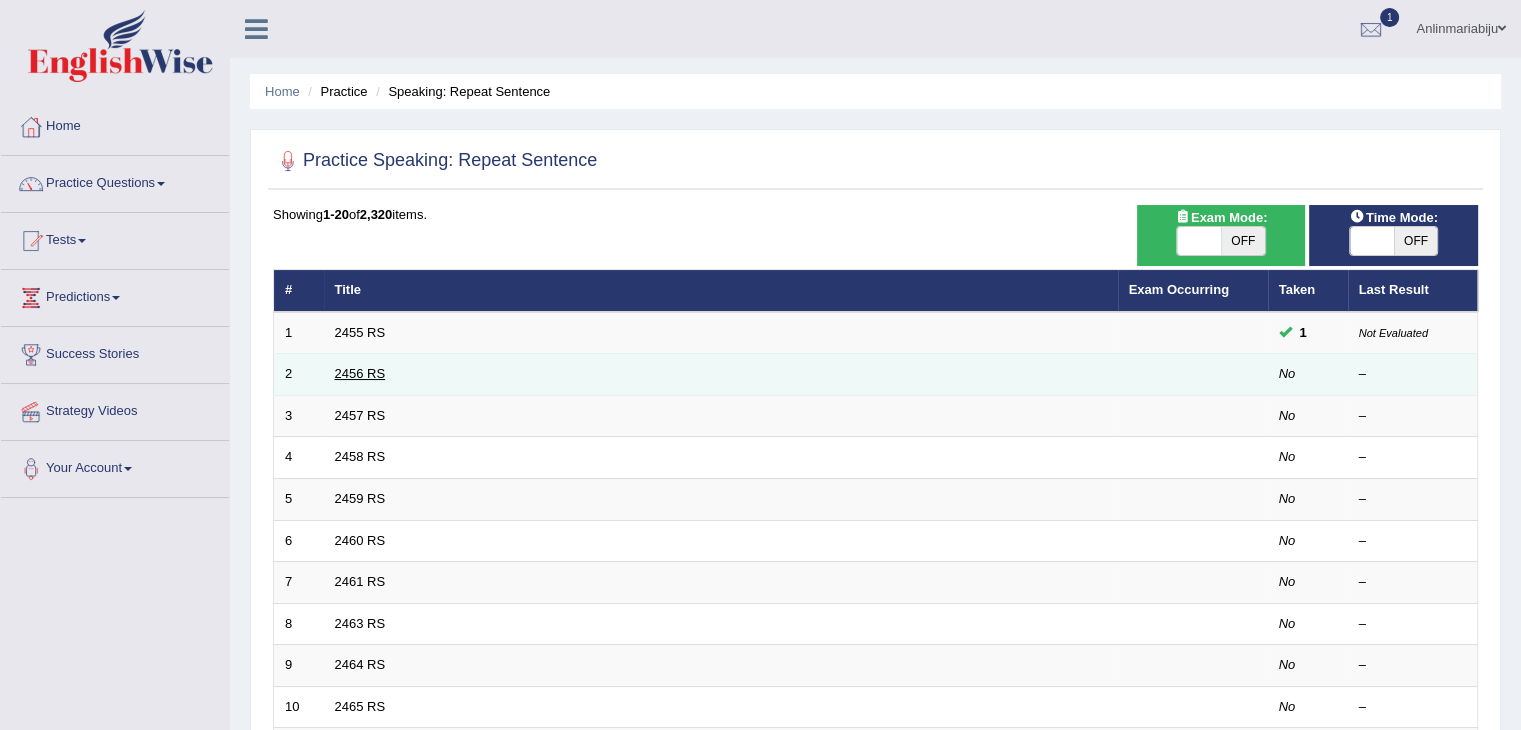 drag, startPoint x: 364, startPoint y: 361, endPoint x: 363, endPoint y: 375, distance: 14.035668 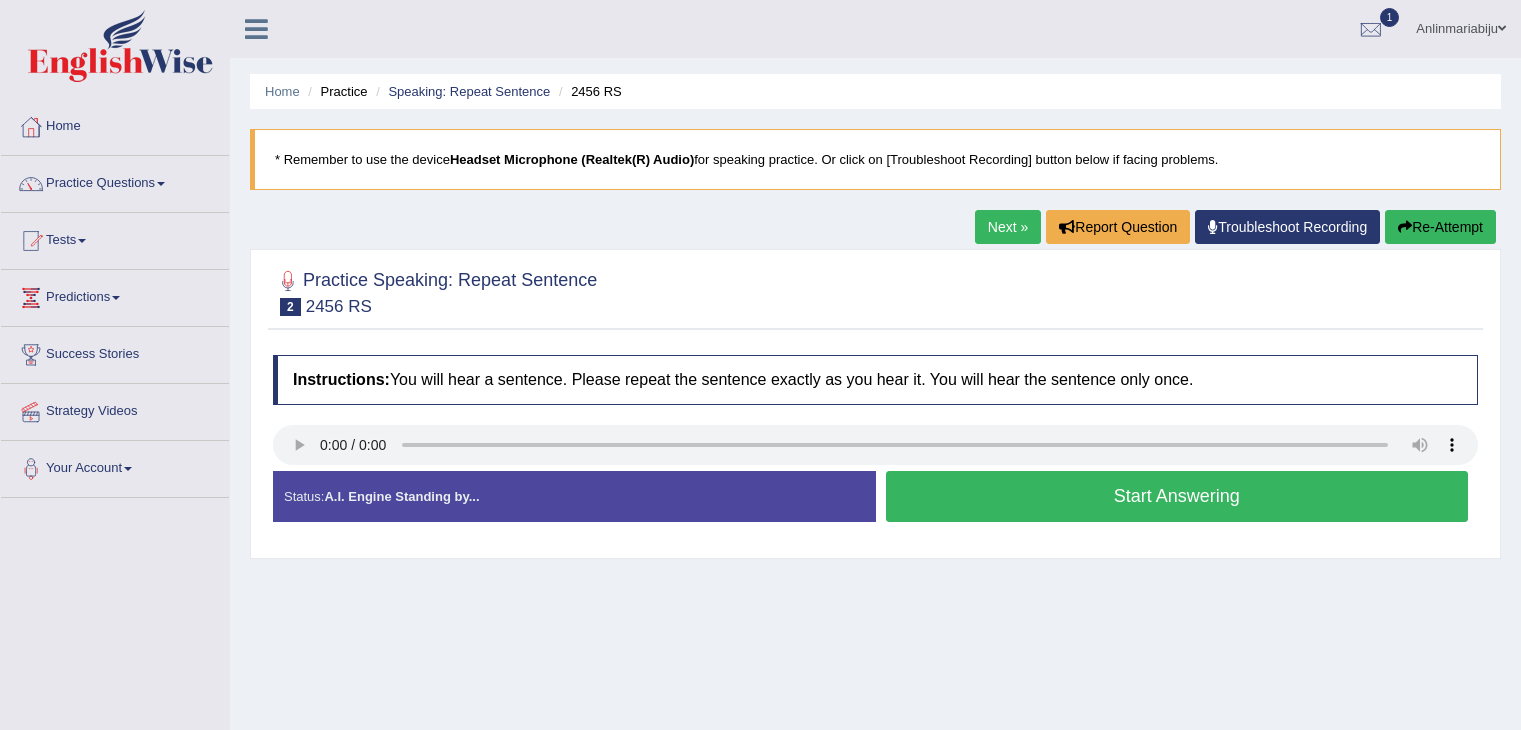 scroll, scrollTop: 0, scrollLeft: 0, axis: both 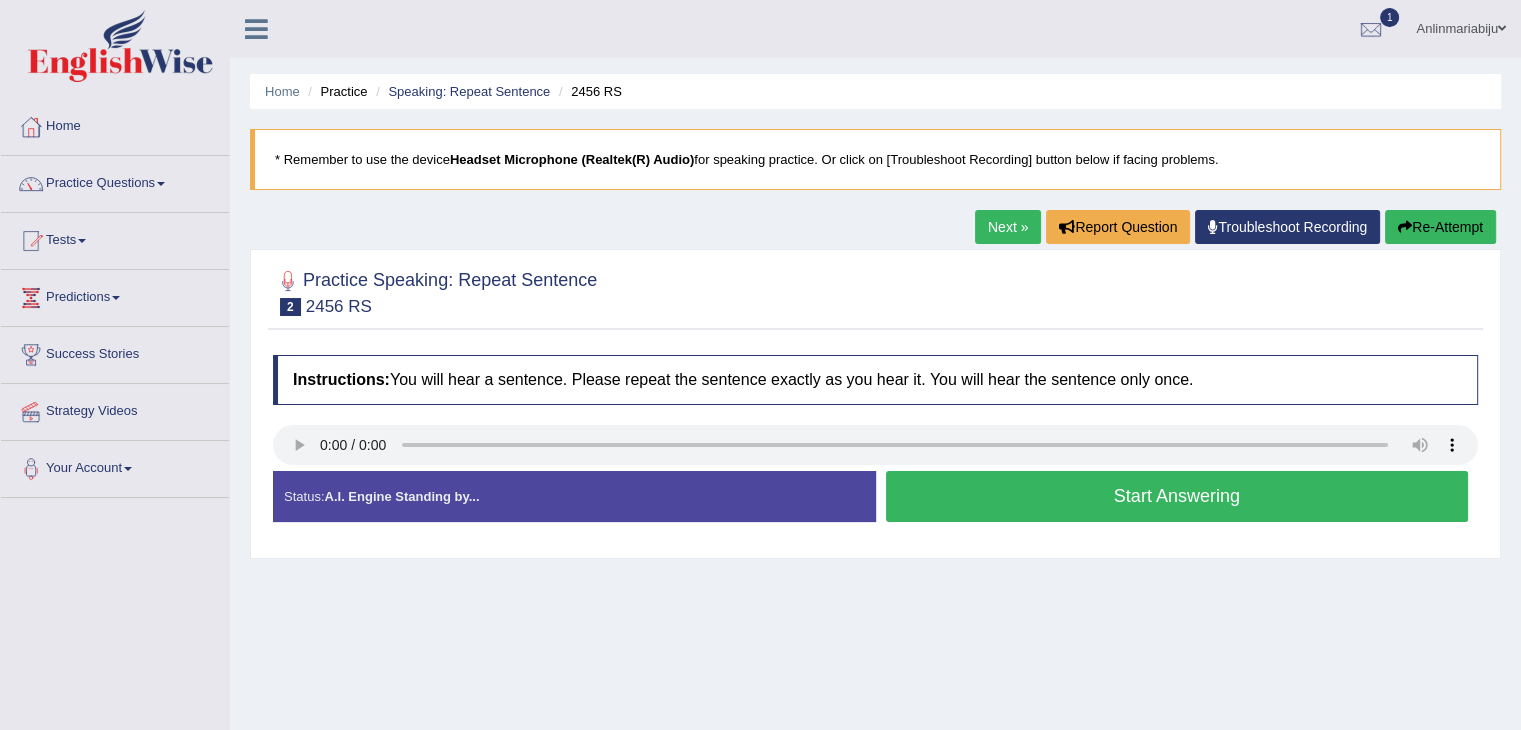 click on "Start Answering" at bounding box center [1177, 496] 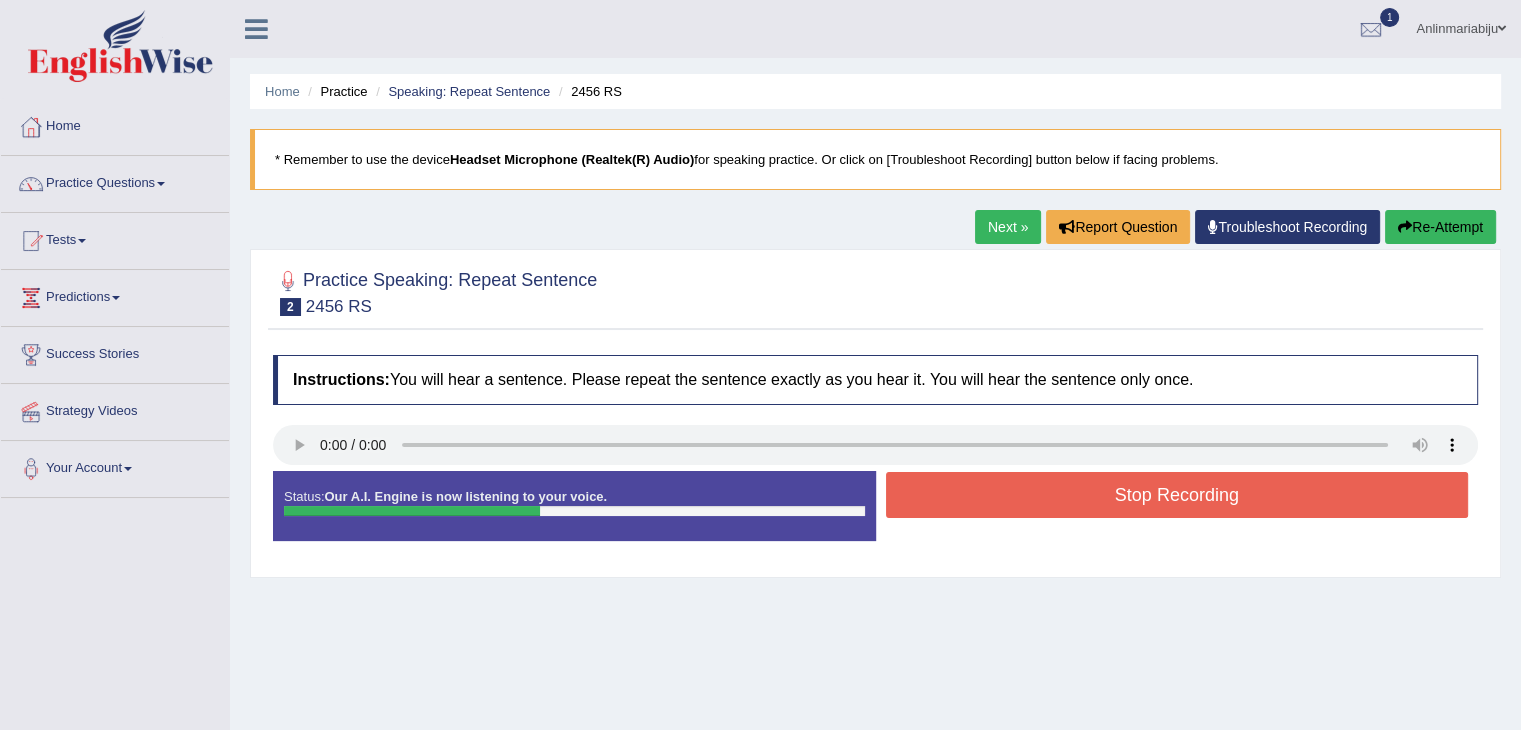 click on "Stop Recording" at bounding box center (1177, 495) 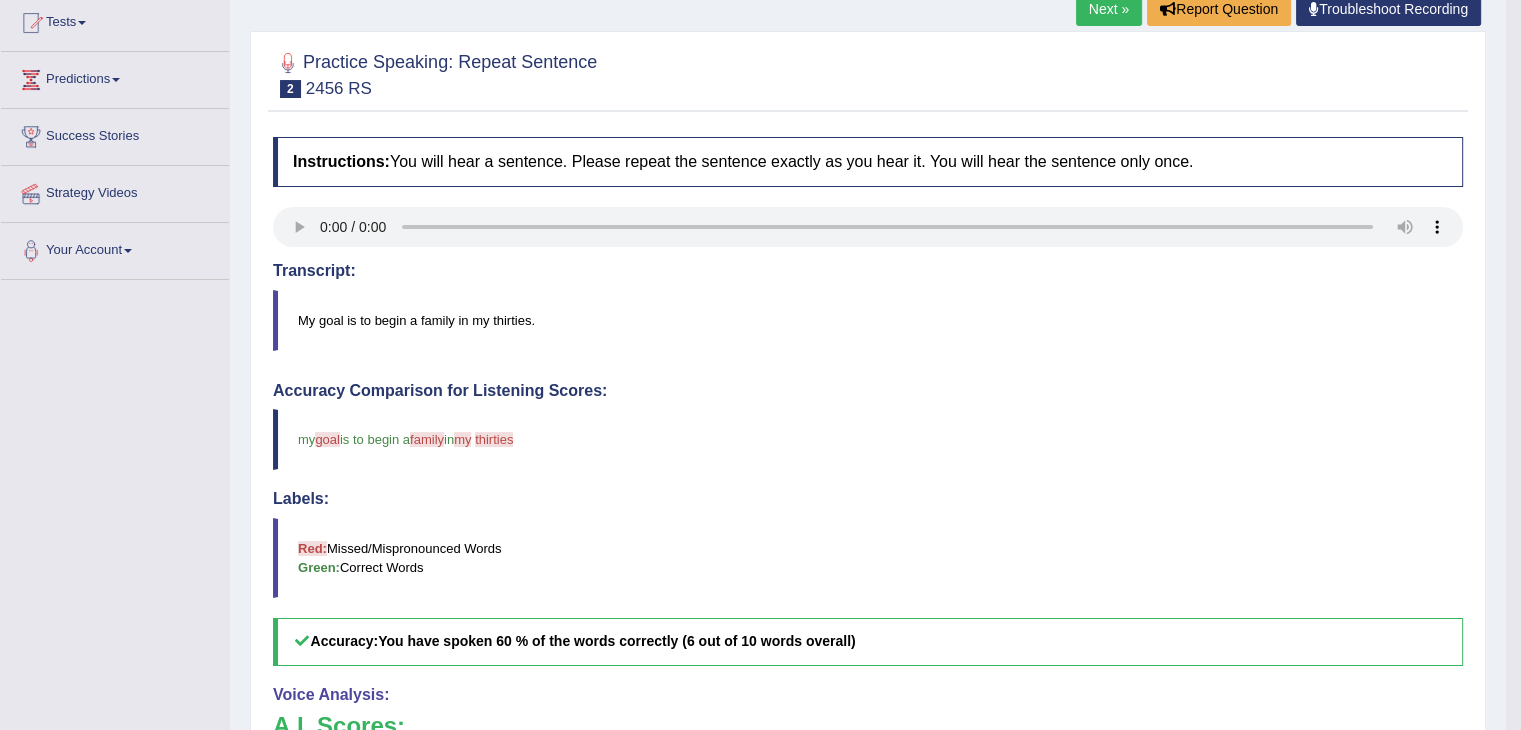 scroll, scrollTop: 200, scrollLeft: 0, axis: vertical 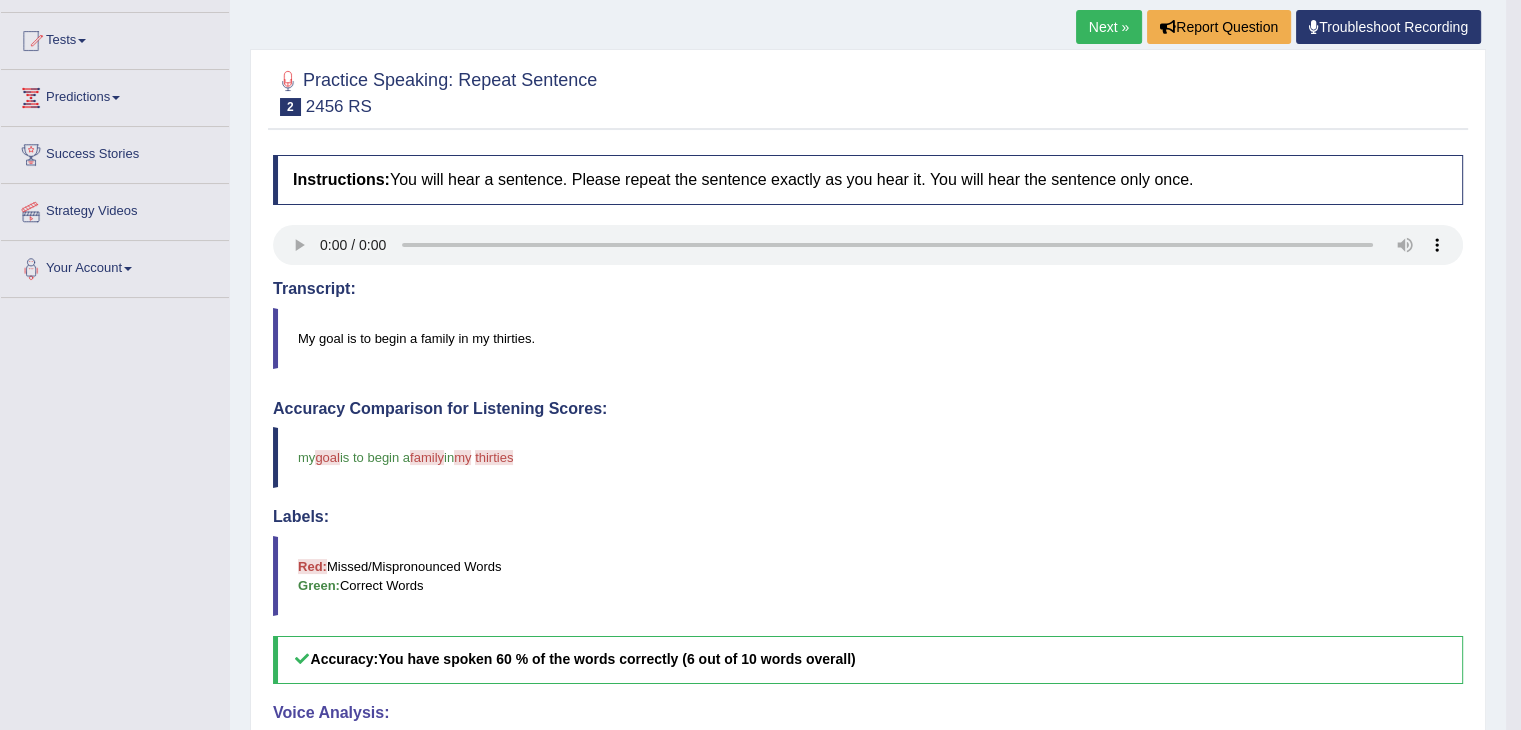 type 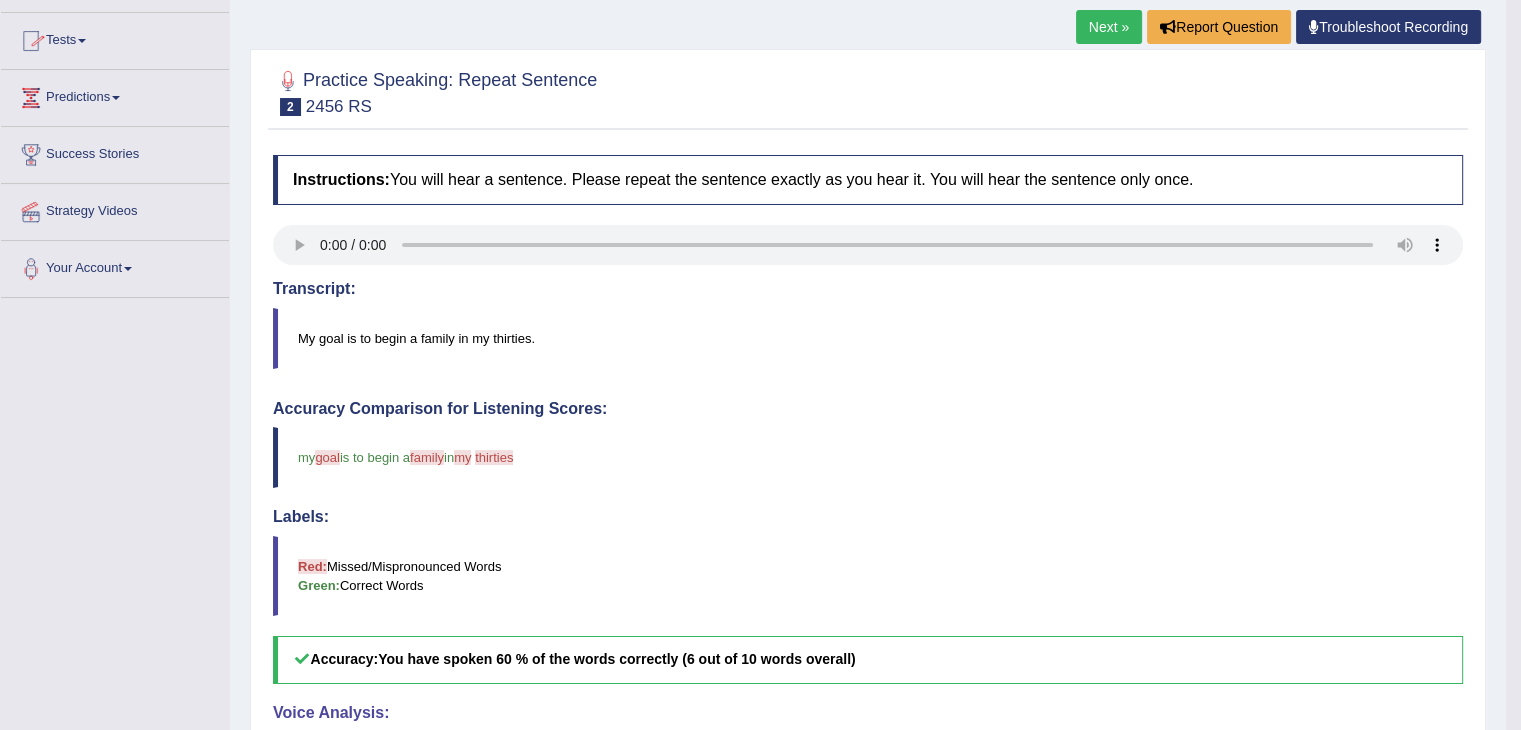 click on "Next »" at bounding box center (1109, 27) 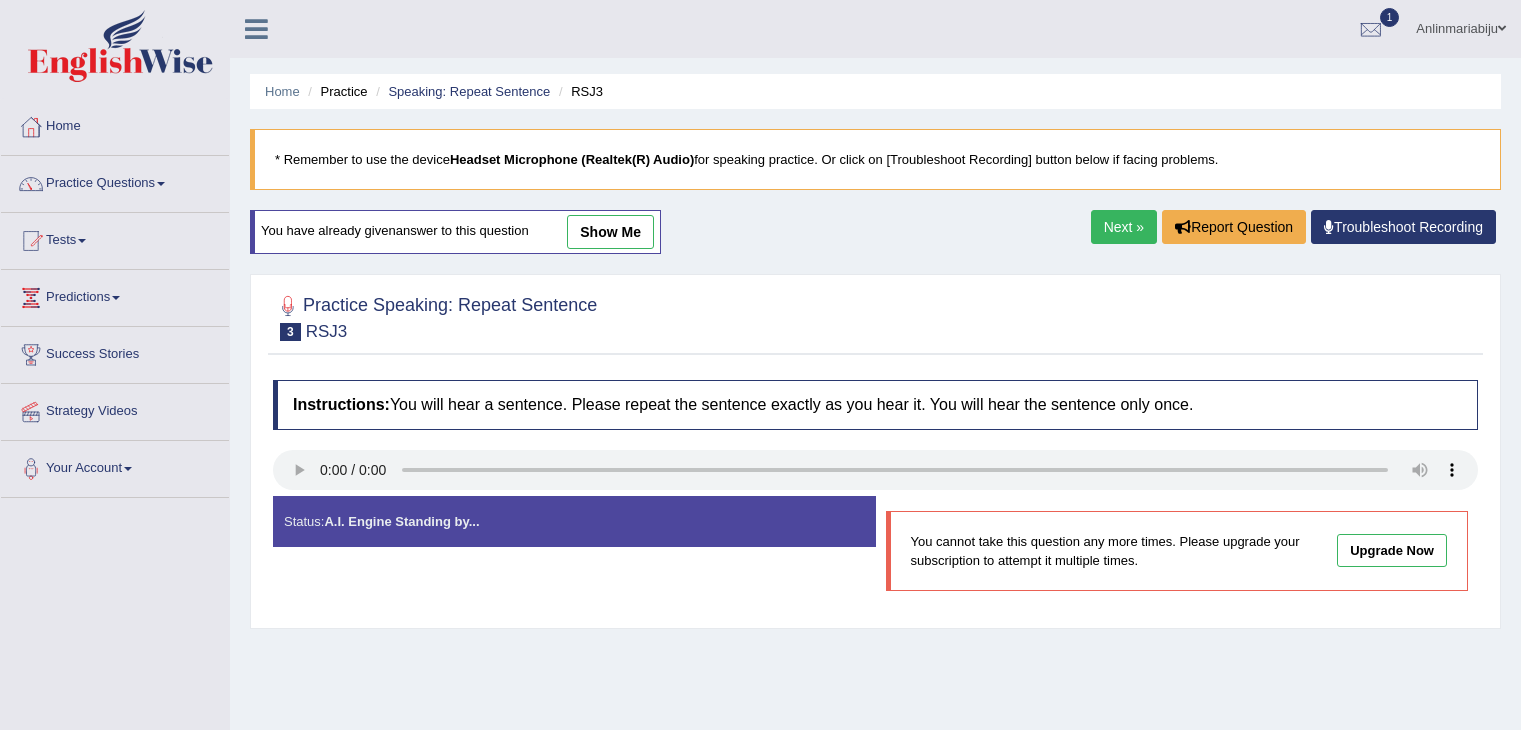 scroll, scrollTop: 0, scrollLeft: 0, axis: both 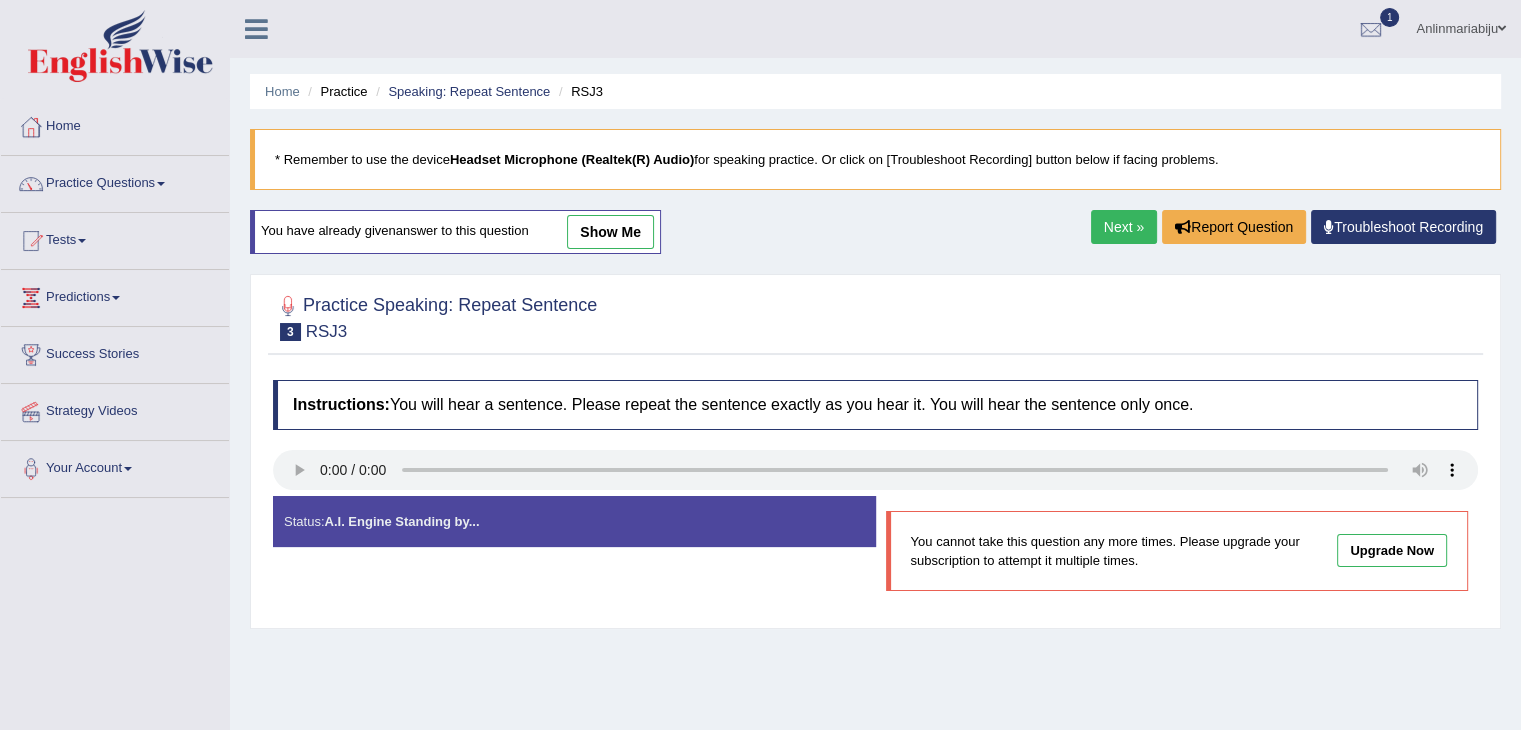 click on "Next »" at bounding box center (1124, 227) 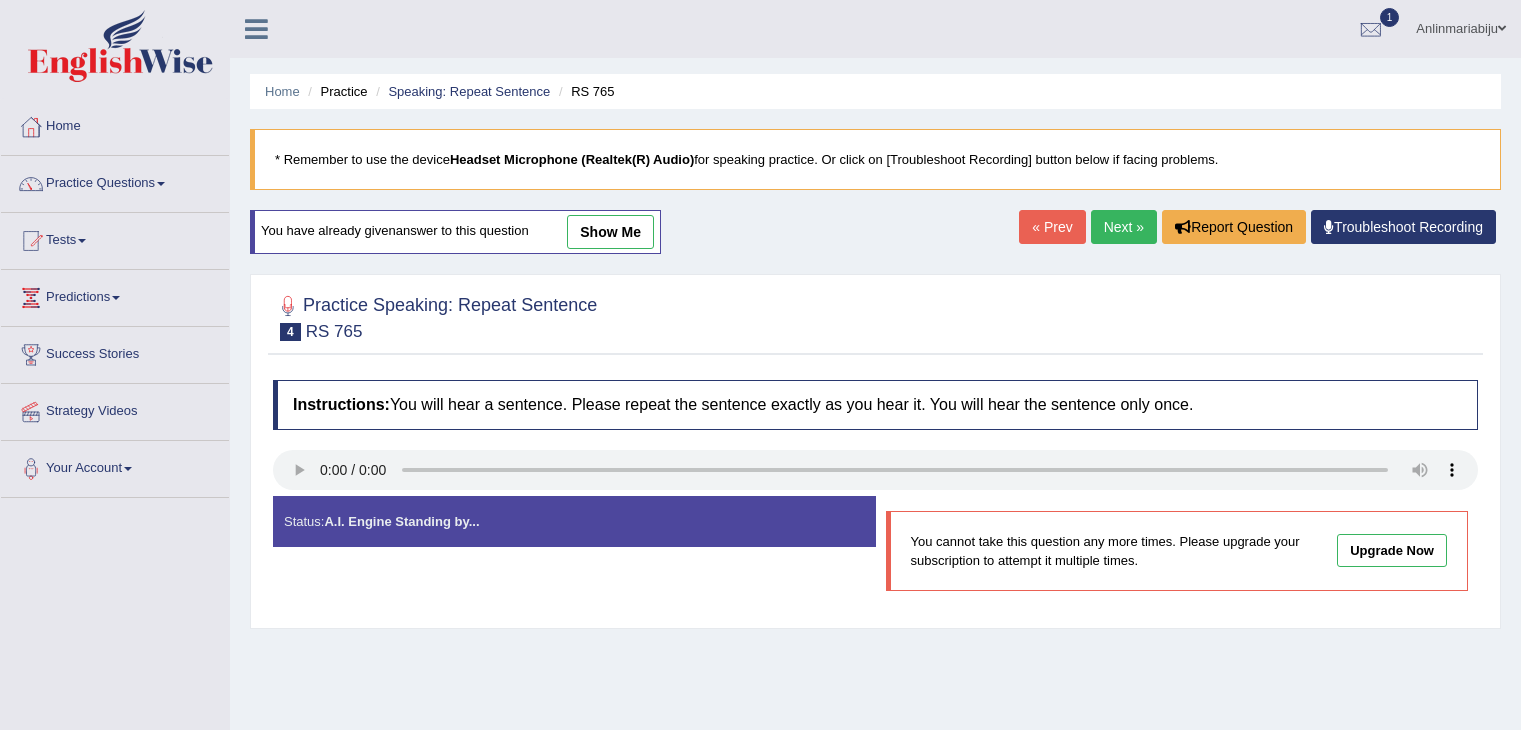 scroll, scrollTop: 0, scrollLeft: 0, axis: both 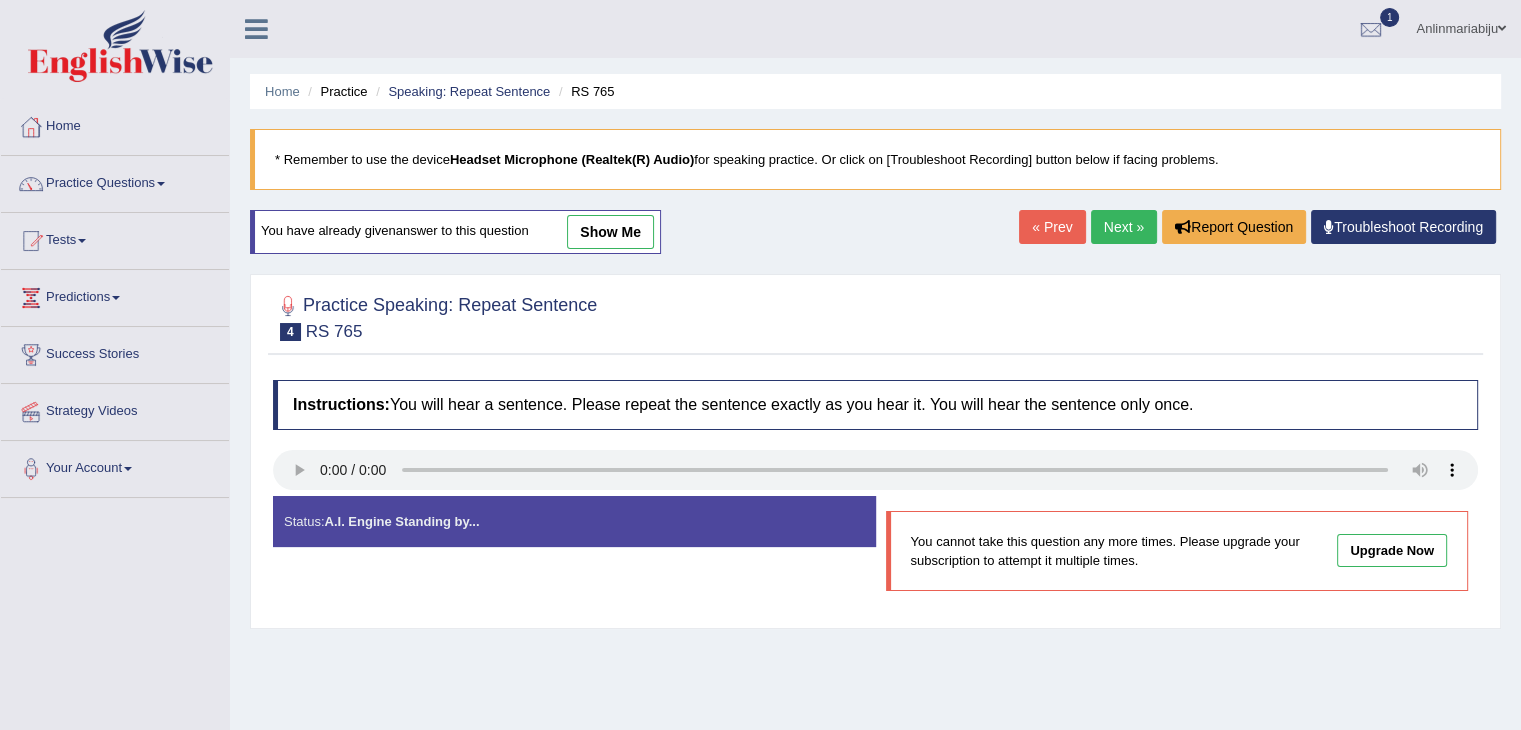 click on "Next »" at bounding box center (1124, 227) 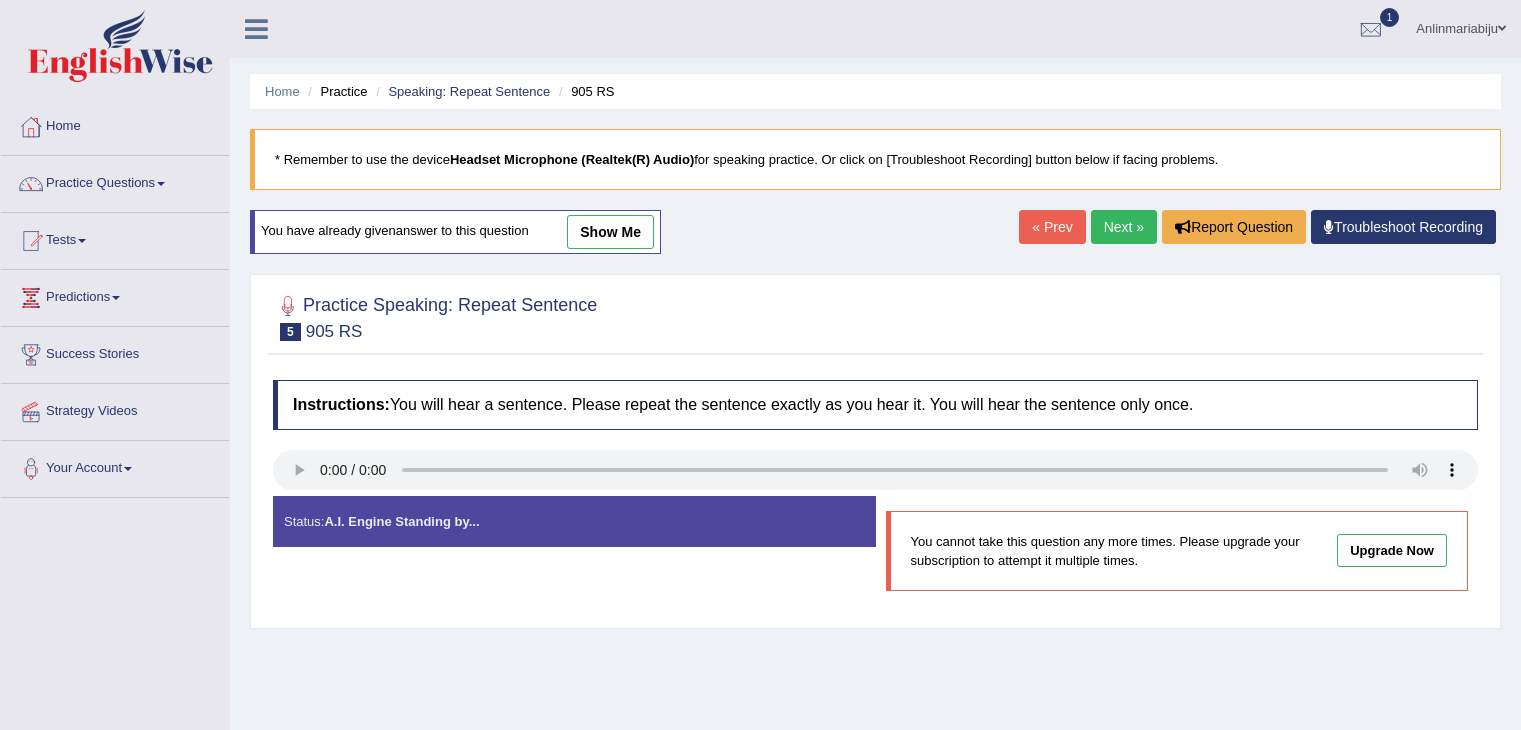 scroll, scrollTop: 0, scrollLeft: 0, axis: both 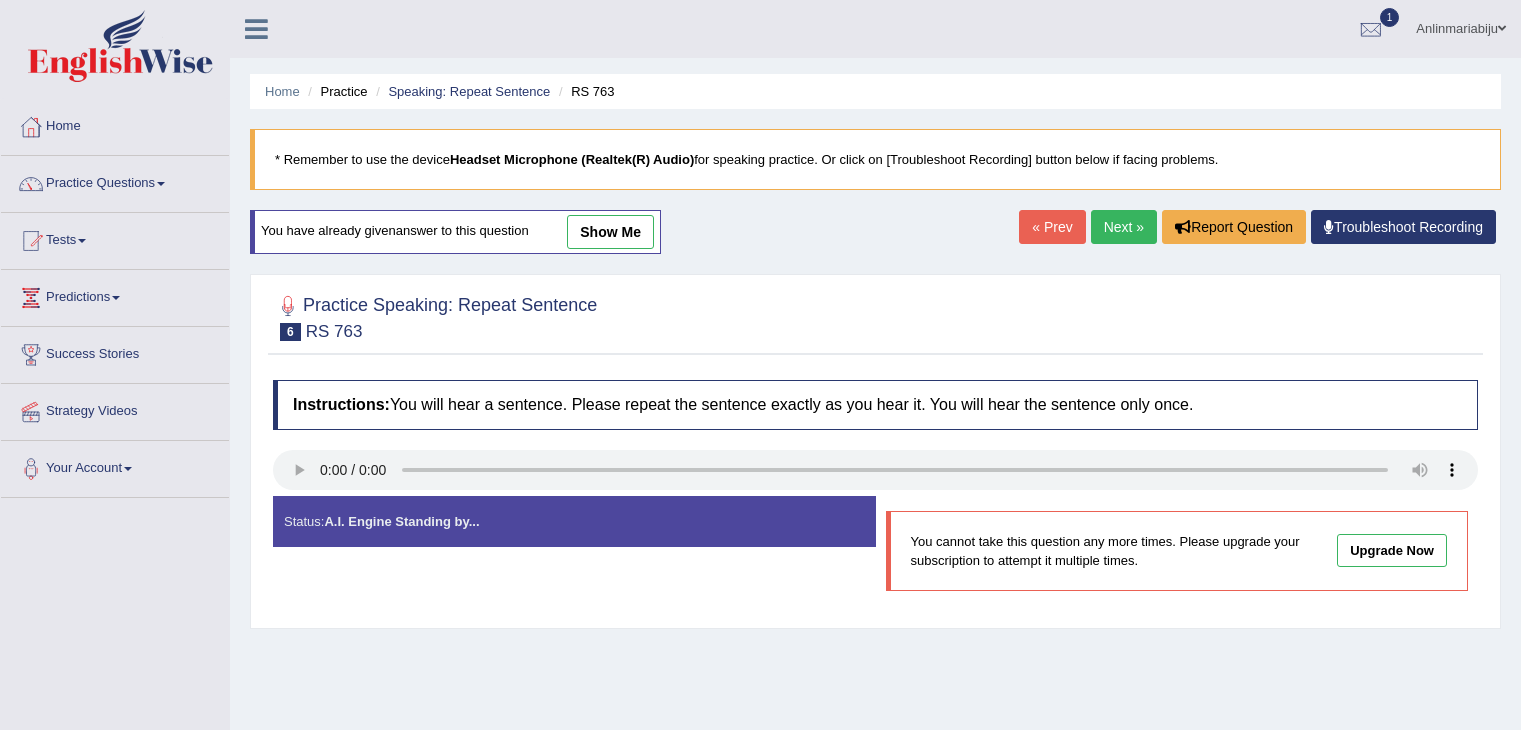 click on "Next »" at bounding box center (1124, 227) 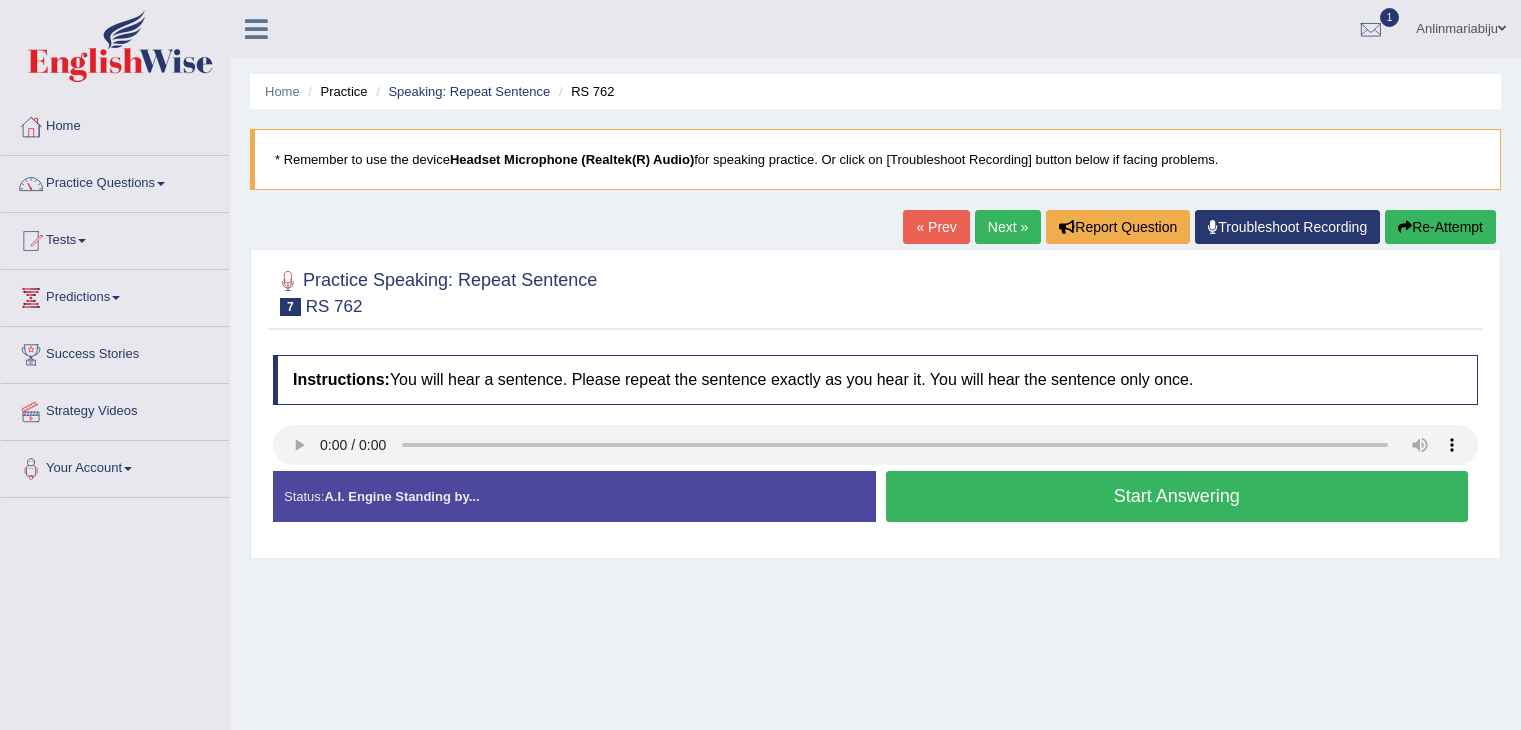 scroll, scrollTop: 0, scrollLeft: 0, axis: both 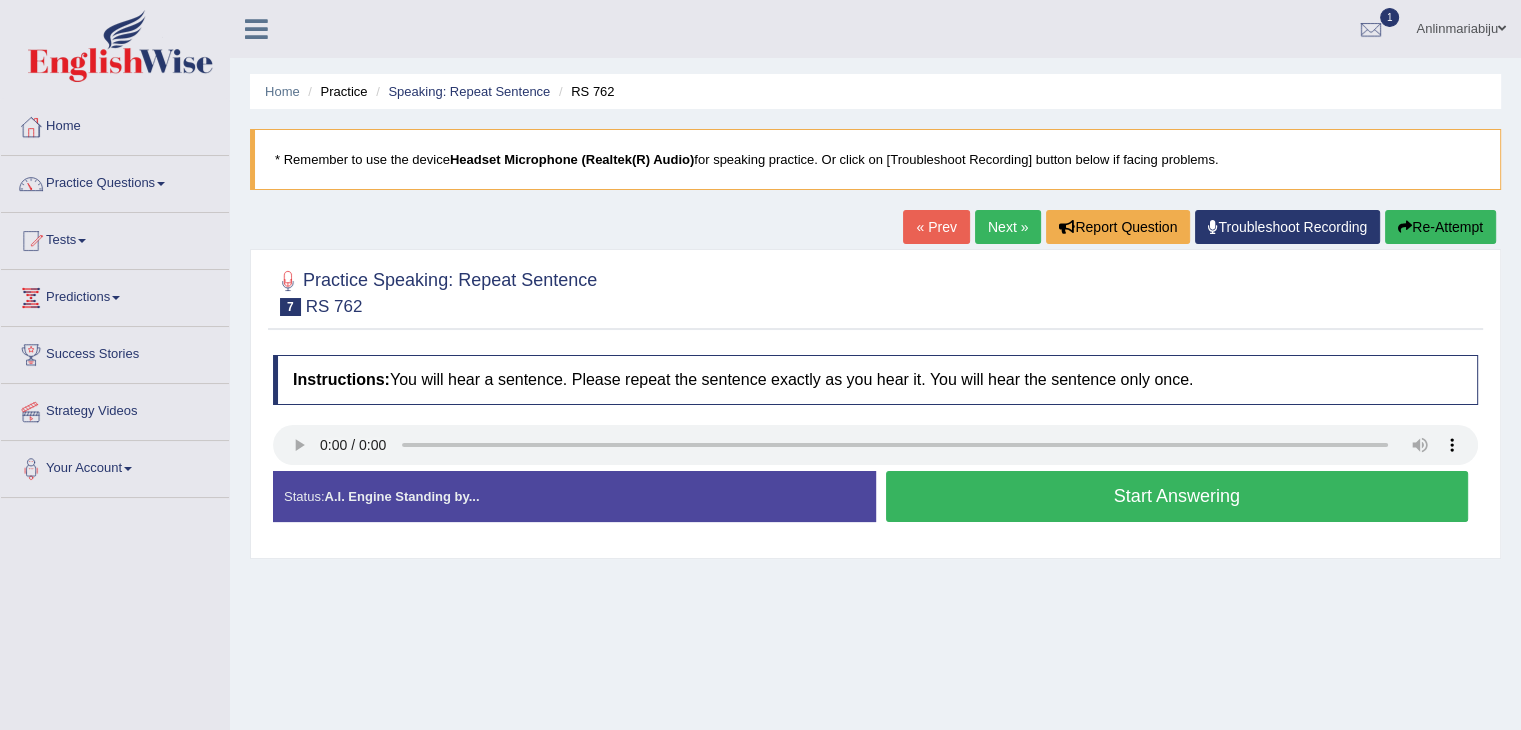 click on "Start Answering" at bounding box center (1177, 496) 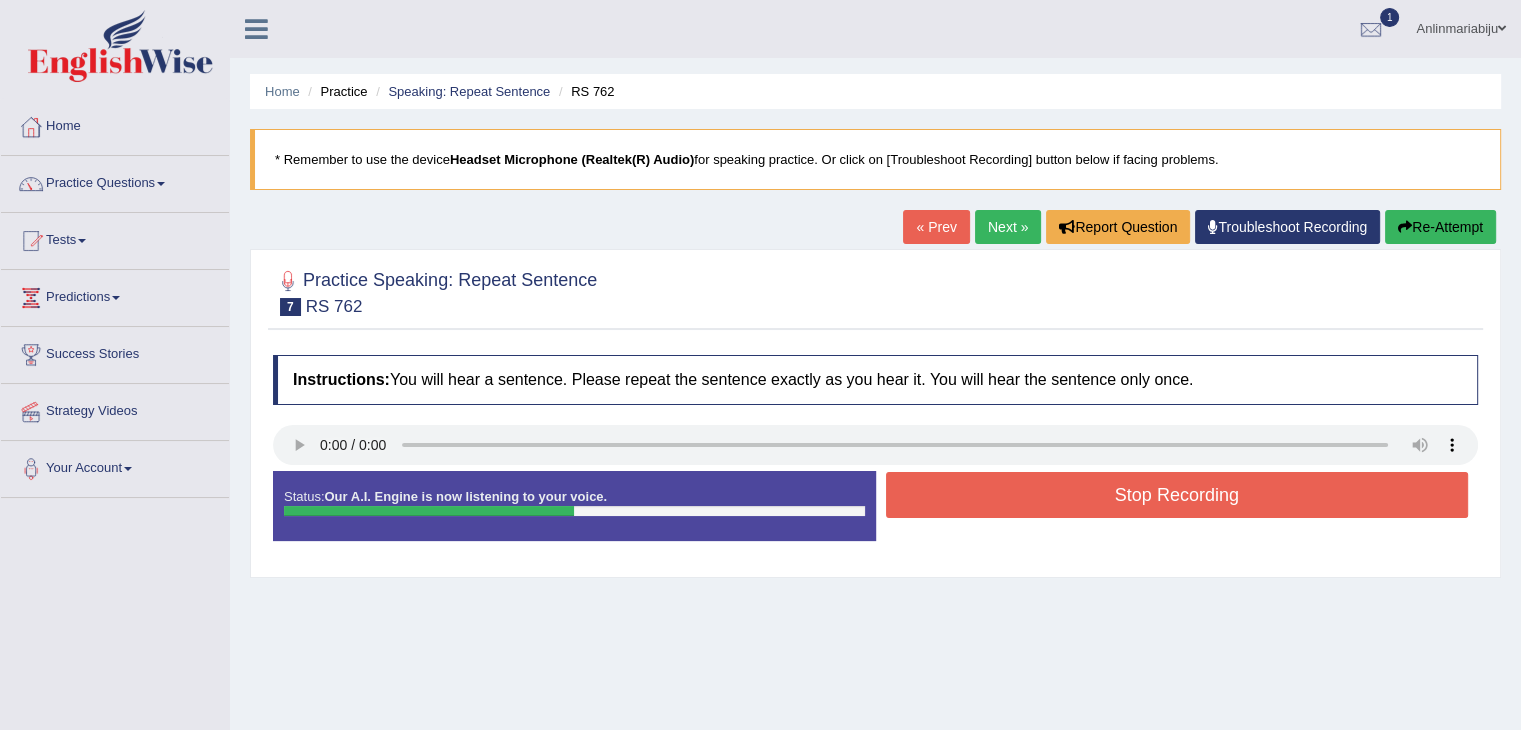 click on "Stop Recording" at bounding box center (1177, 495) 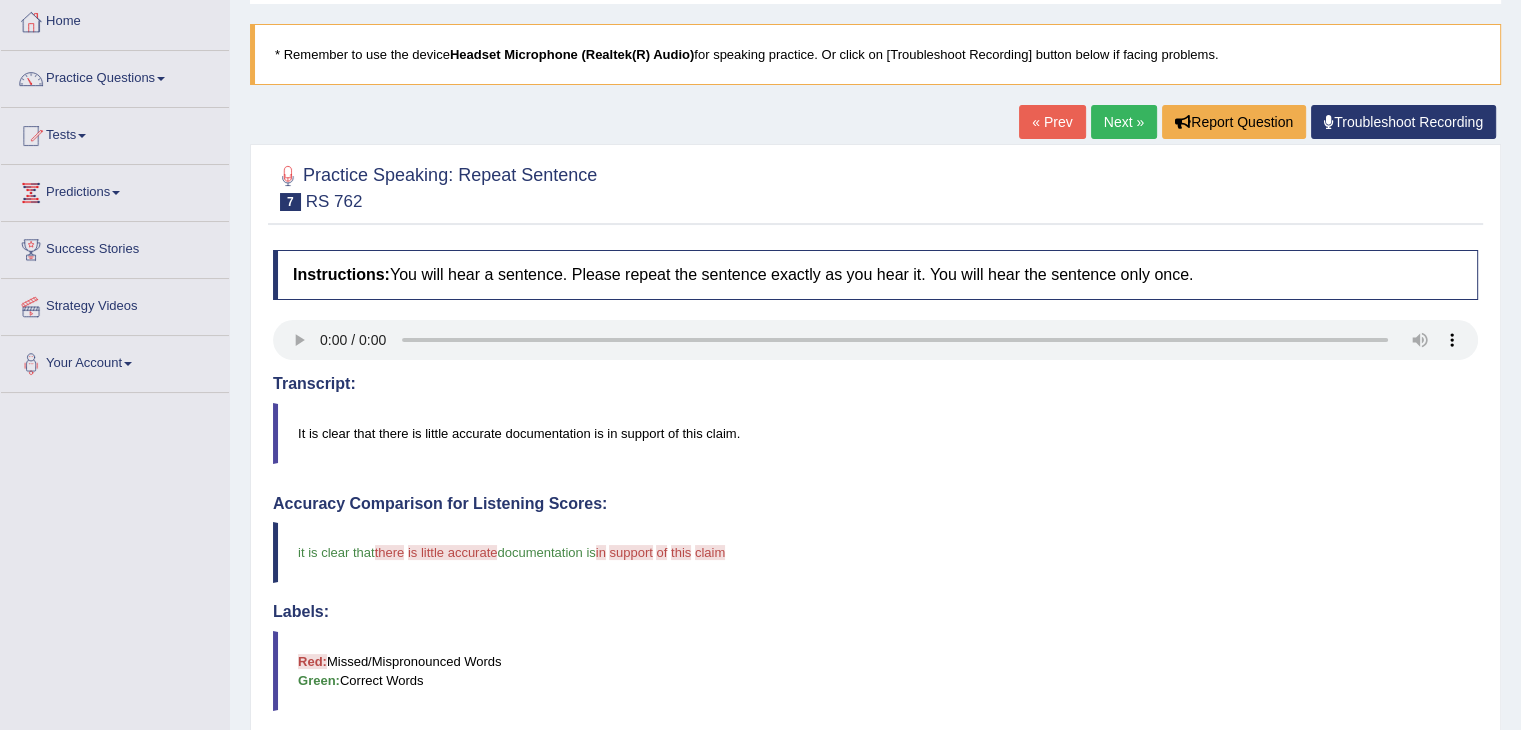 scroll, scrollTop: 85, scrollLeft: 0, axis: vertical 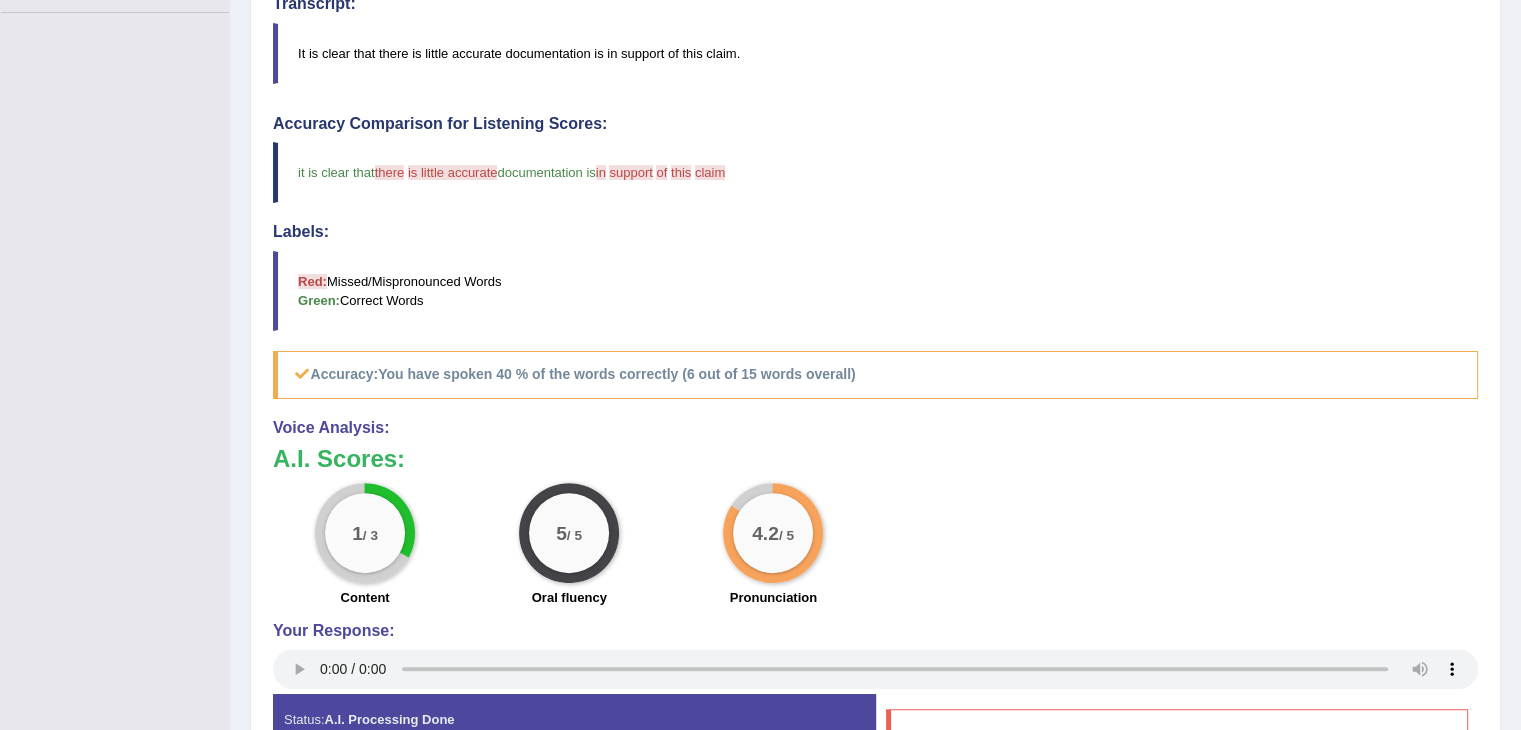 click on "Toggle navigation
Home
Practice Questions   Speaking Practice Read Aloud
Repeat Sentence
Describe Image
Re-tell Lecture
Answer Short Question
Summarize Group Discussion
Respond To A Situation
Writing Practice  Summarize Written Text
Write Essay
Reading Practice  Reading & Writing: Fill In The Blanks
Choose Multiple Answers
Re-order Paragraphs
Fill In The Blanks
Choose Single Answer
Listening Practice  Summarize Spoken Text
Highlight Incorrect Words
Highlight Correct Summary
Select Missing Word
Choose Single Answer
Choose Multiple Answers
Fill In The Blanks
Write From Dictation
Pronunciation
Tests  Take Practice Sectional Test
Take Mock Test" at bounding box center [760, 199] 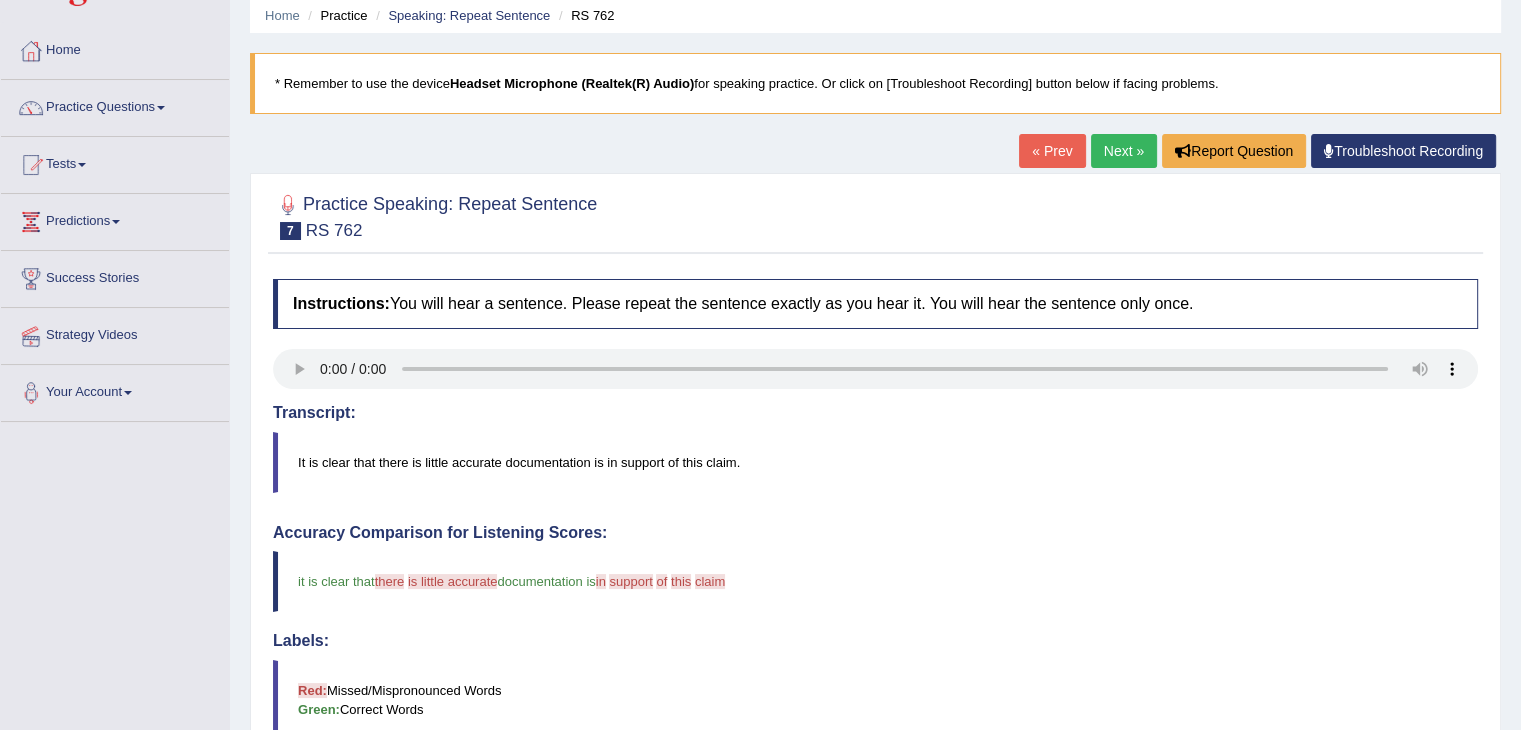 scroll, scrollTop: 0, scrollLeft: 0, axis: both 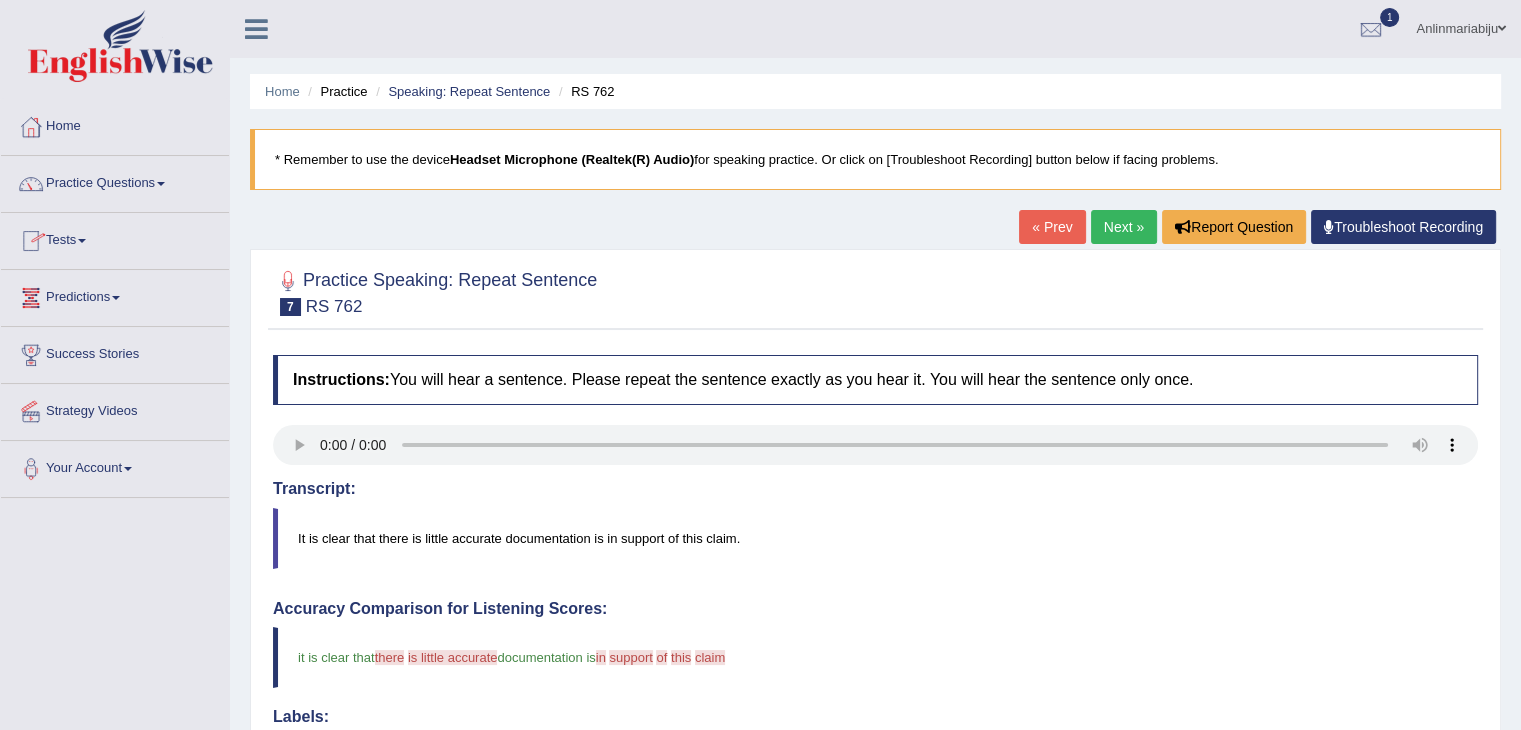 click on "Next »" at bounding box center [1124, 227] 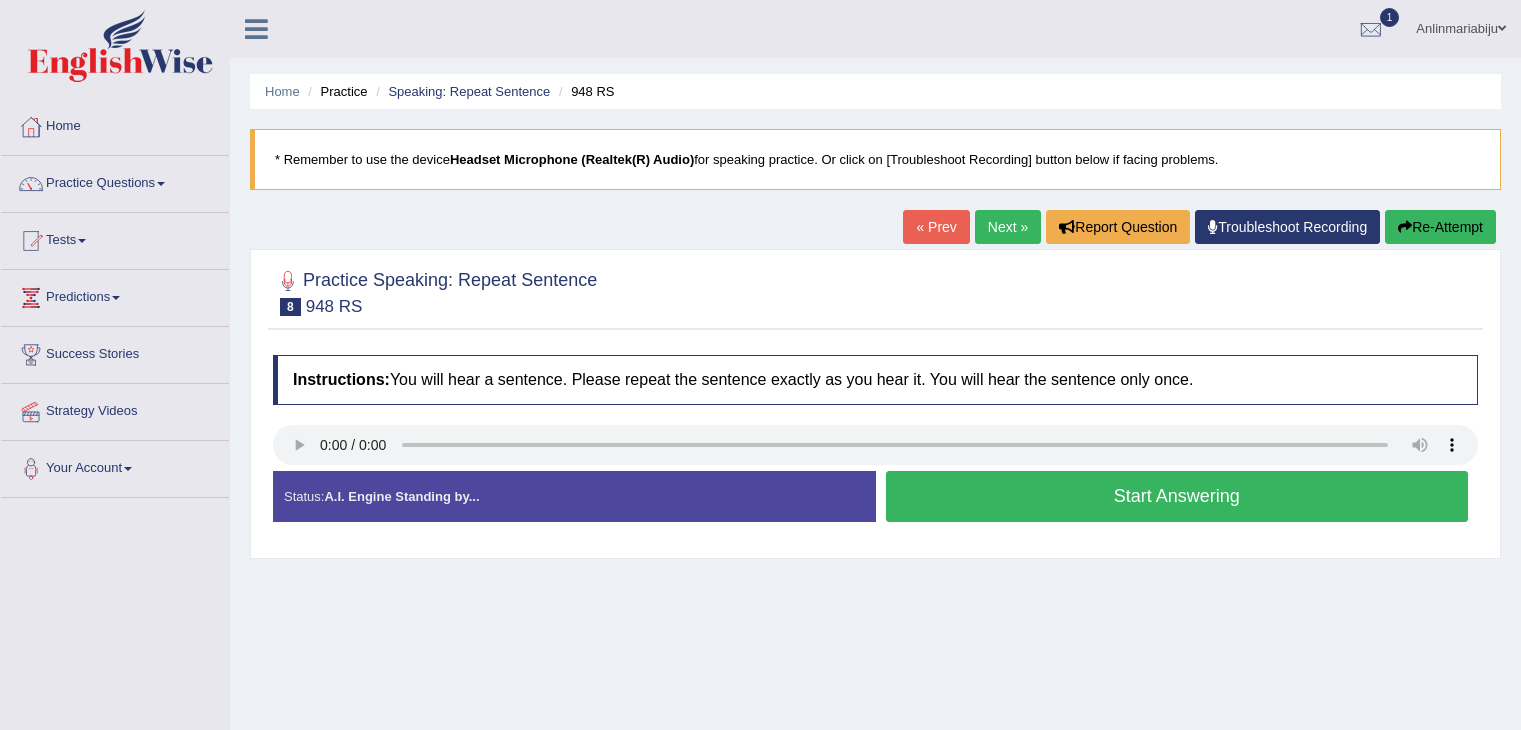 scroll, scrollTop: 0, scrollLeft: 0, axis: both 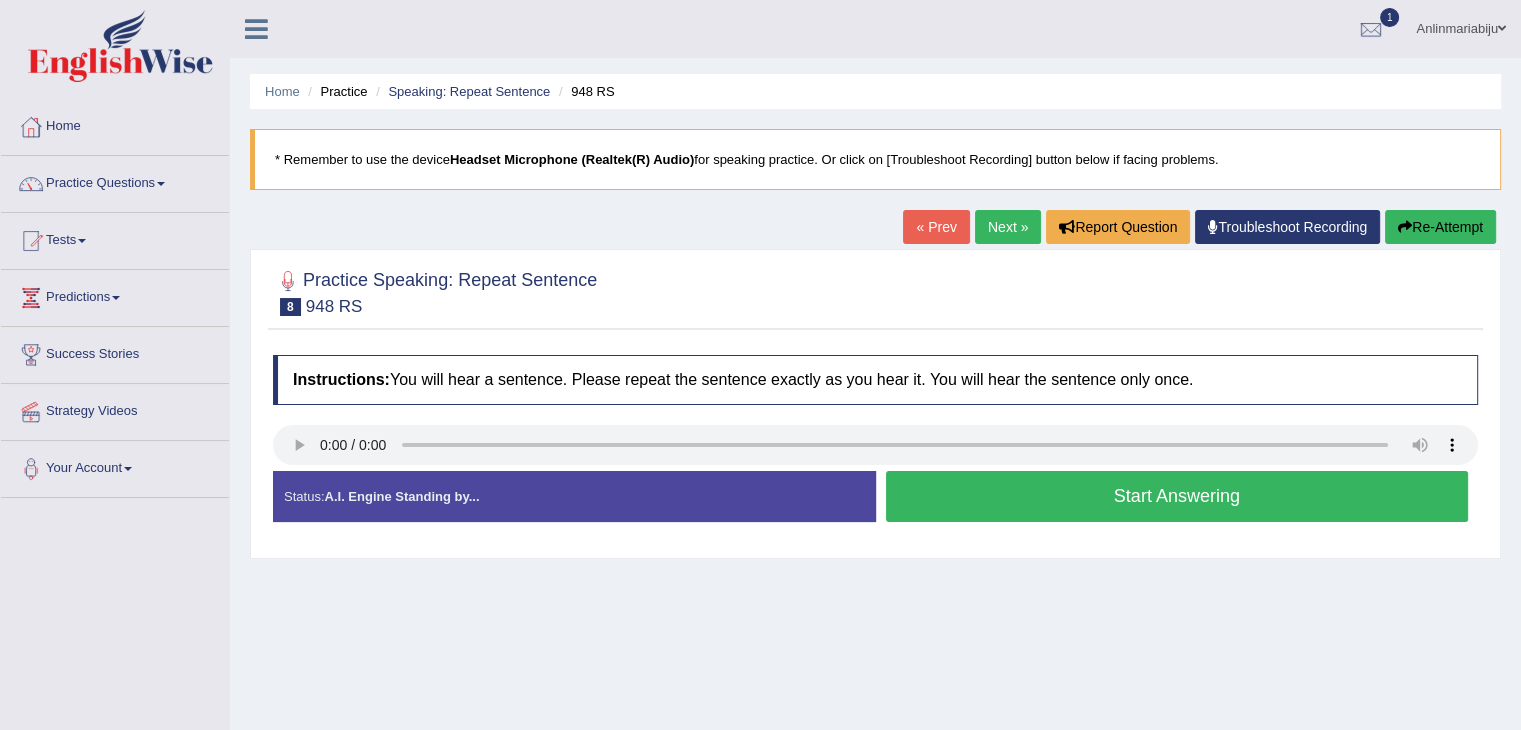 click on "Start Answering" at bounding box center (1177, 496) 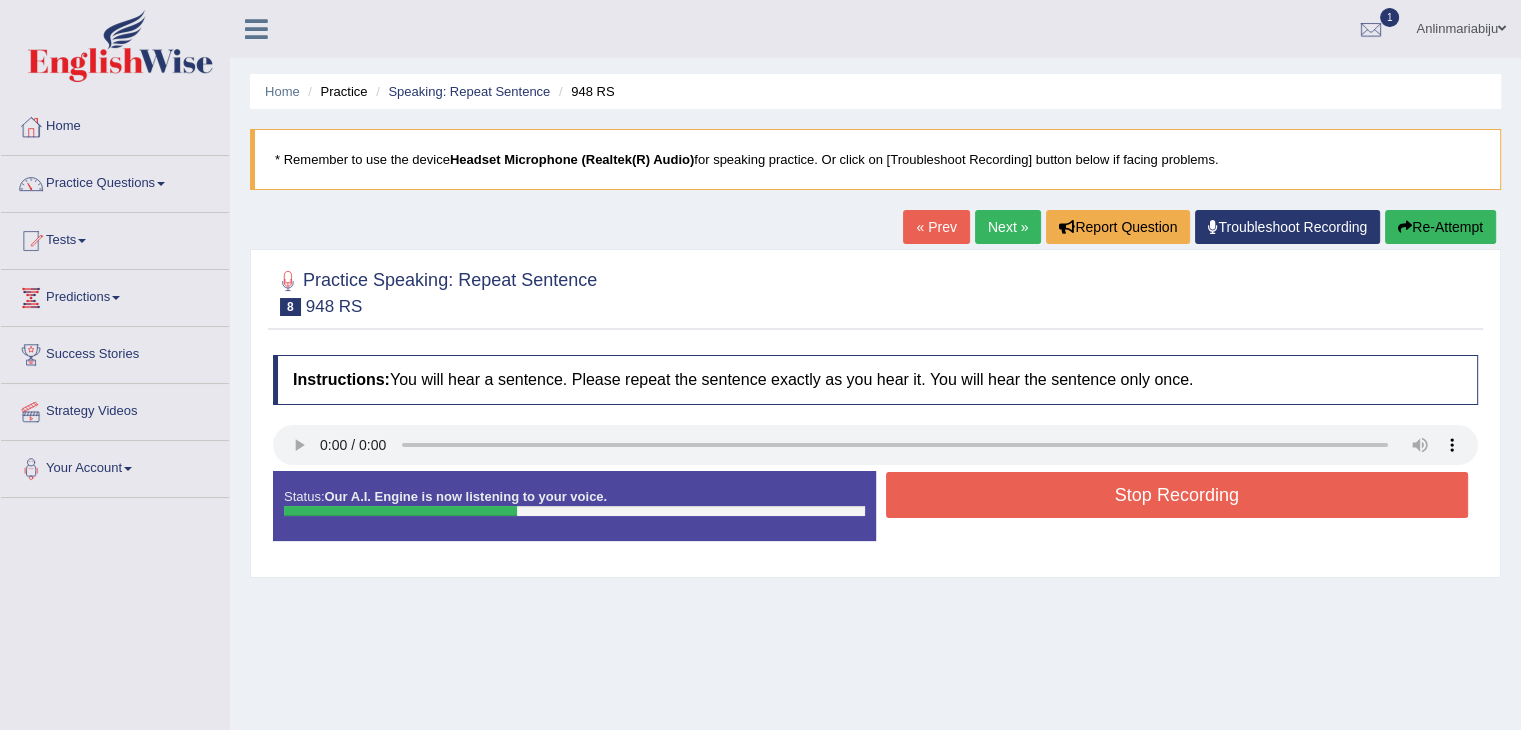 click on "Stop Recording" at bounding box center (1177, 495) 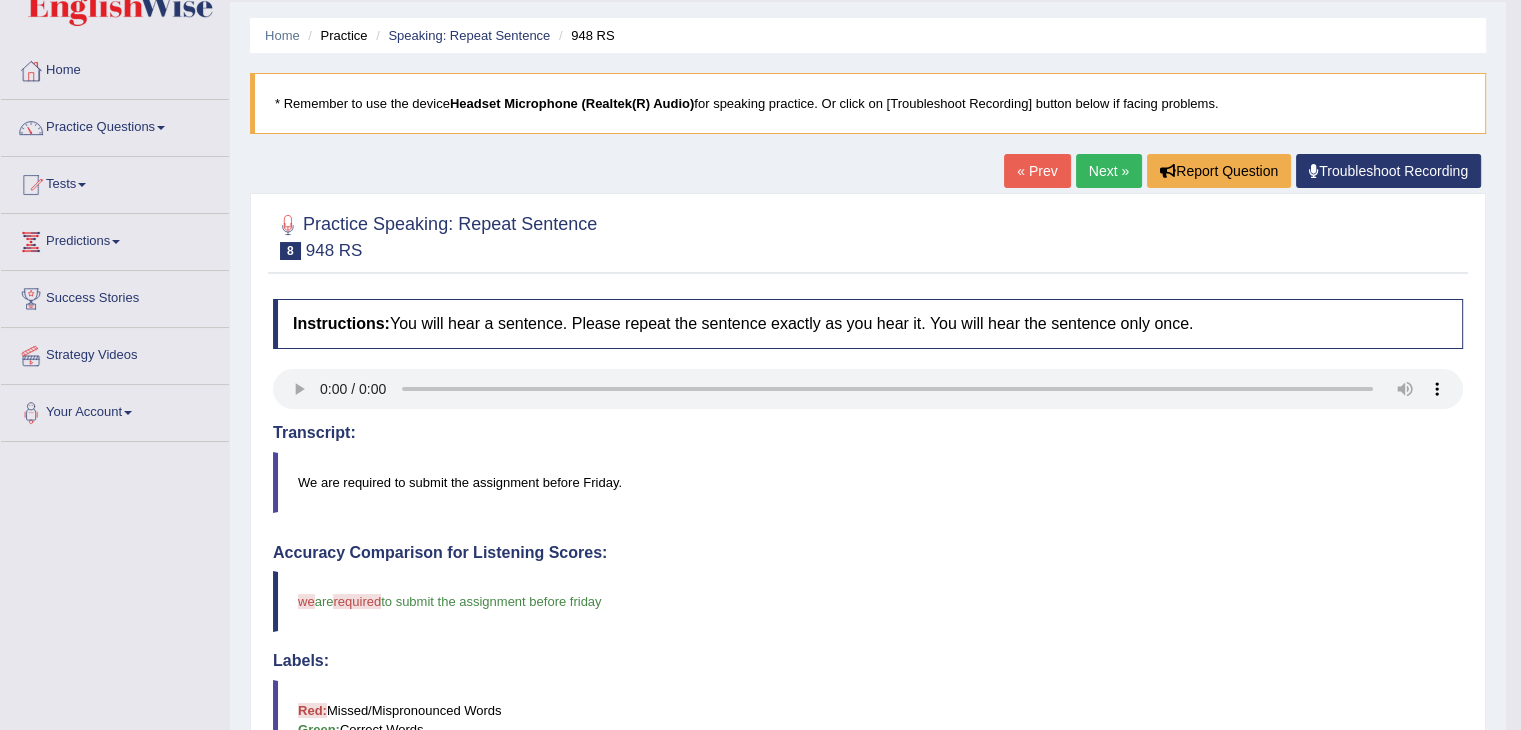 scroll, scrollTop: 40, scrollLeft: 0, axis: vertical 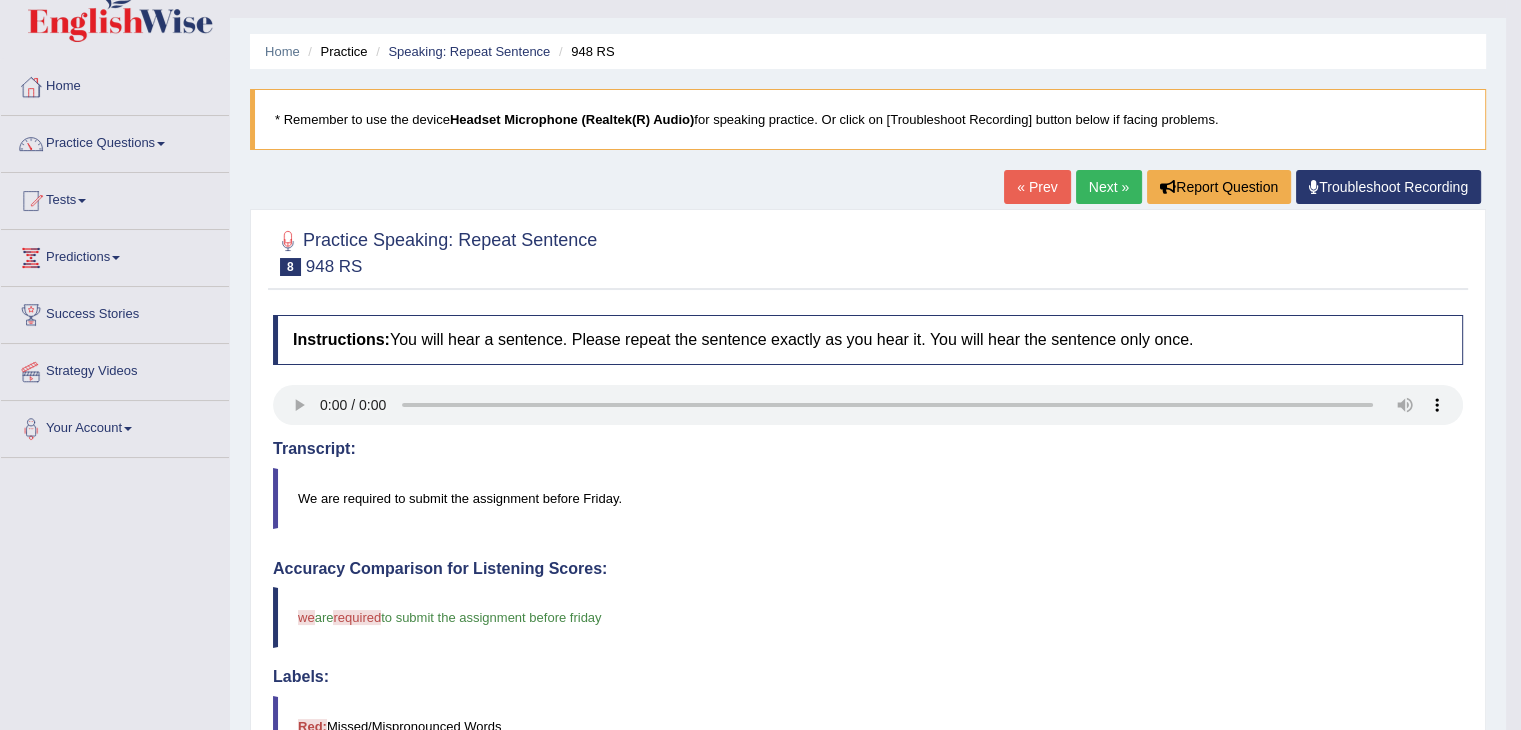 click on "Next »" at bounding box center [1109, 187] 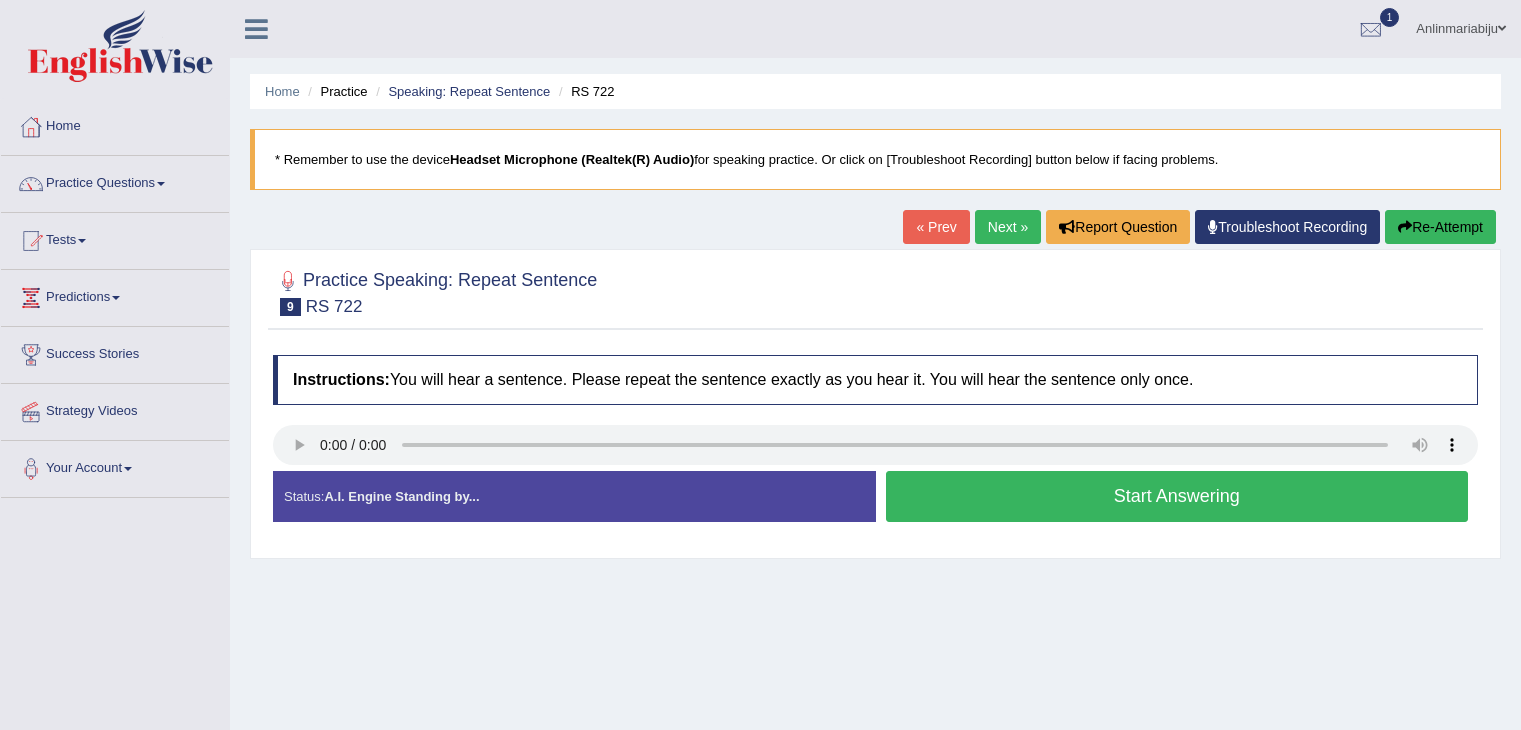scroll, scrollTop: 0, scrollLeft: 0, axis: both 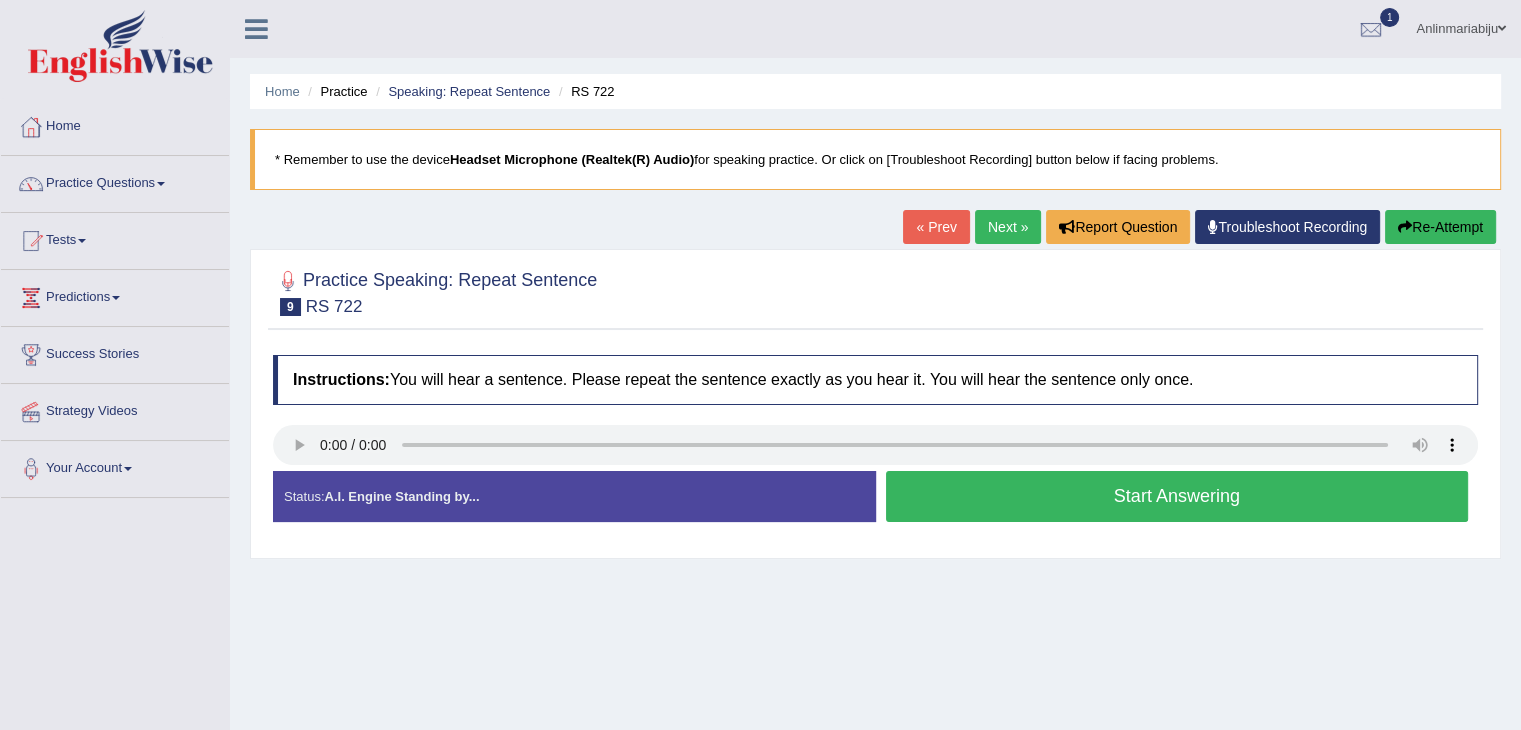 click on "Start Answering" at bounding box center [1177, 496] 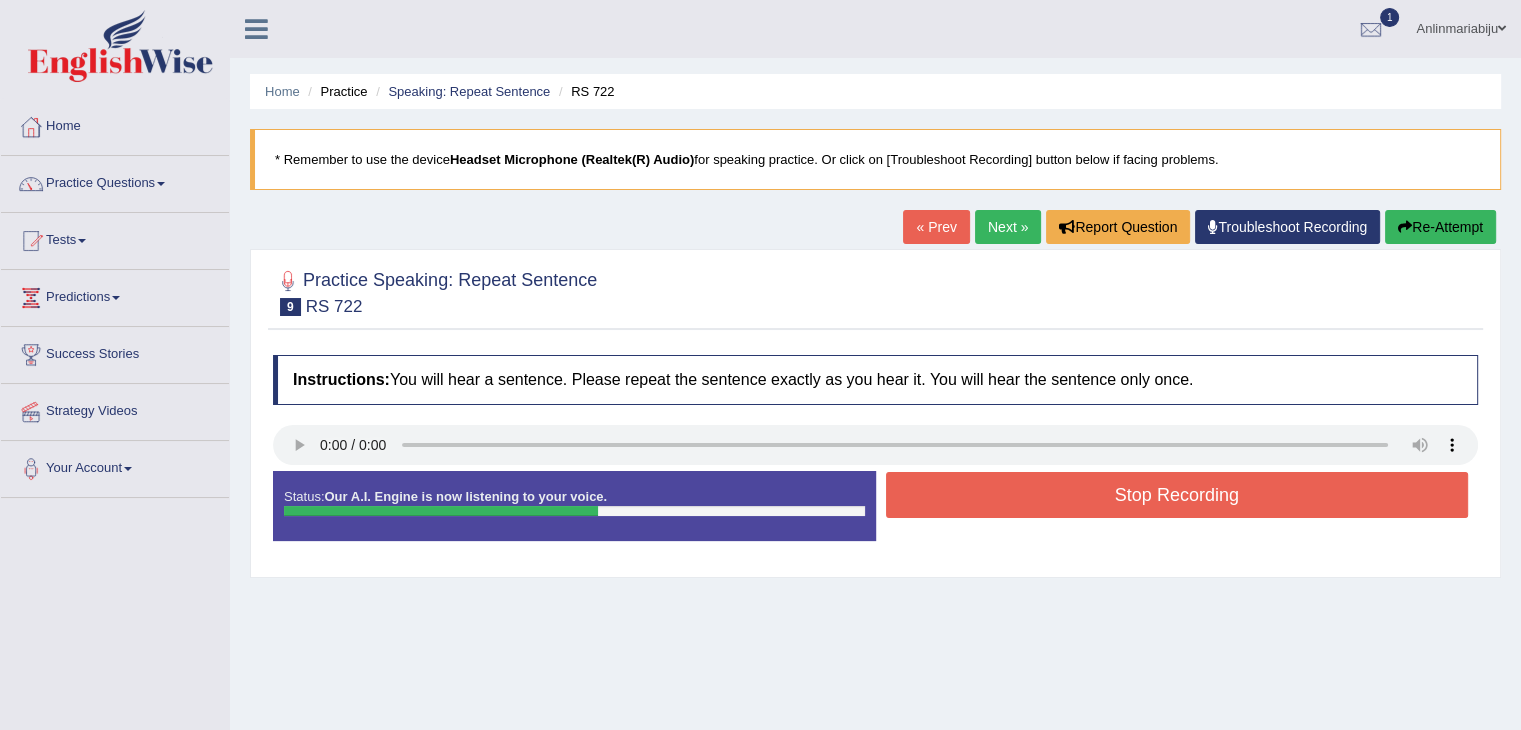 click on "Stop Recording" at bounding box center (1177, 495) 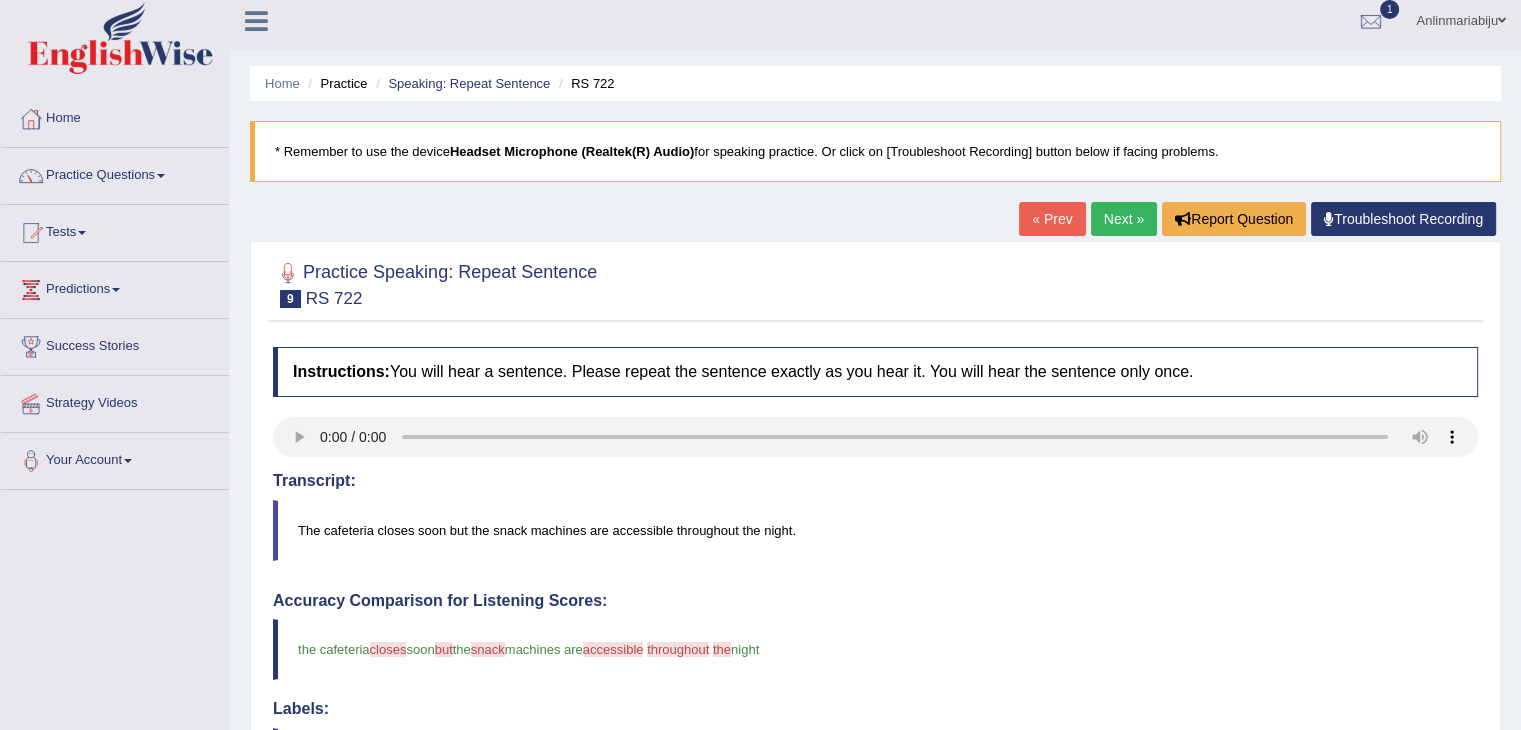 scroll, scrollTop: 0, scrollLeft: 0, axis: both 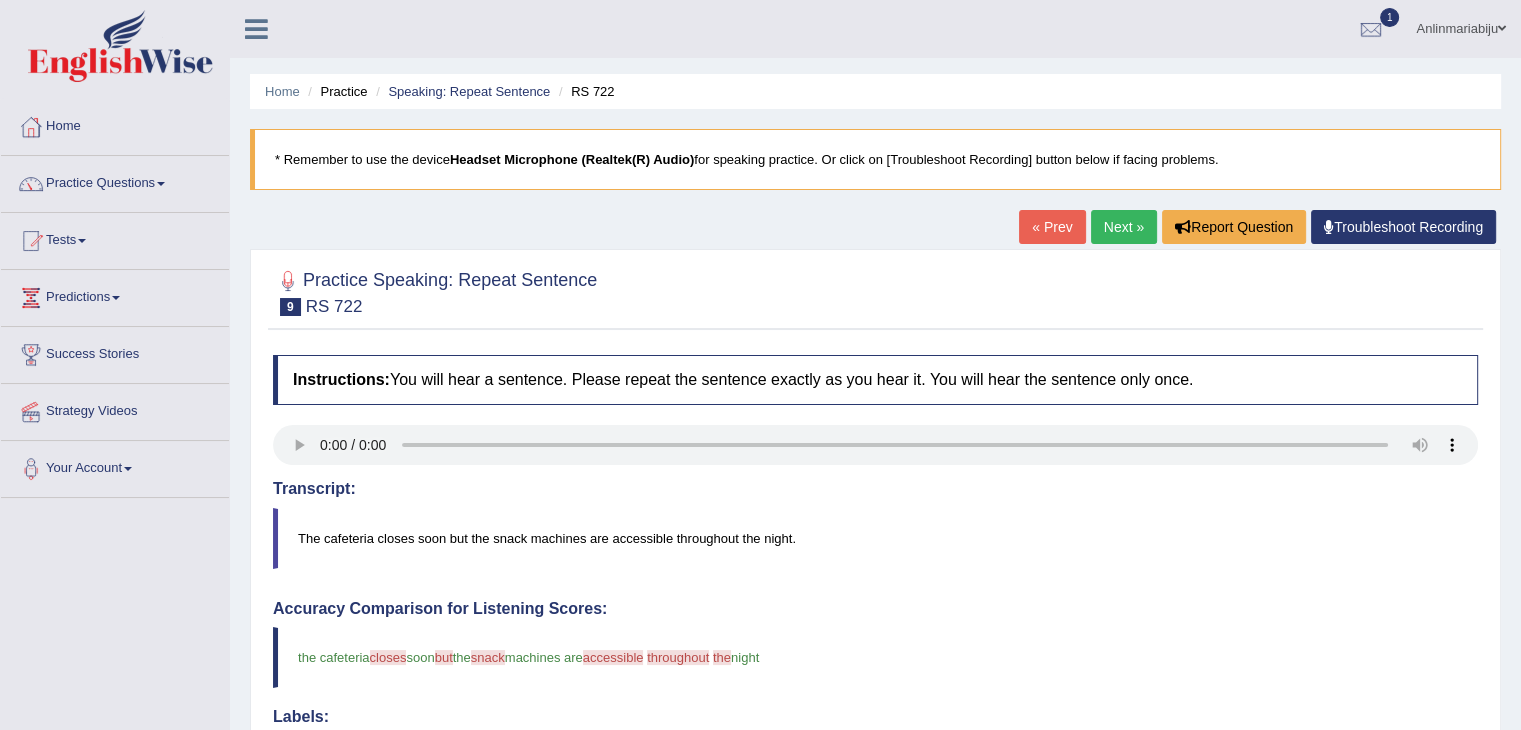 click on "Next »" at bounding box center (1124, 227) 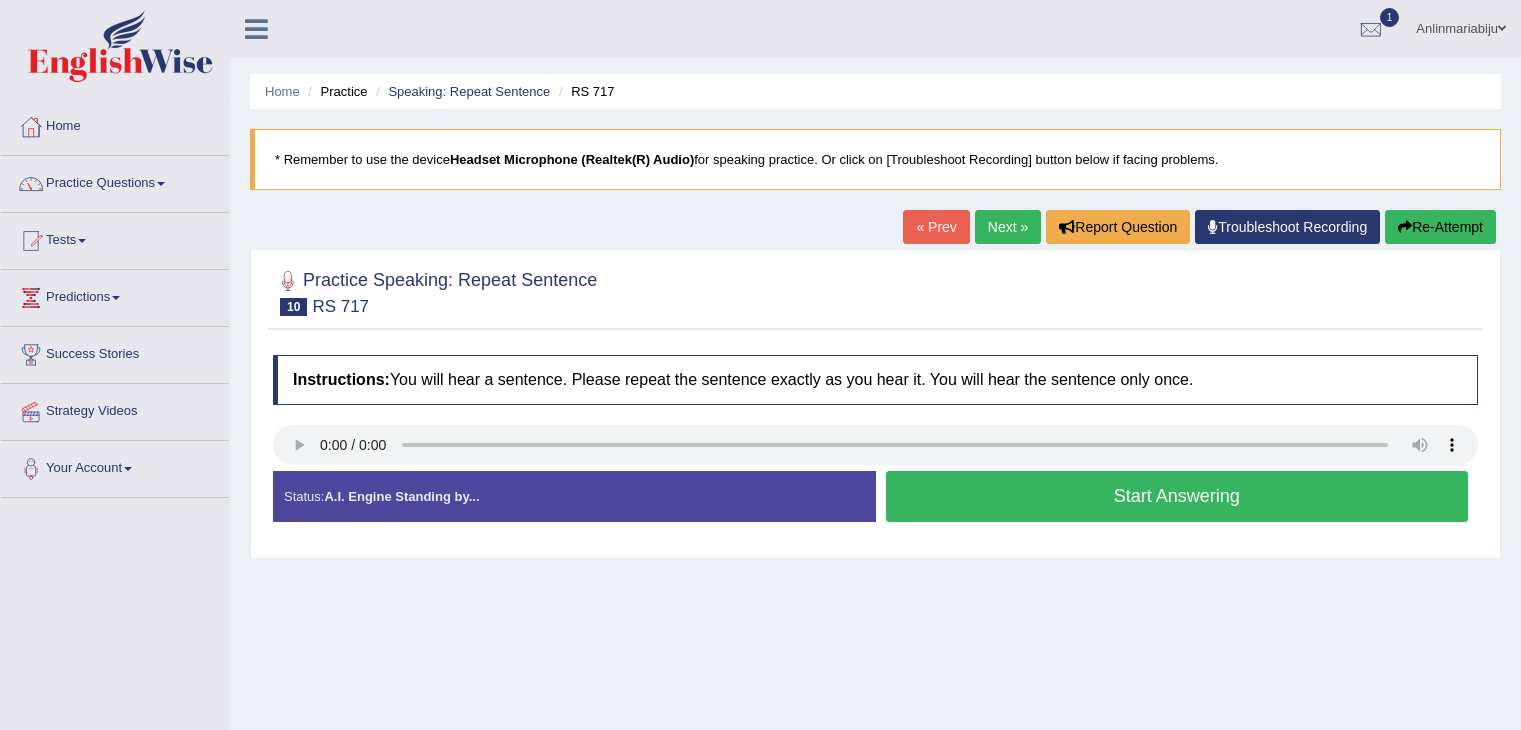 scroll, scrollTop: 0, scrollLeft: 0, axis: both 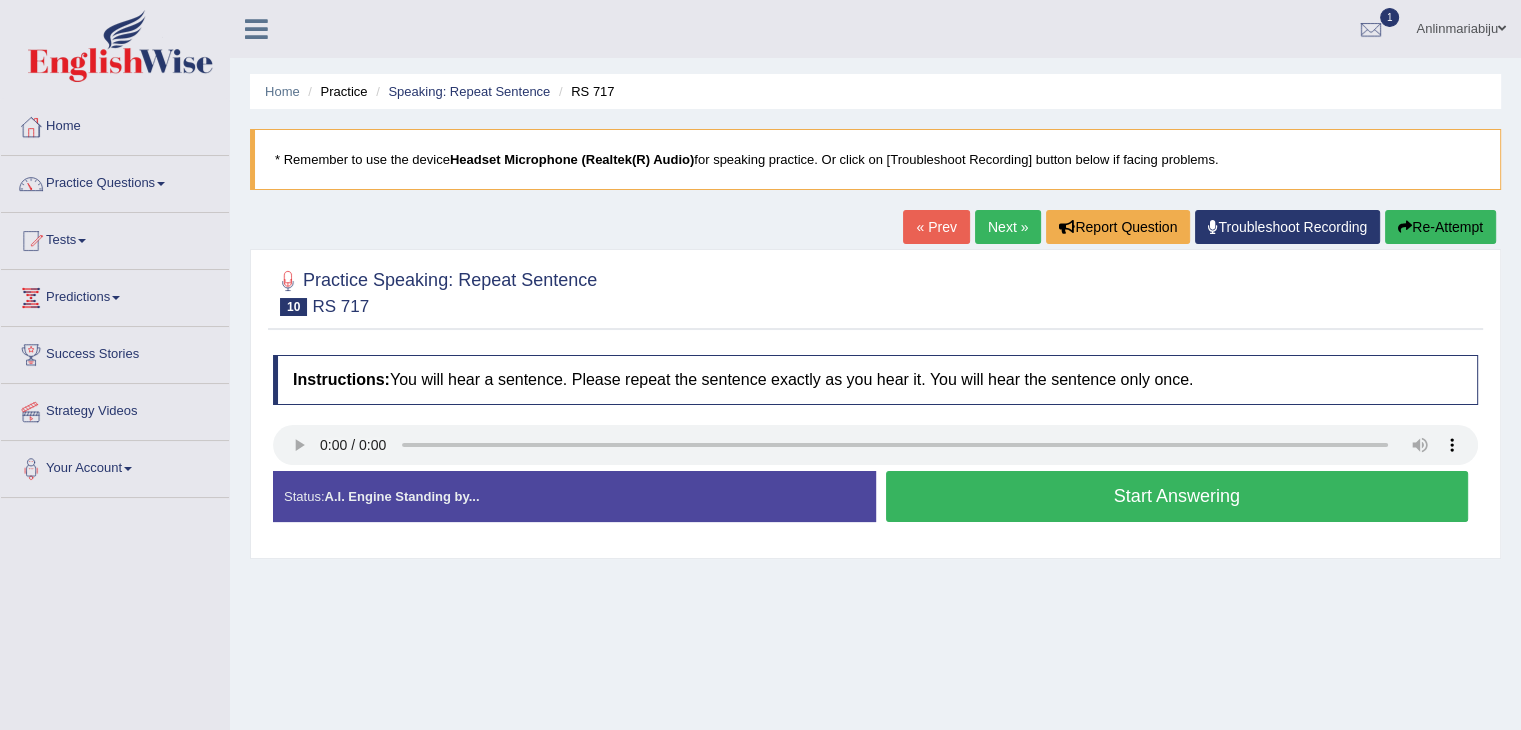 click on "Start Answering" at bounding box center (1177, 496) 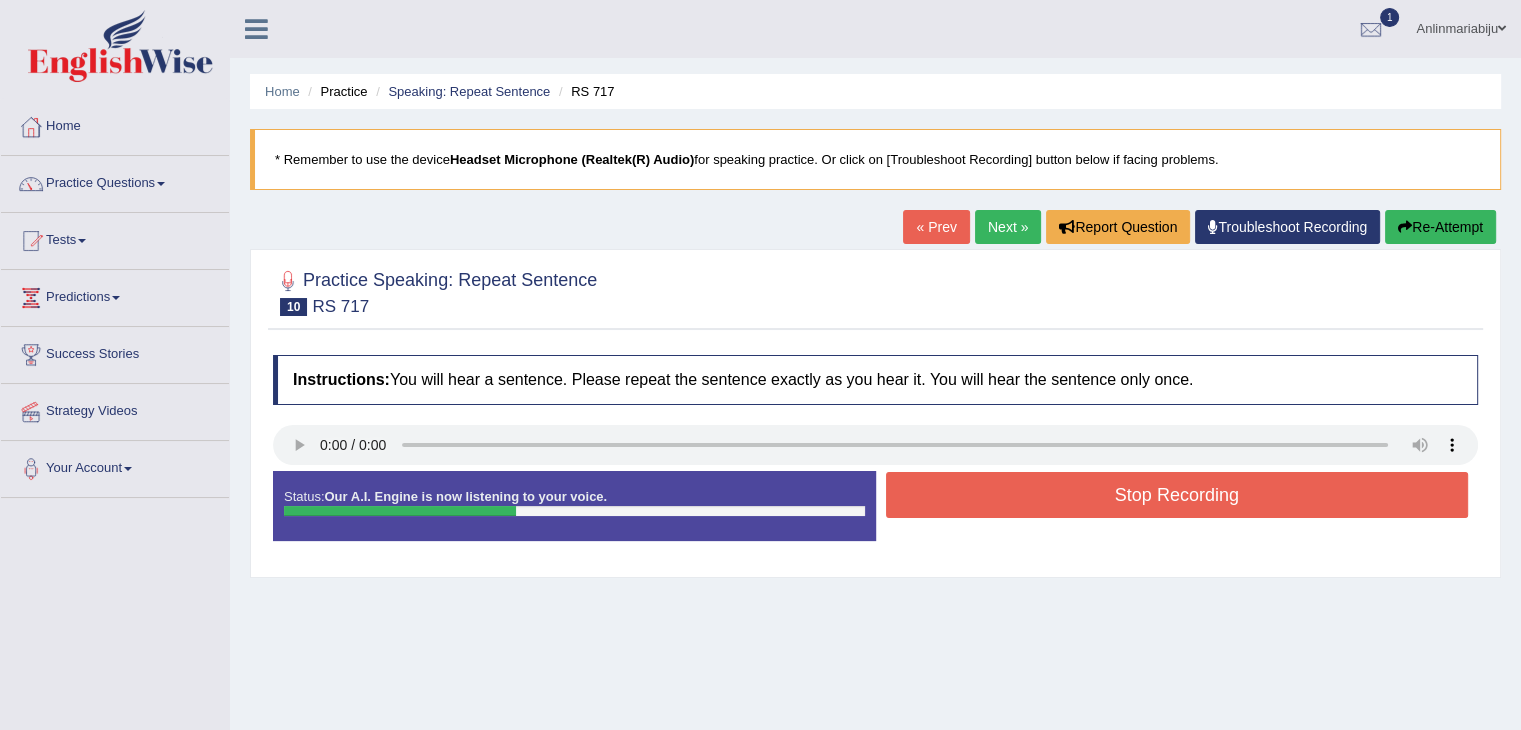 click on "Stop Recording" at bounding box center [1177, 495] 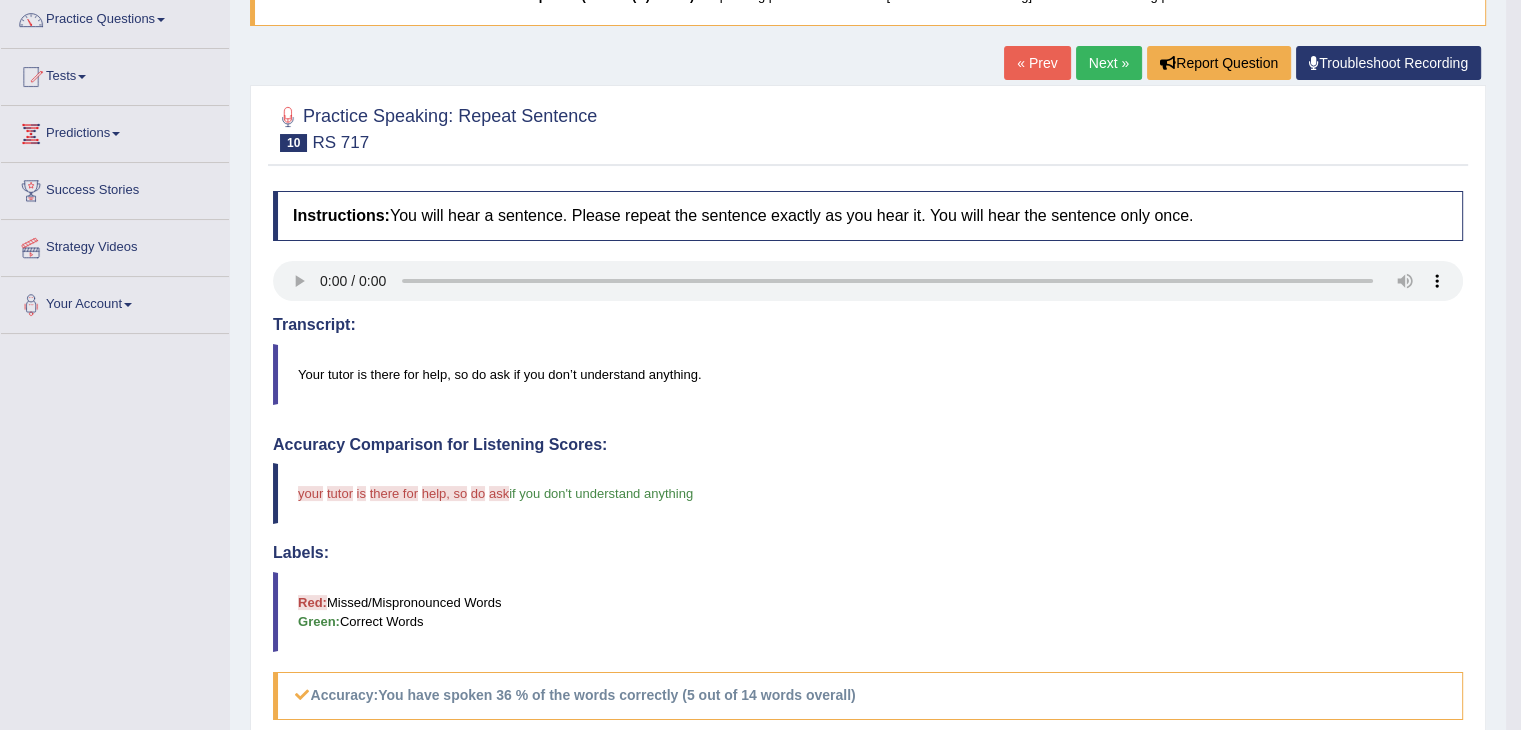 scroll, scrollTop: 0, scrollLeft: 0, axis: both 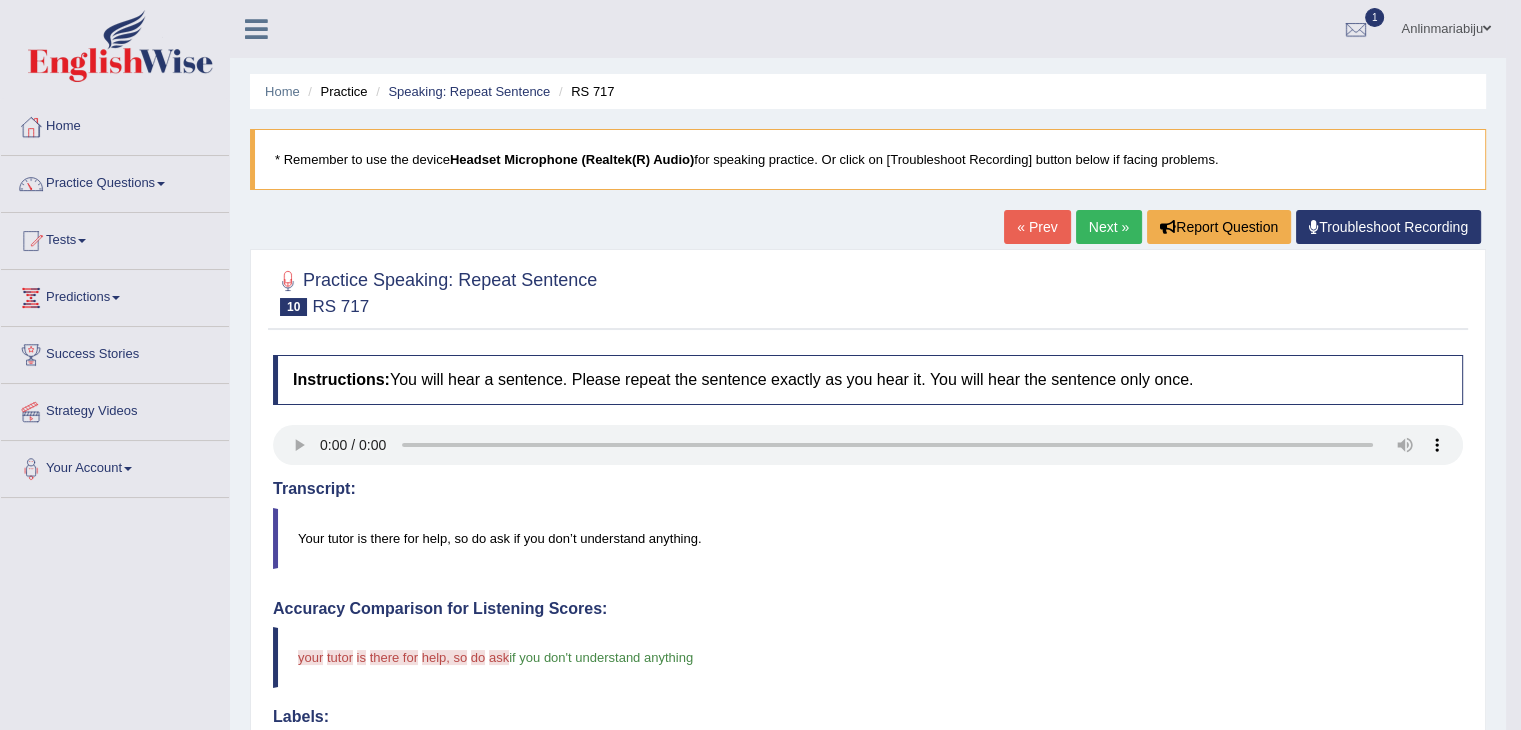 type 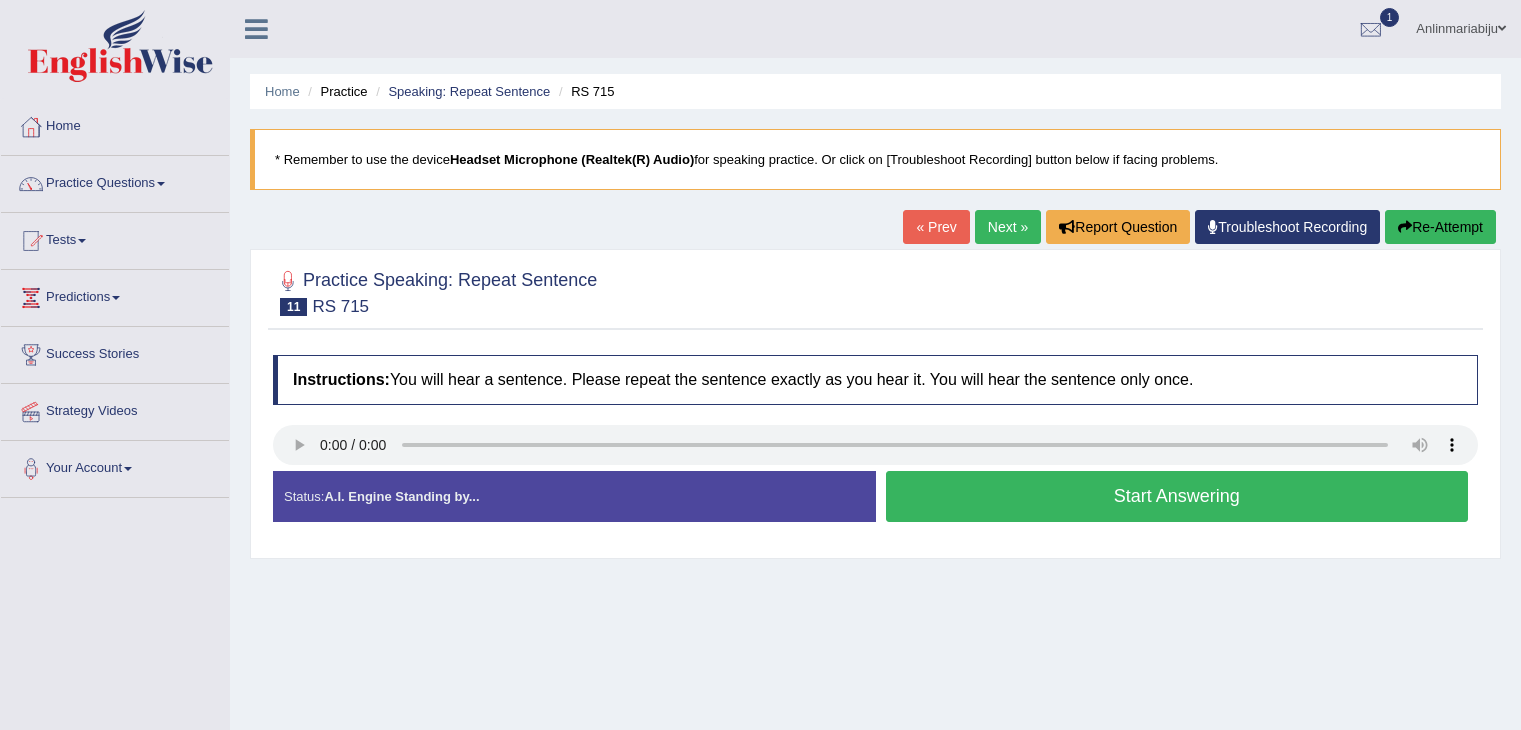 scroll, scrollTop: 0, scrollLeft: 0, axis: both 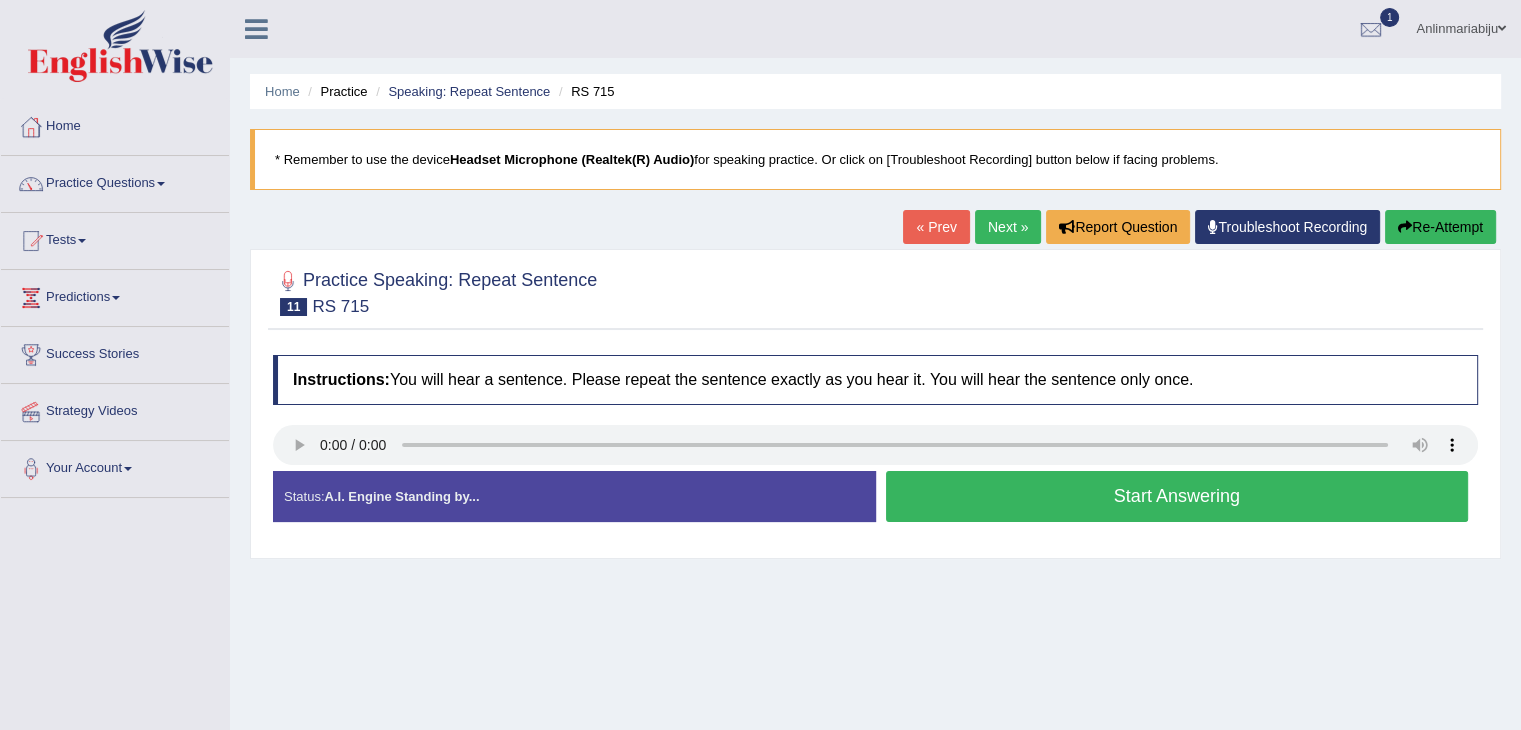 click on "Start Answering" at bounding box center [1177, 496] 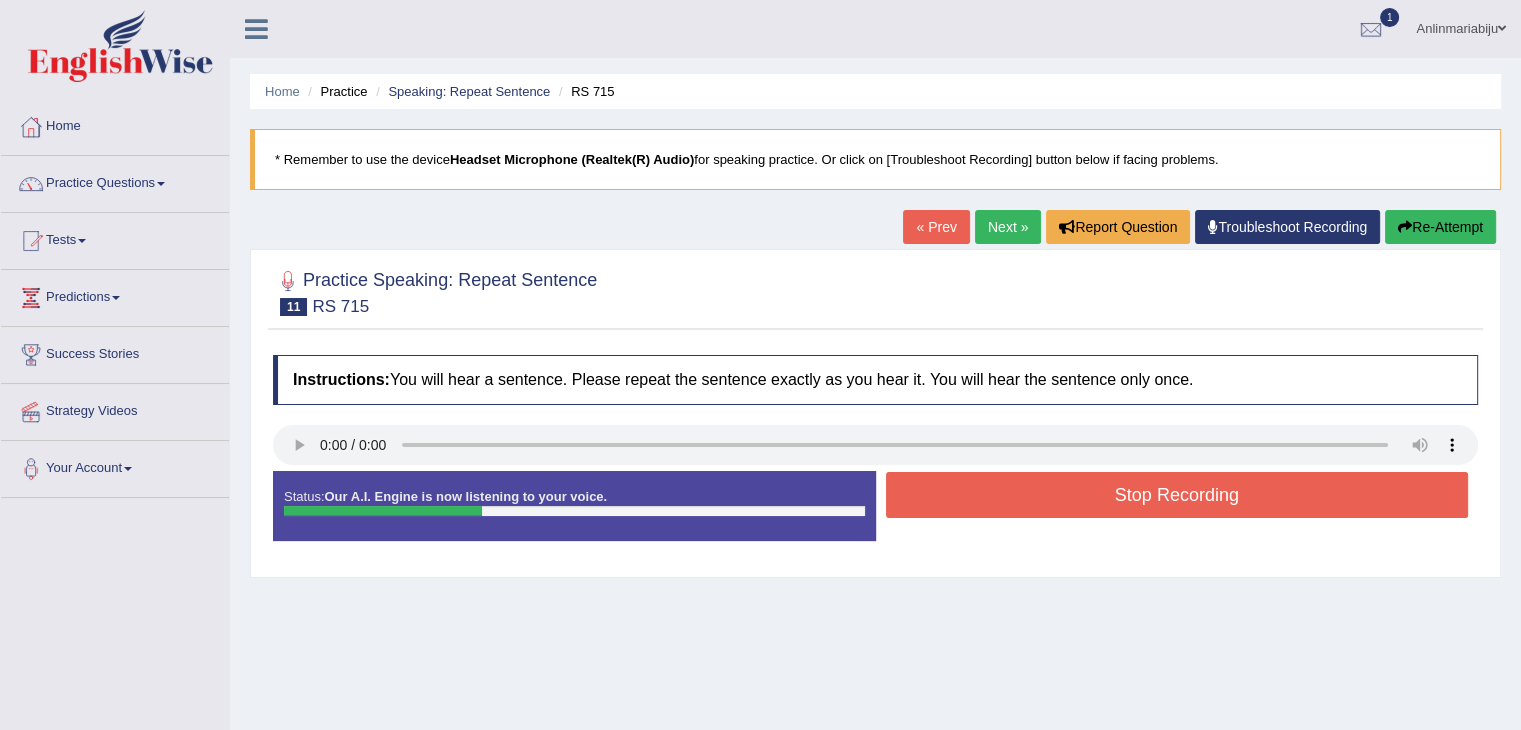 click on "Stop Recording" at bounding box center (1177, 495) 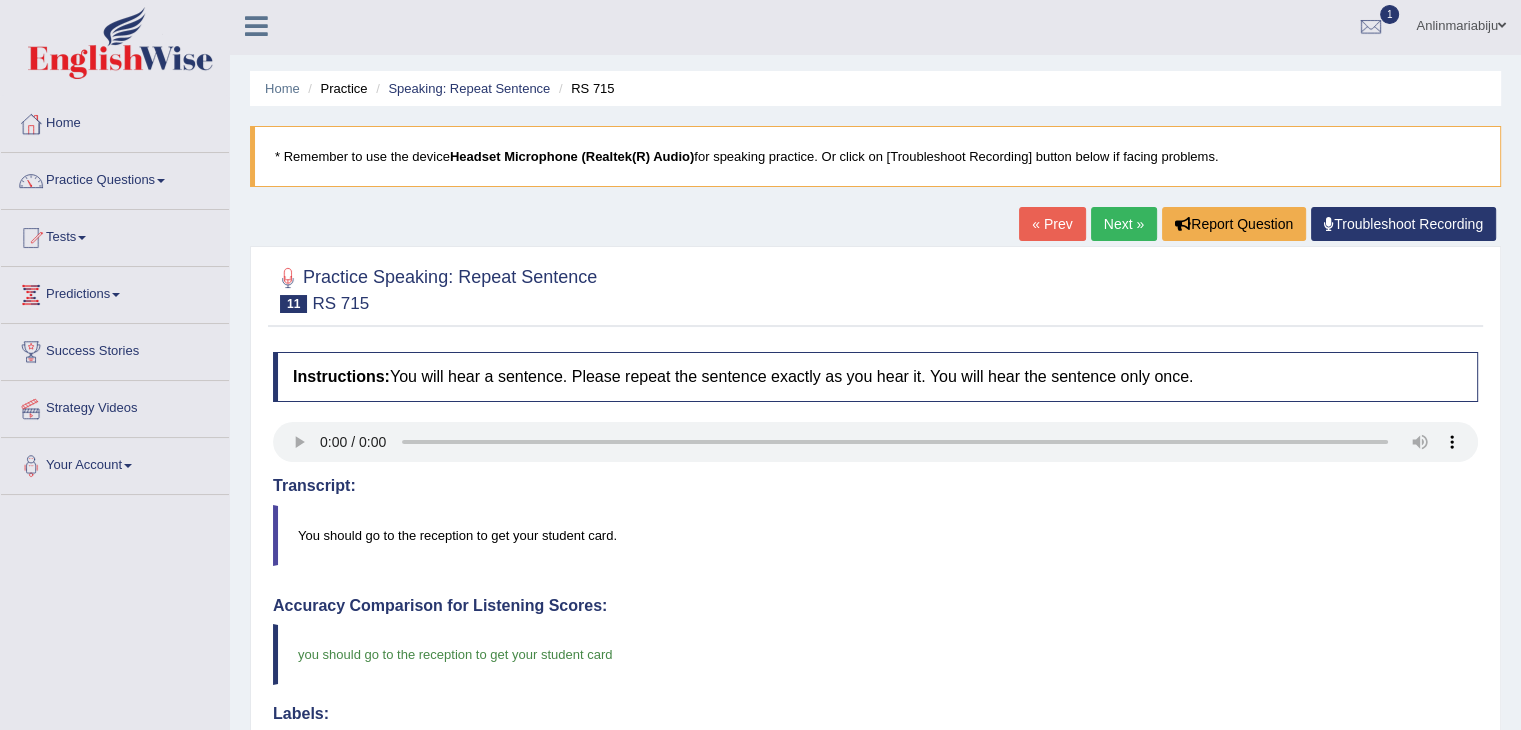 scroll, scrollTop: 0, scrollLeft: 0, axis: both 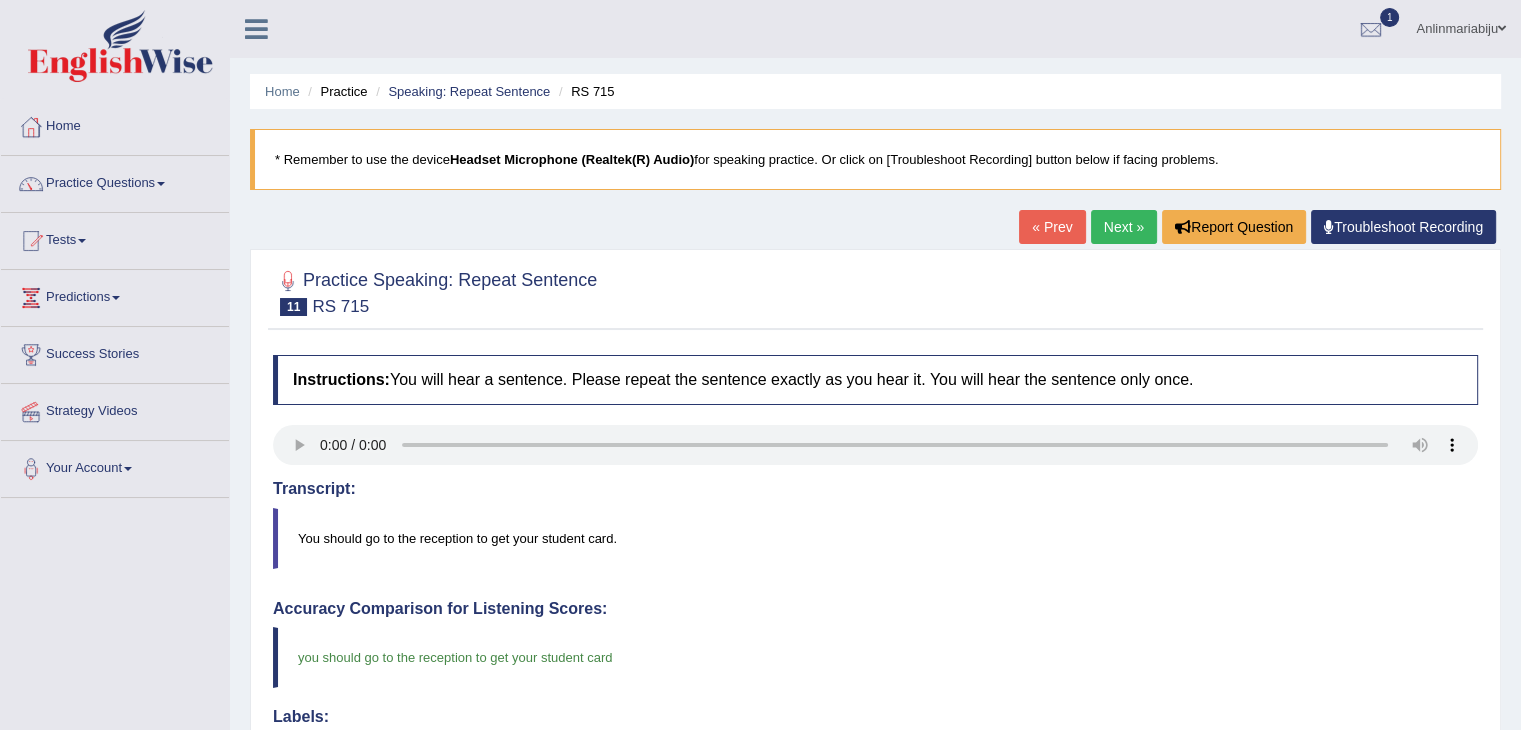 click on "Next »" at bounding box center (1124, 227) 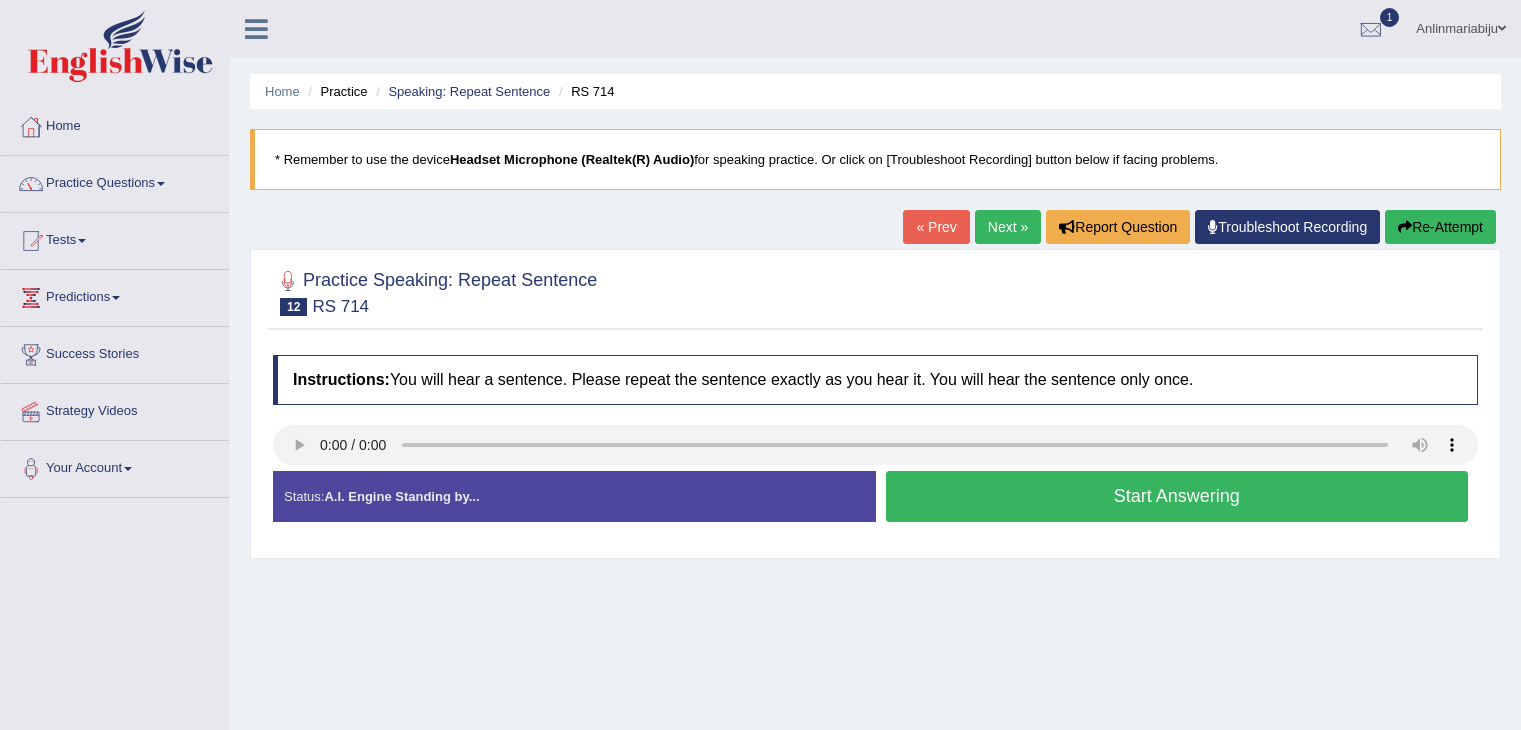 scroll, scrollTop: 0, scrollLeft: 0, axis: both 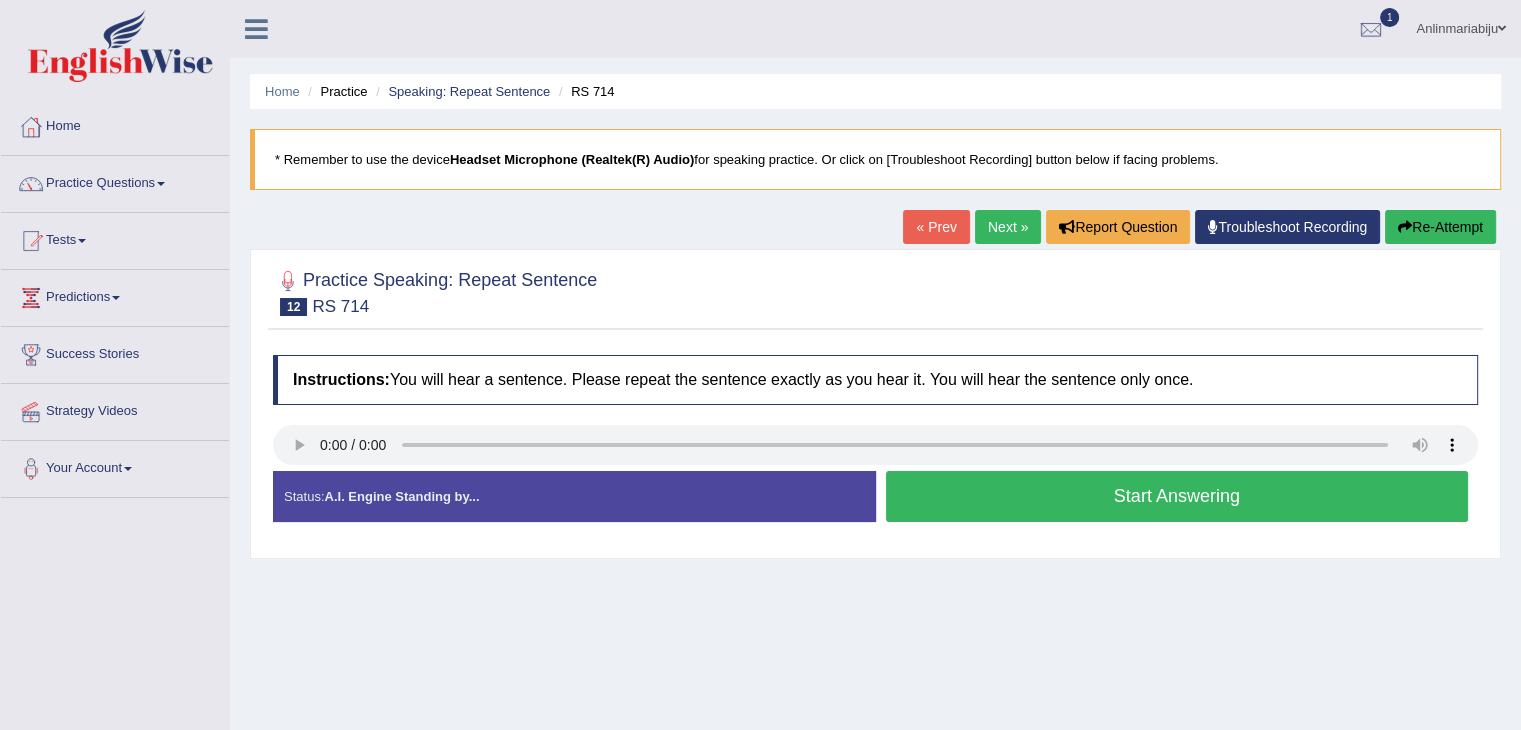 click on "Start Answering" at bounding box center [1177, 496] 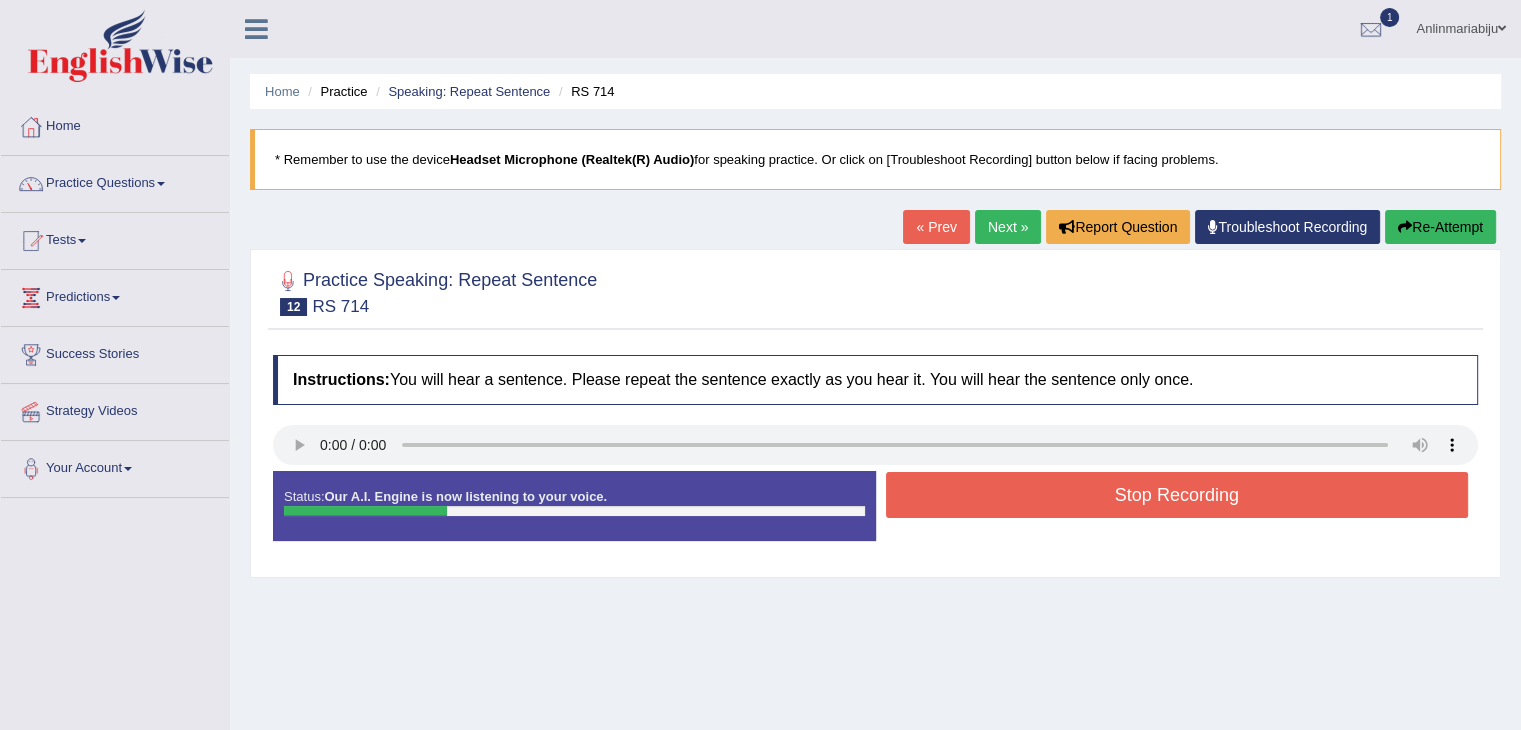 click on "Stop Recording" at bounding box center [1177, 495] 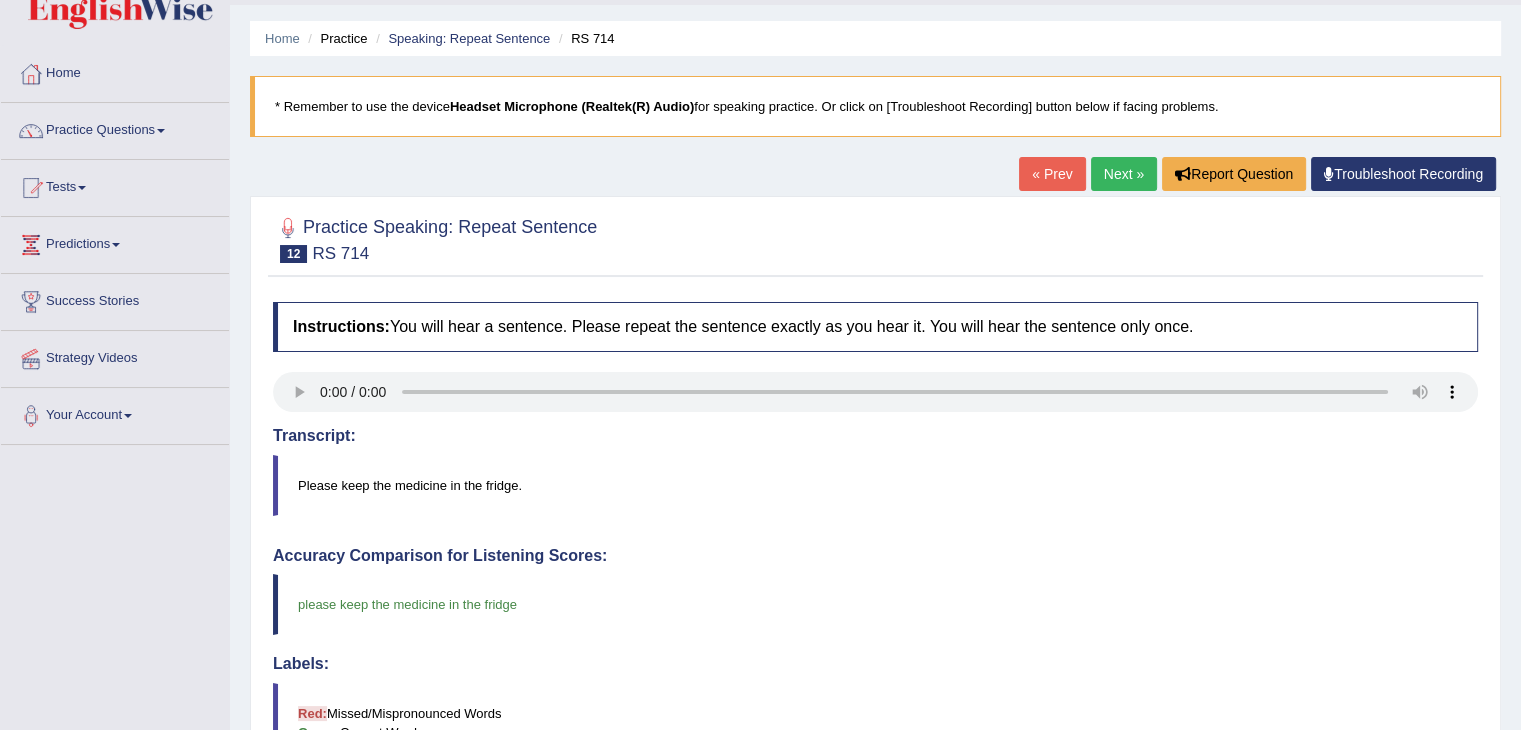 scroll, scrollTop: 40, scrollLeft: 0, axis: vertical 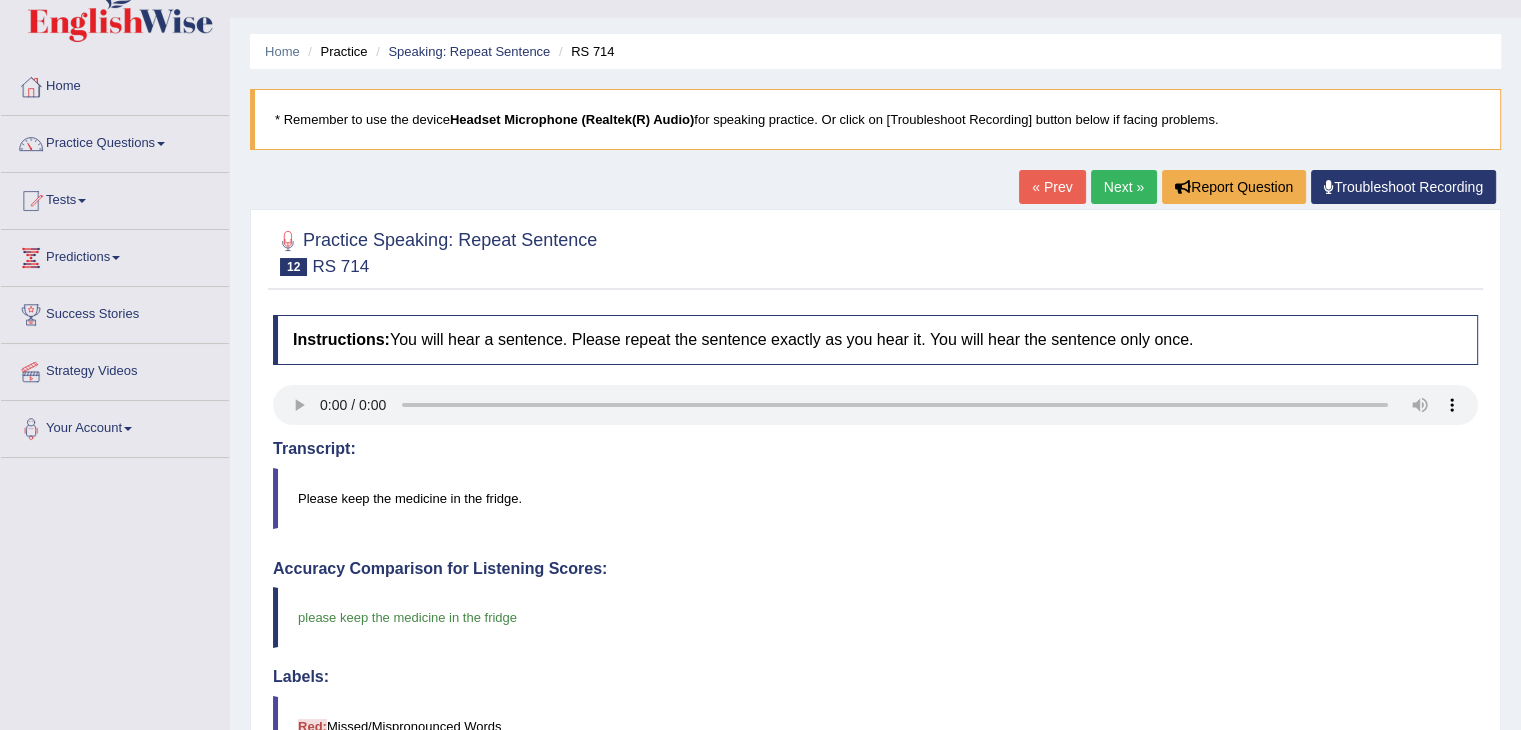 click on "Next »" at bounding box center (1124, 187) 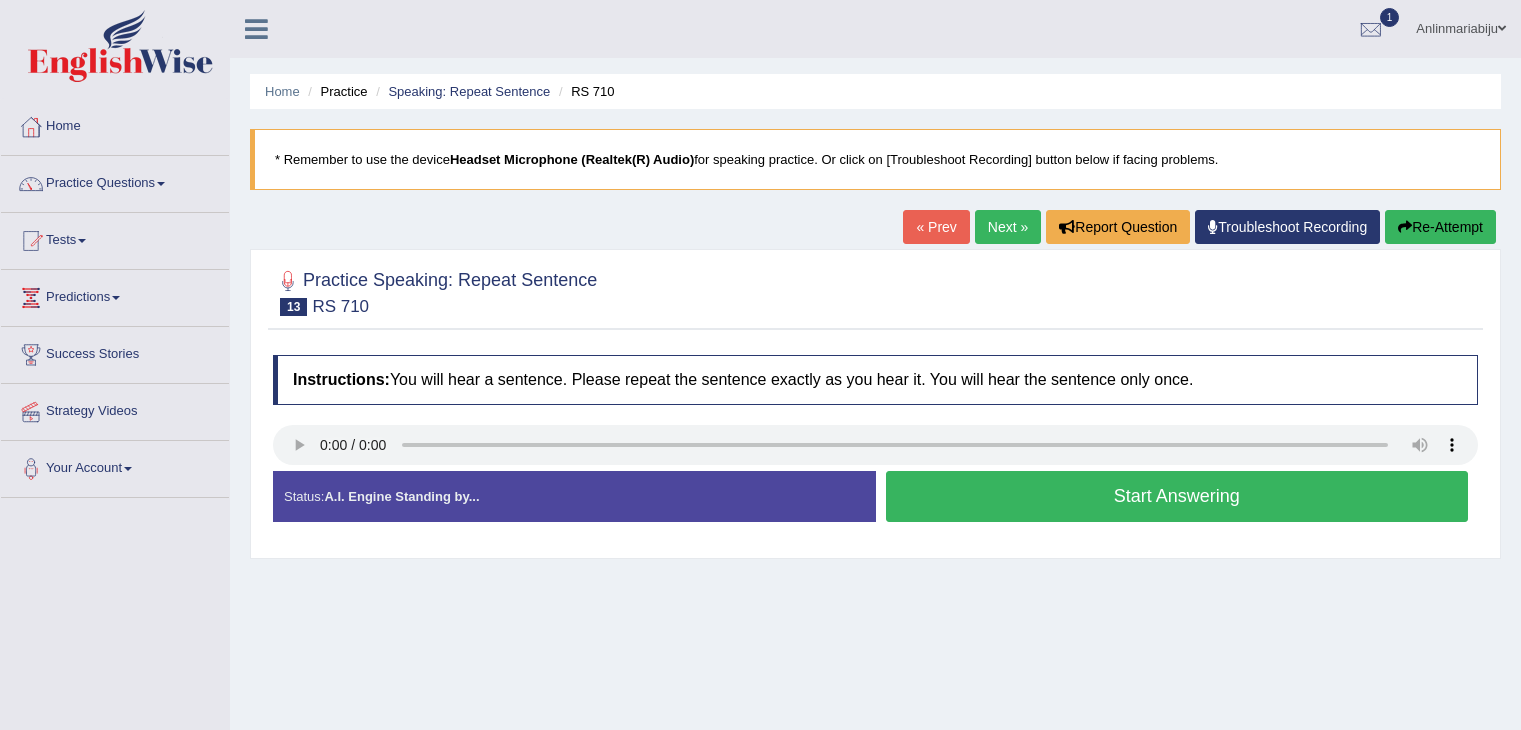 scroll, scrollTop: 0, scrollLeft: 0, axis: both 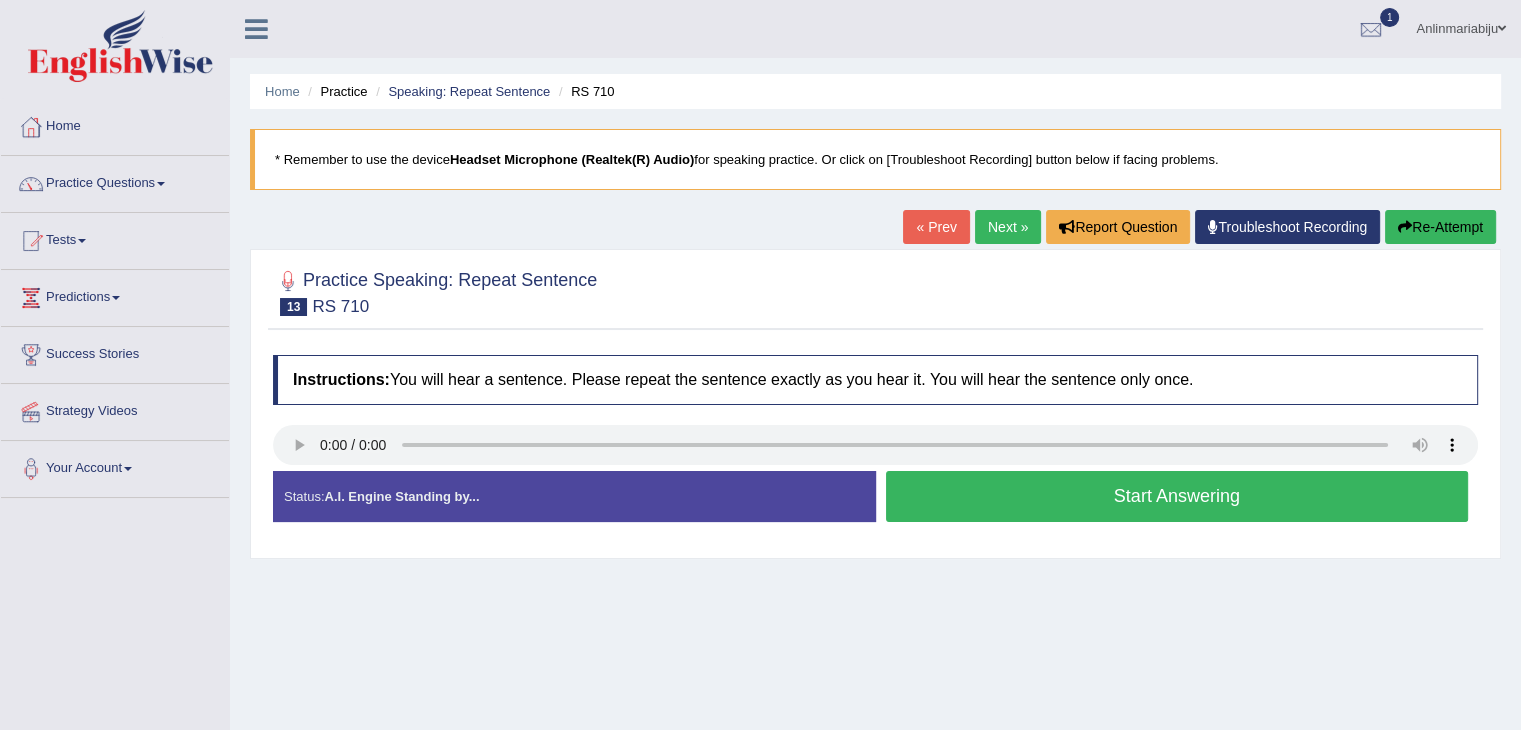 click on "Start Answering" at bounding box center [1177, 496] 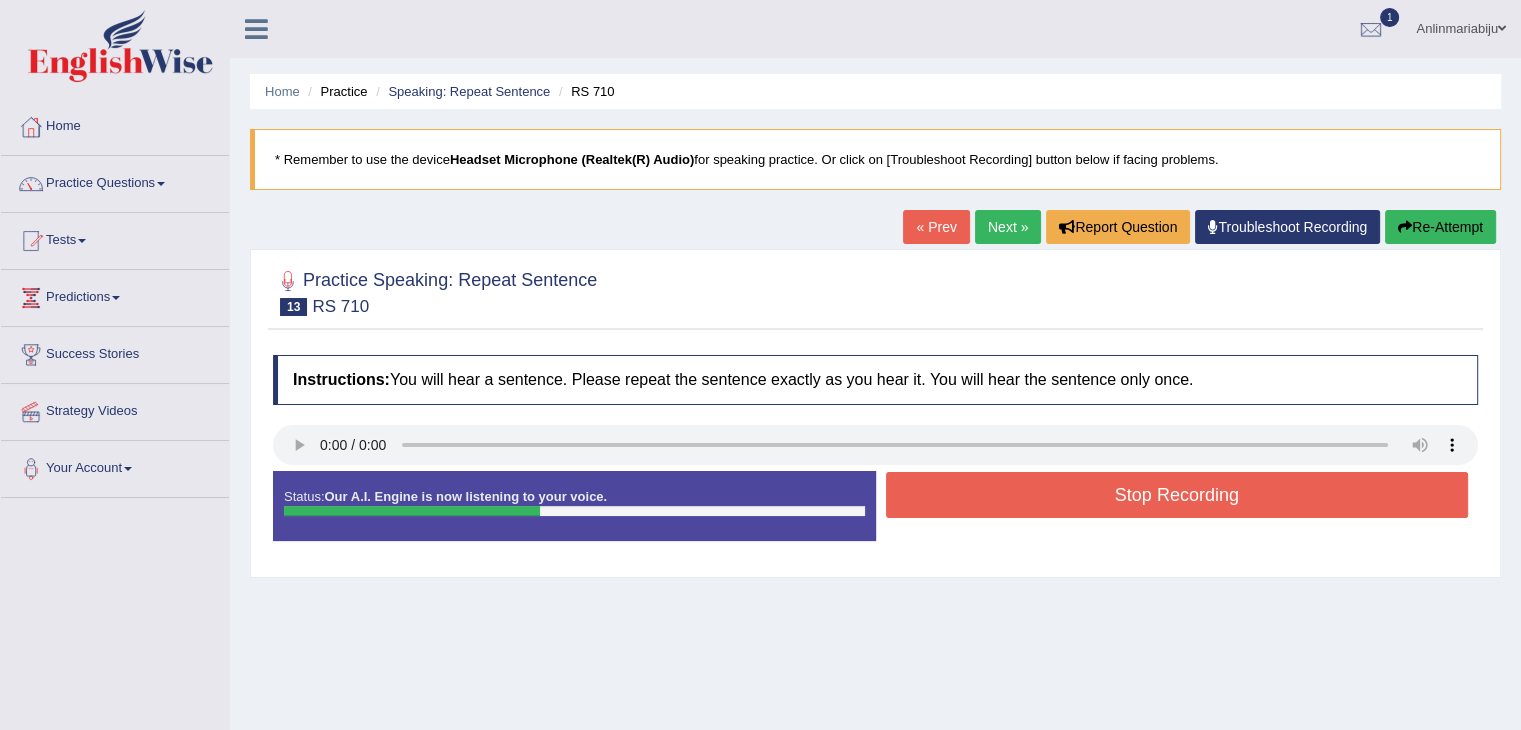 click on "Stop Recording" at bounding box center [1177, 495] 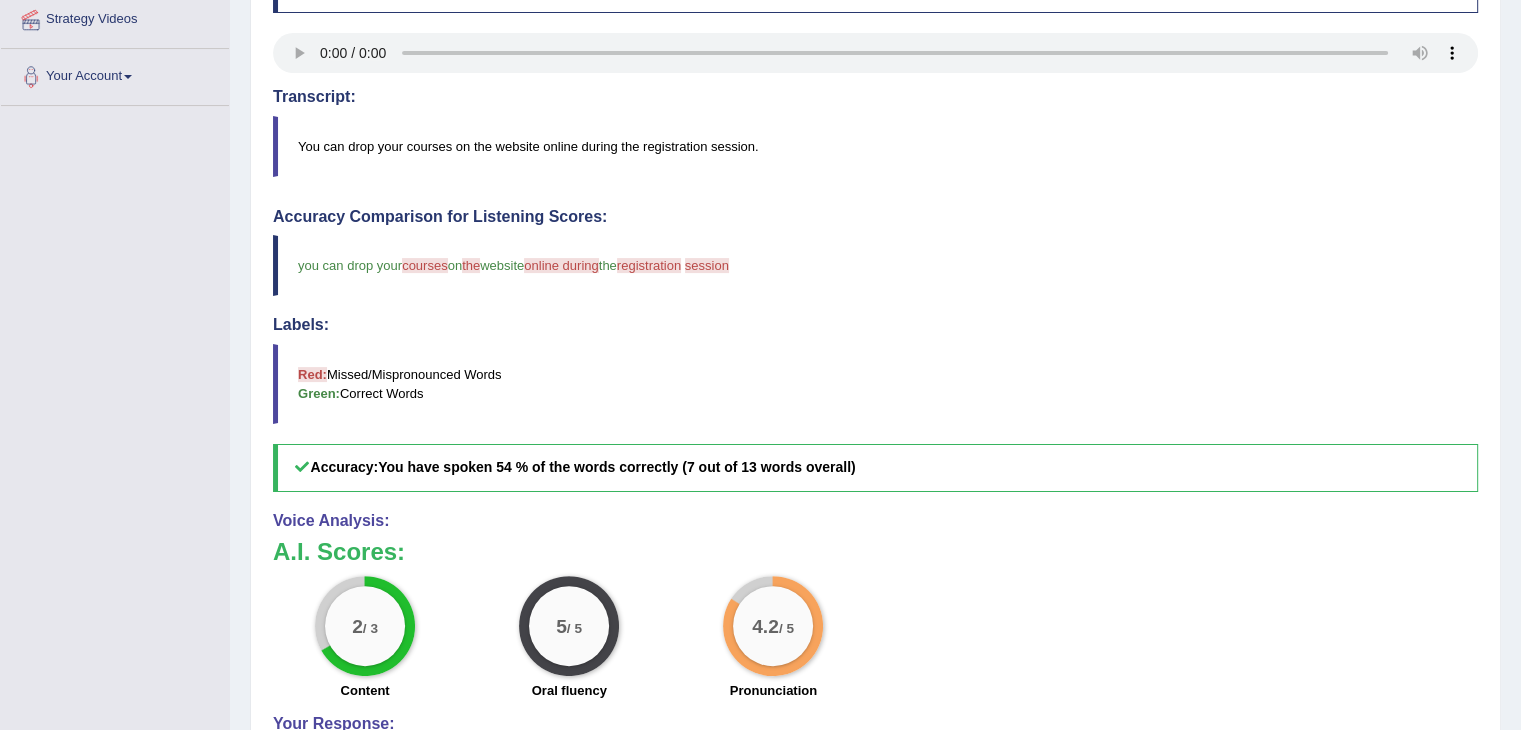 scroll, scrollTop: 320, scrollLeft: 0, axis: vertical 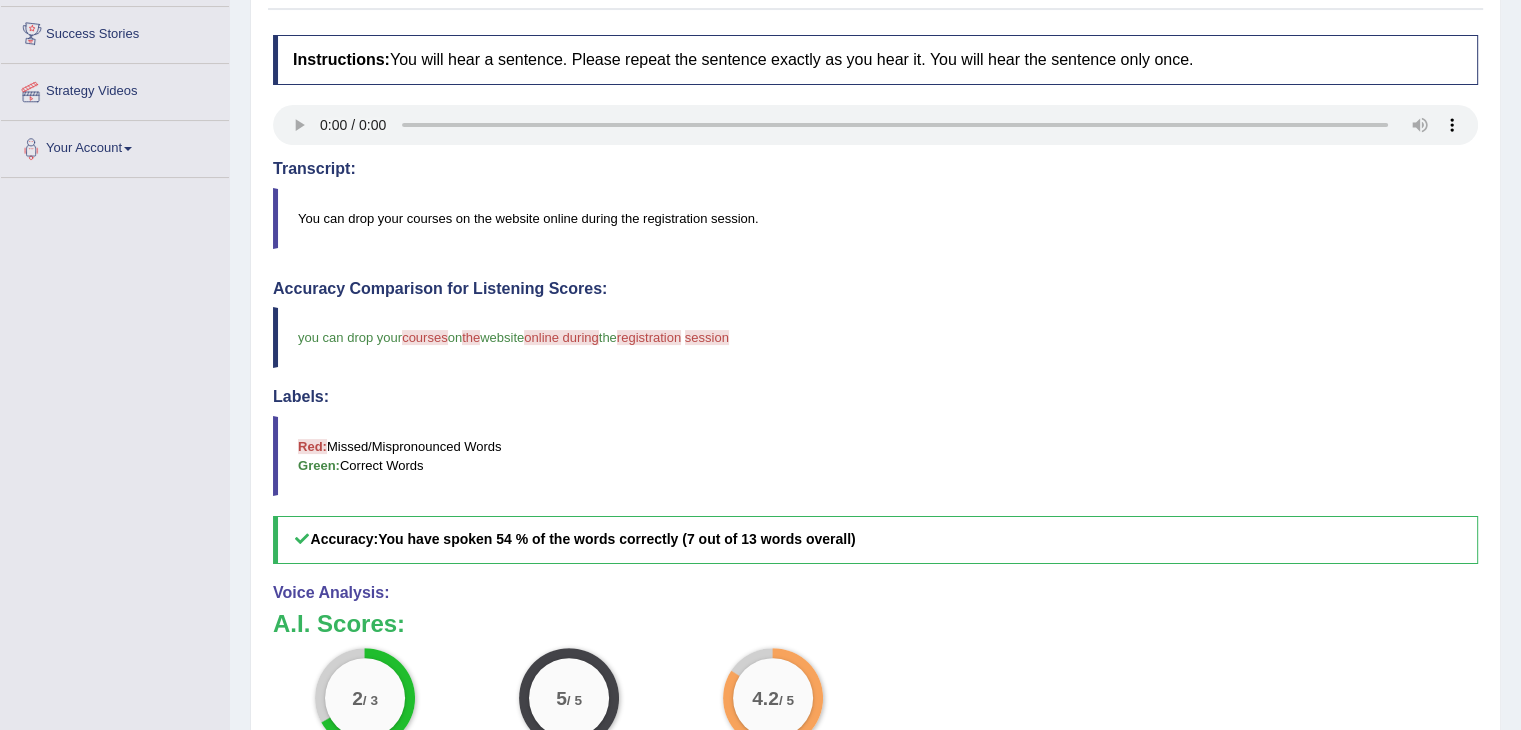 click on "Toggle navigation
Home
Practice Questions   Speaking Practice Read Aloud
Repeat Sentence
Describe Image
Re-tell Lecture
Answer Short Question
Summarize Group Discussion
Respond To A Situation
Writing Practice  Summarize Written Text
Write Essay
Reading Practice  Reading & Writing: Fill In The Blanks
Choose Multiple Answers
Re-order Paragraphs
Fill In The Blanks
Choose Single Answer
Listening Practice  Summarize Spoken Text
Highlight Incorrect Words
Highlight Correct Summary
Select Missing Word
Choose Single Answer
Choose Multiple Answers
Fill In The Blanks
Write From Dictation
Pronunciation
Tests  Take Practice Sectional Test
Take Mock Test" at bounding box center (760, 364) 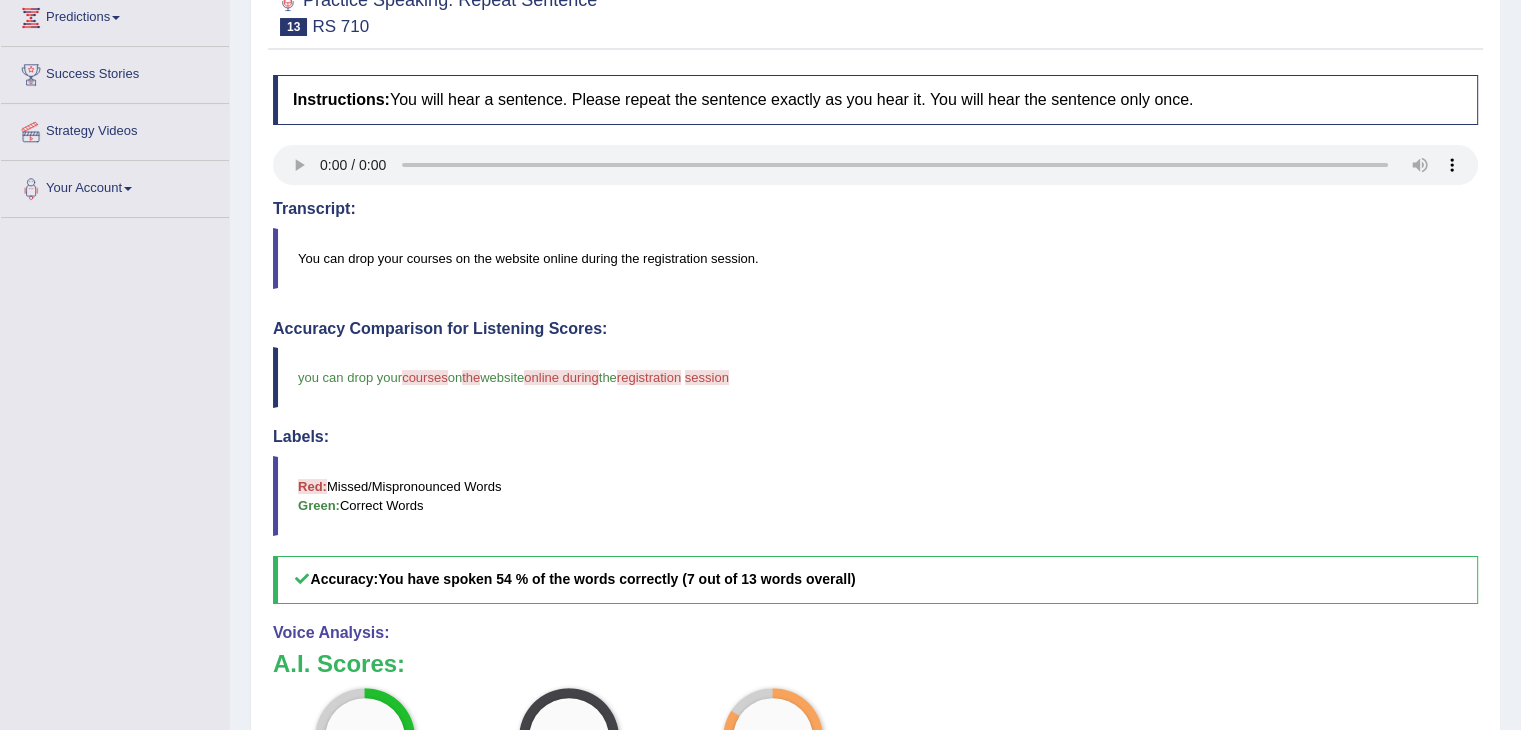scroll, scrollTop: 160, scrollLeft: 0, axis: vertical 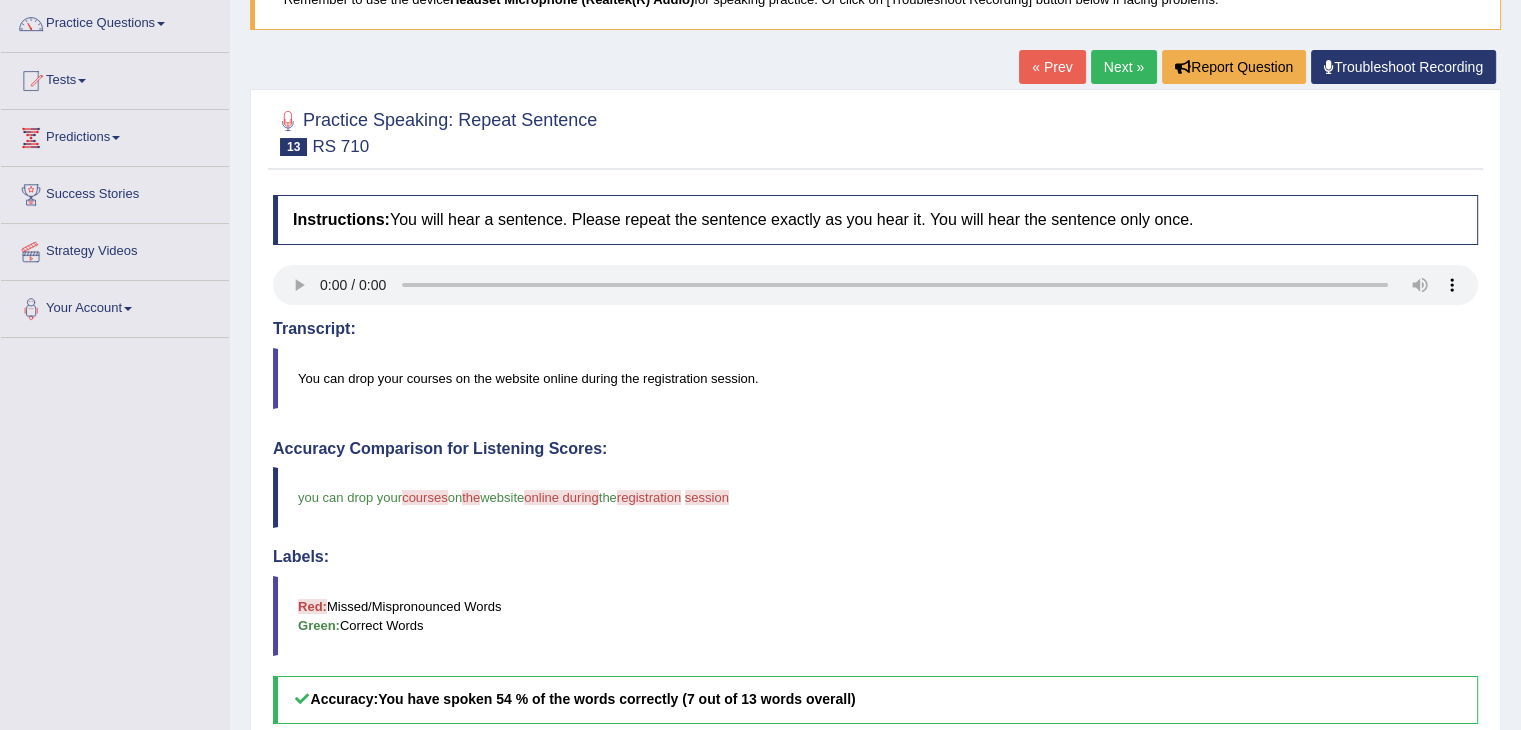 click on "Next »" at bounding box center [1124, 67] 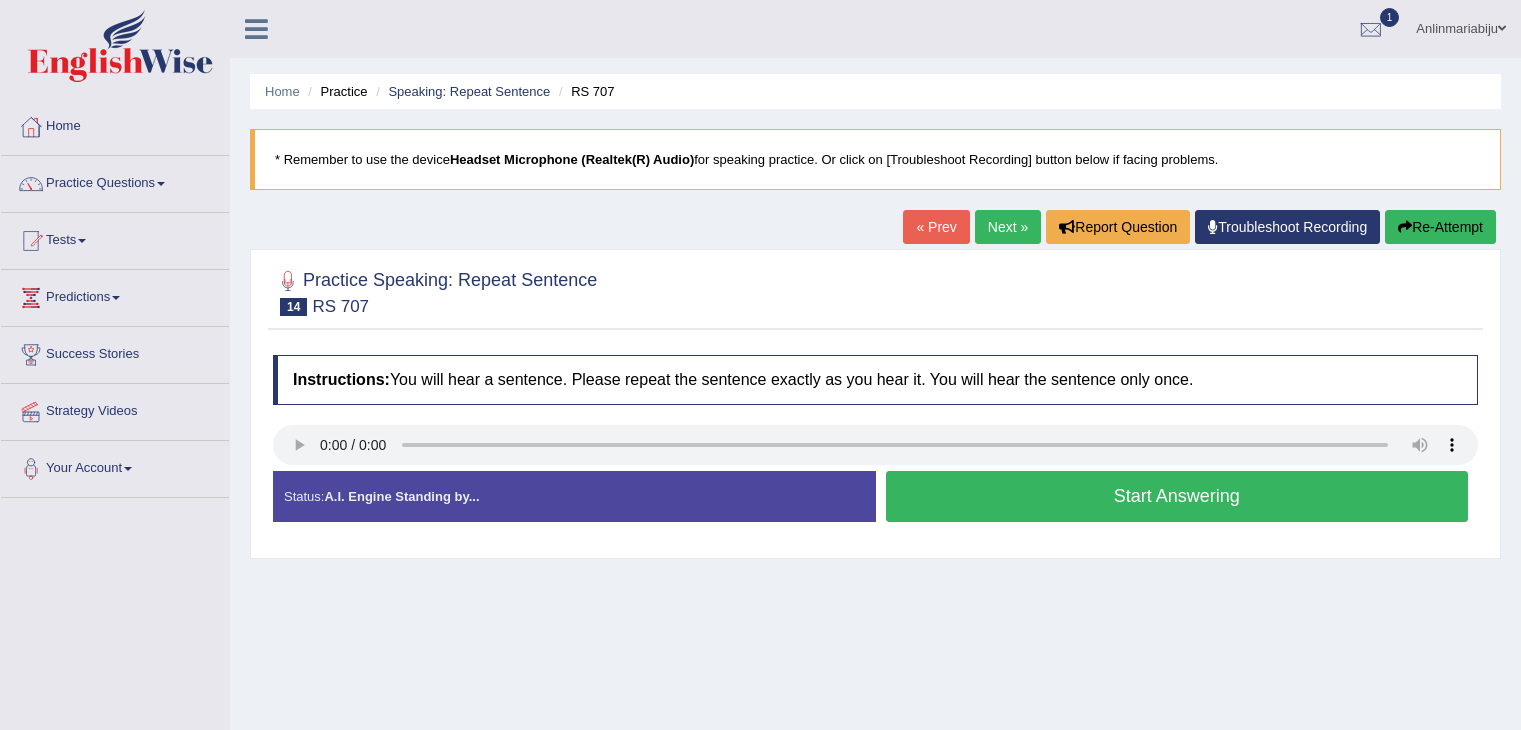 scroll, scrollTop: 0, scrollLeft: 0, axis: both 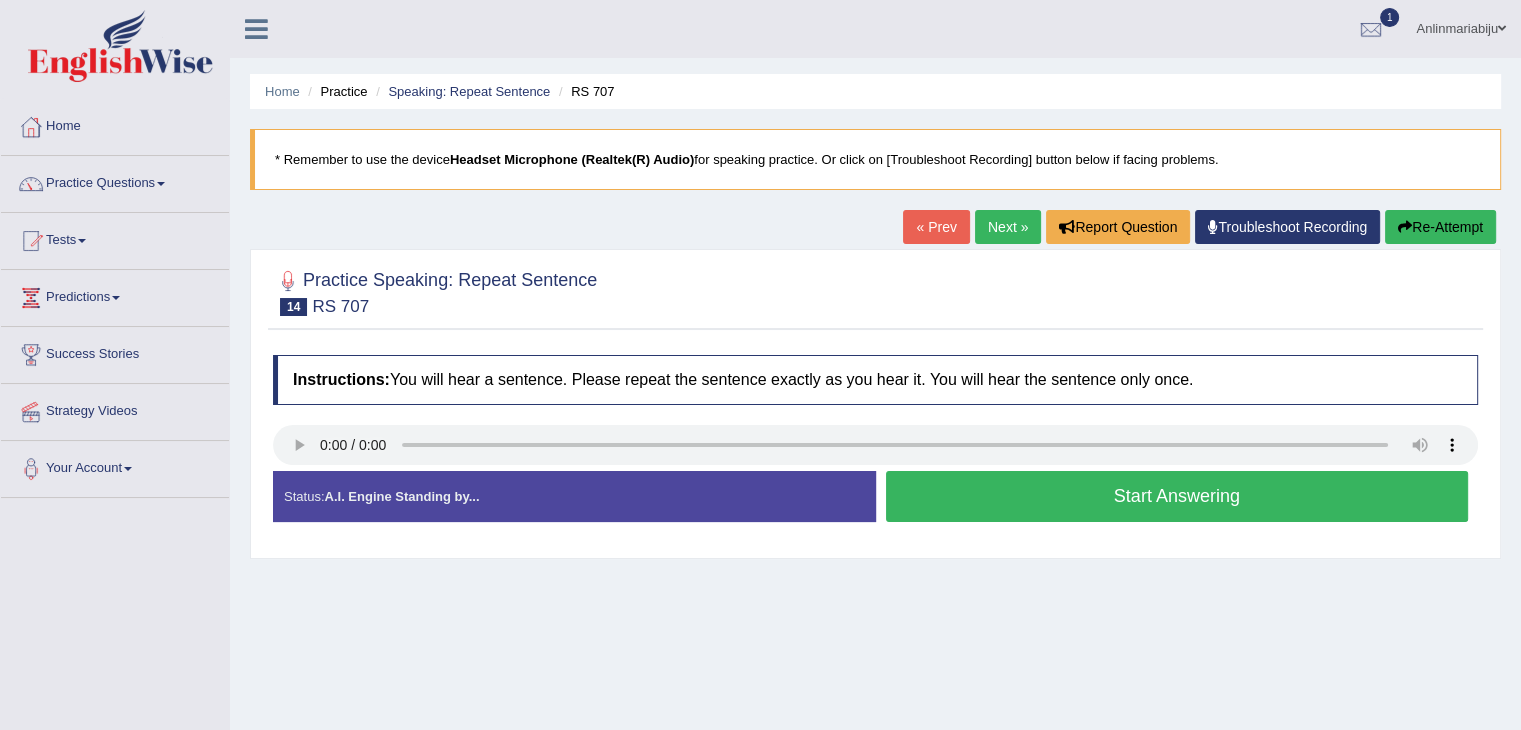 click on "Start Answering" at bounding box center [1177, 496] 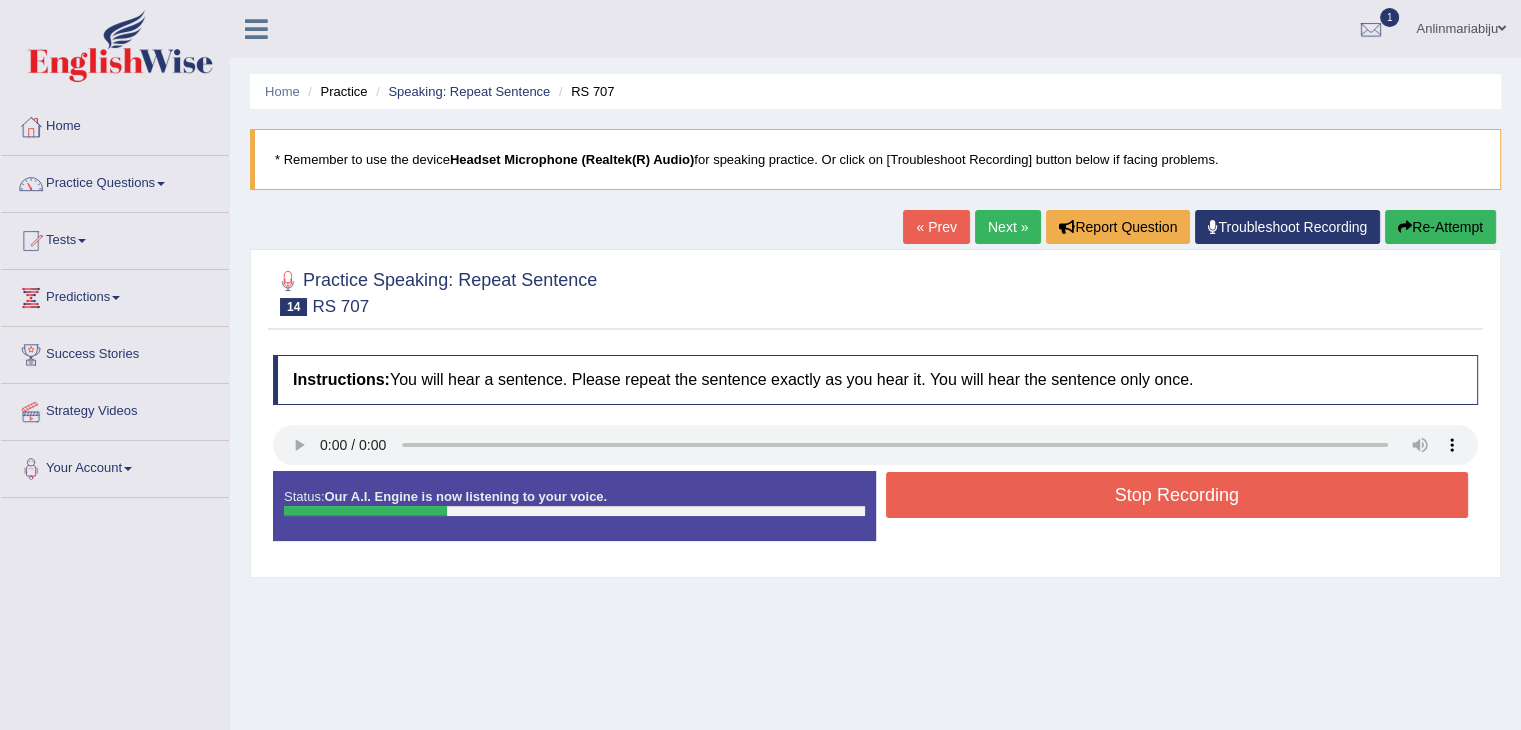 click on "Stop Recording" at bounding box center [1177, 495] 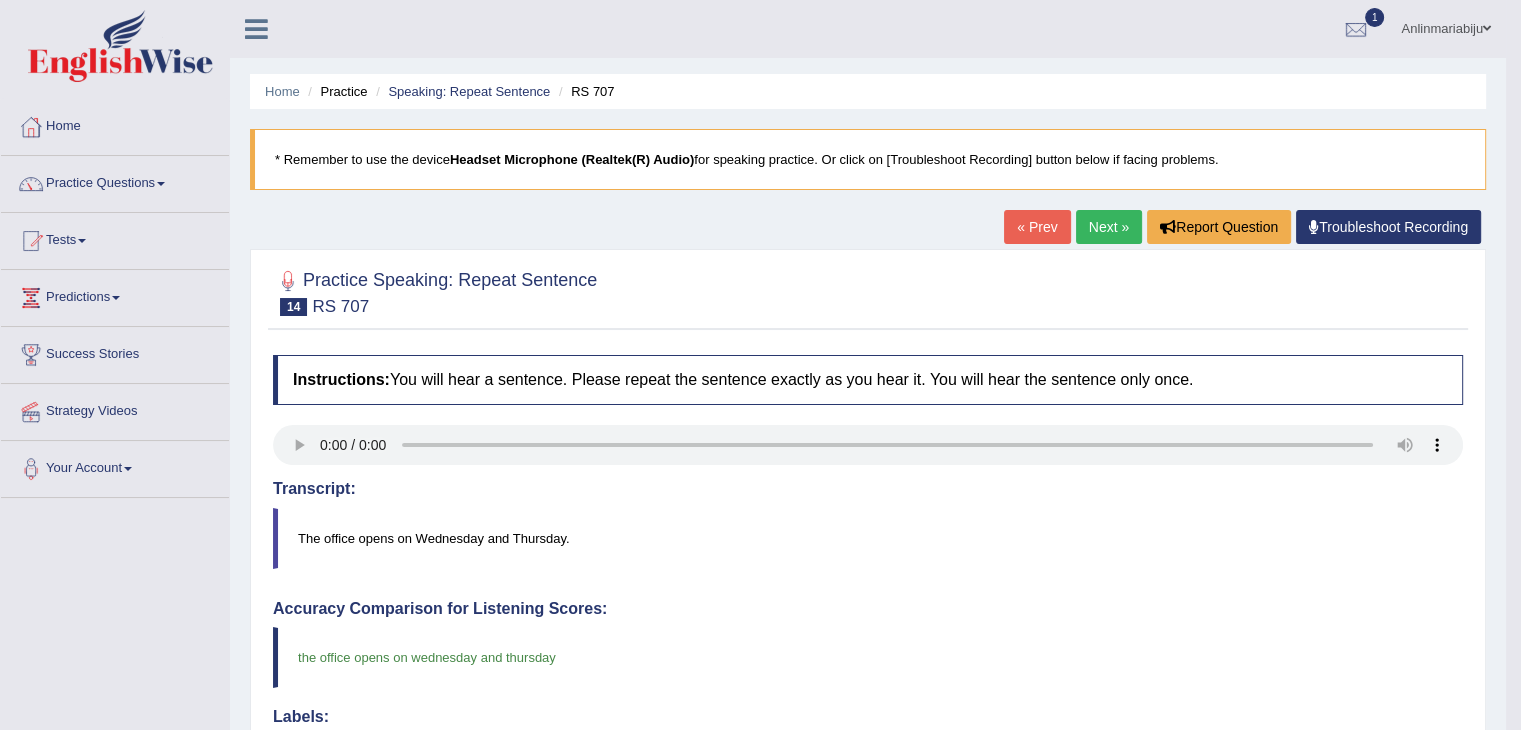 click on "Next »" at bounding box center (1109, 227) 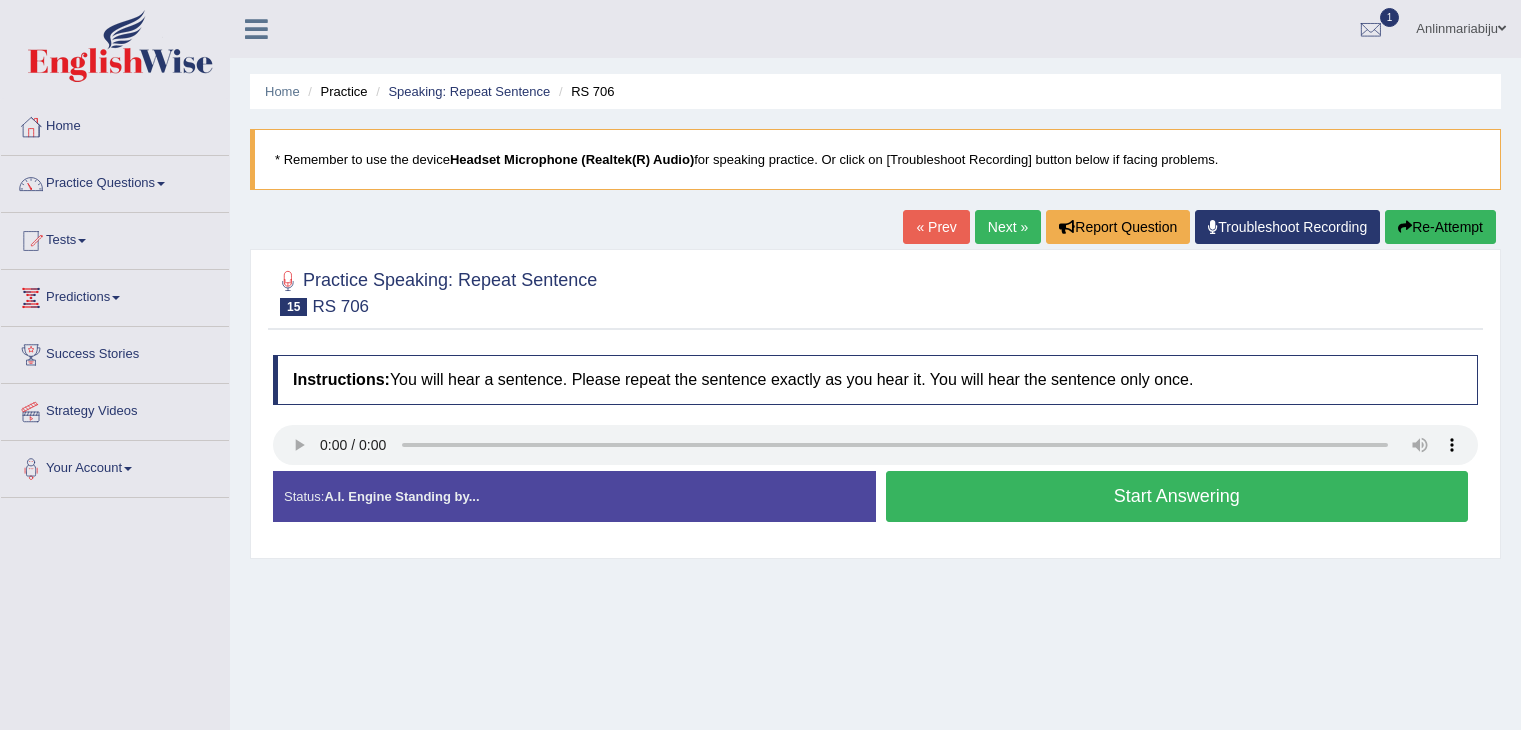 scroll, scrollTop: 0, scrollLeft: 0, axis: both 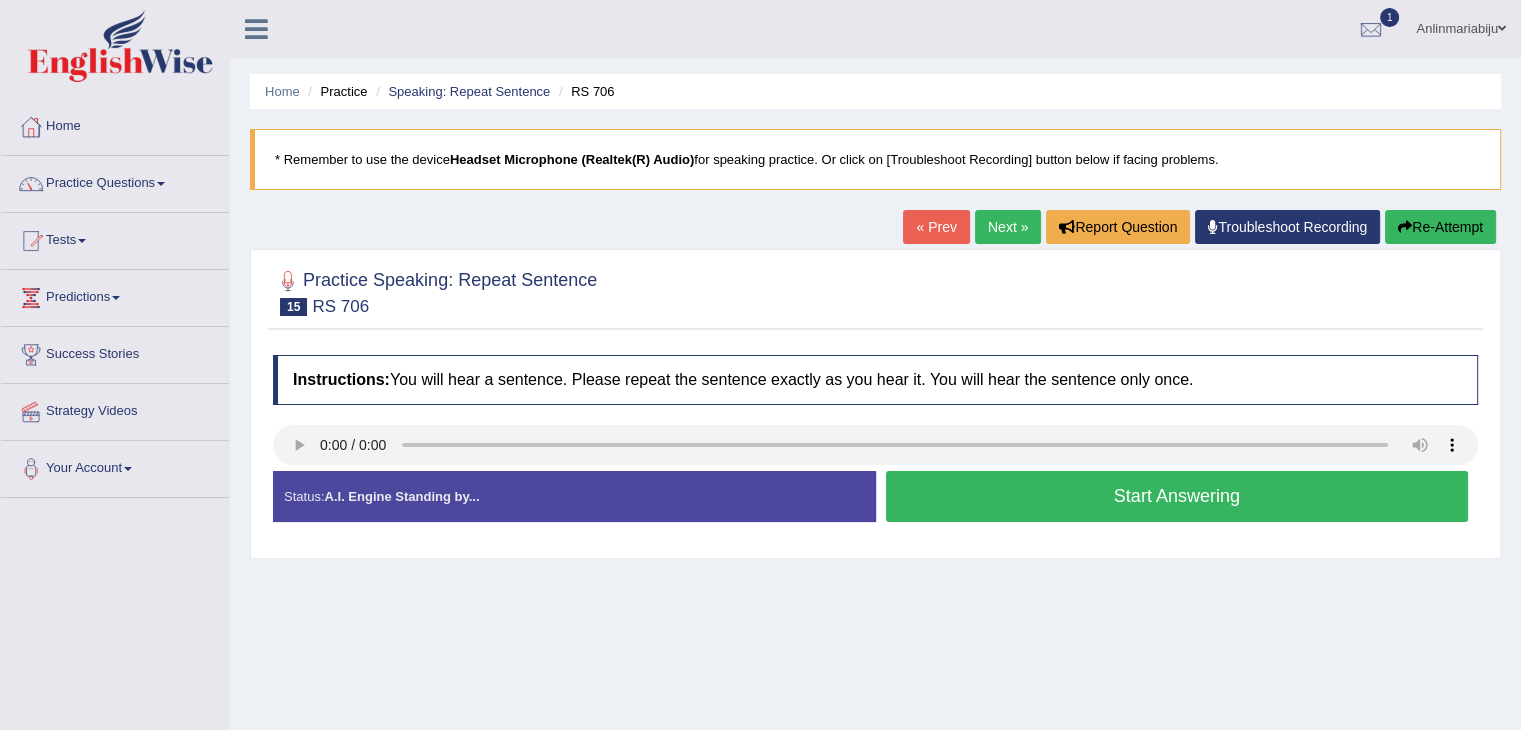 click on "Start Answering" at bounding box center (1177, 496) 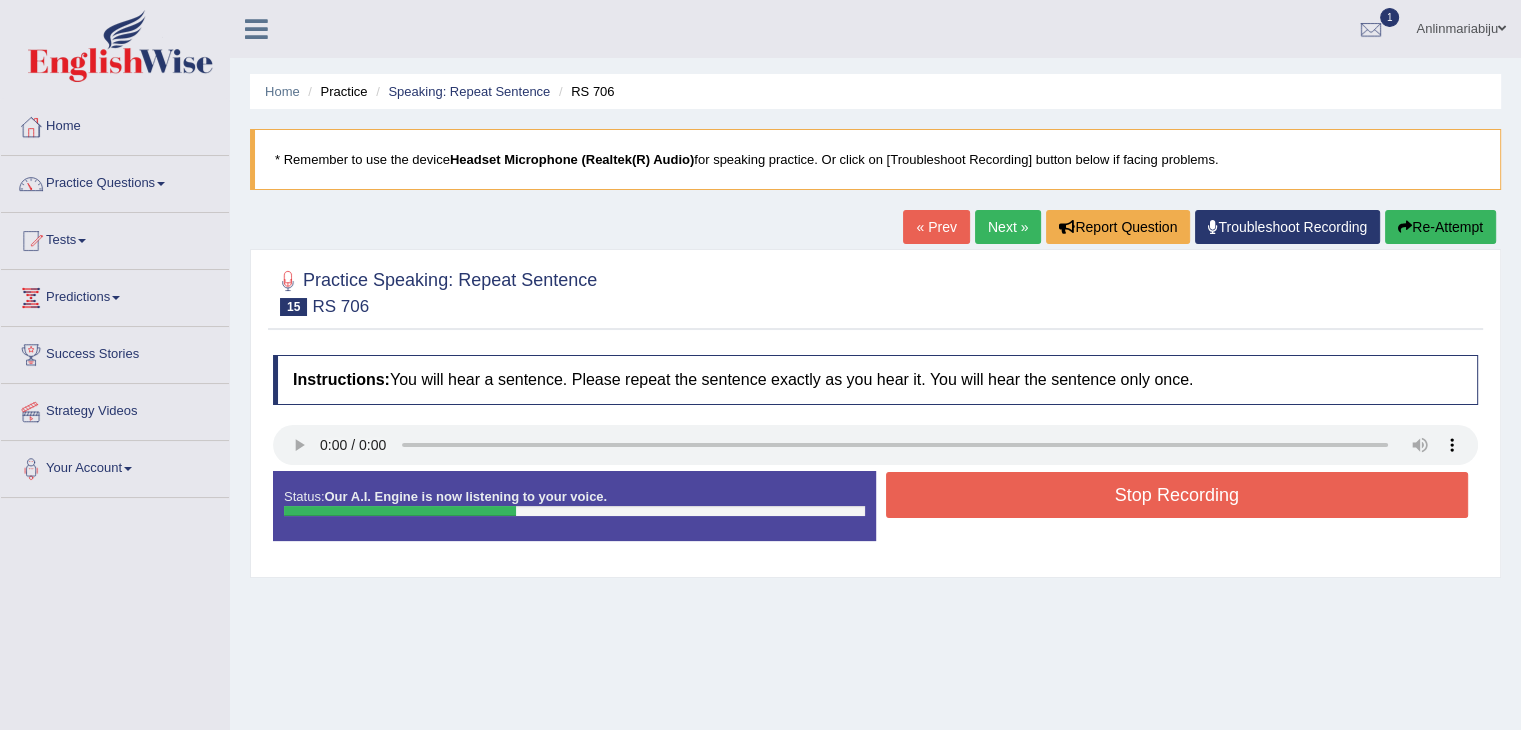 click on "Stop Recording" at bounding box center (1177, 495) 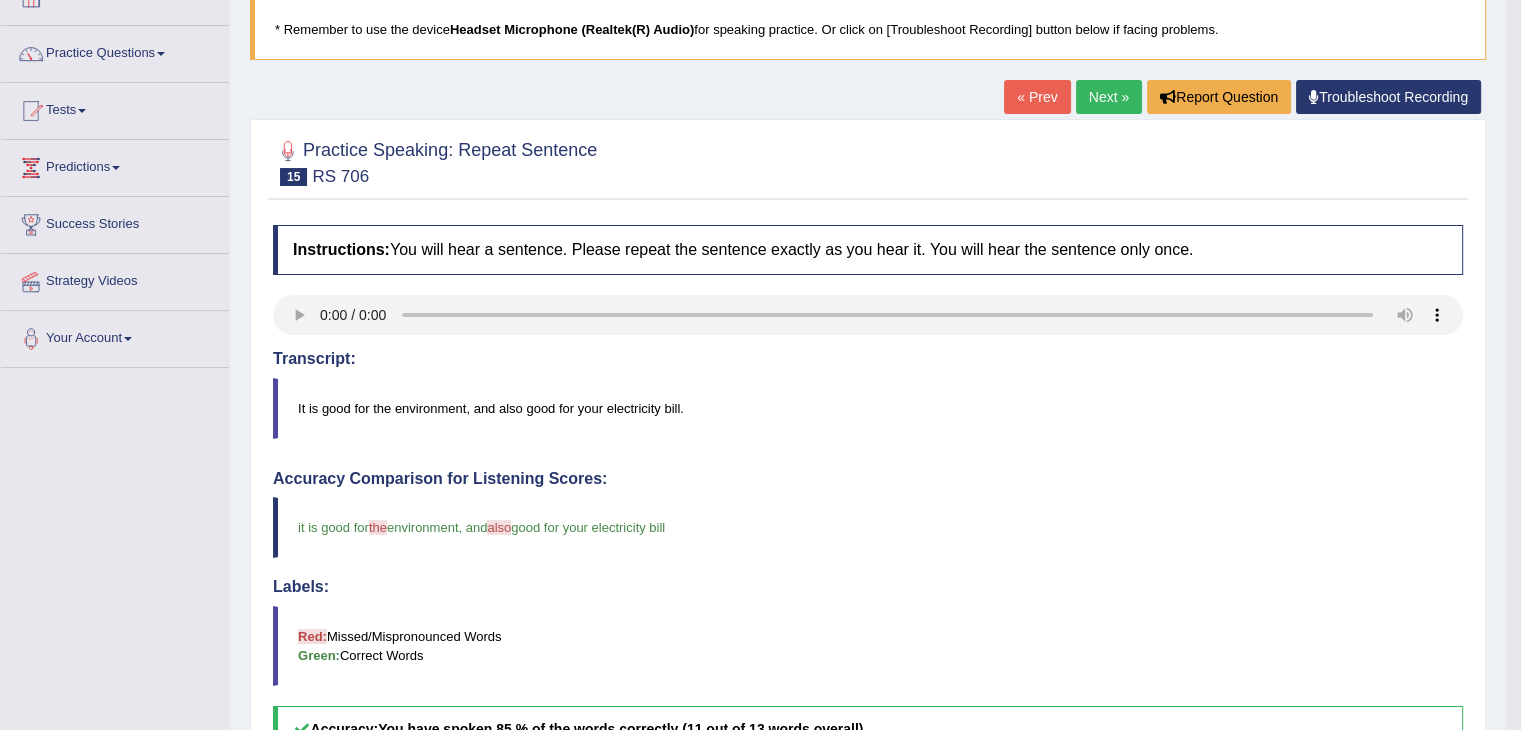 scroll, scrollTop: 125, scrollLeft: 0, axis: vertical 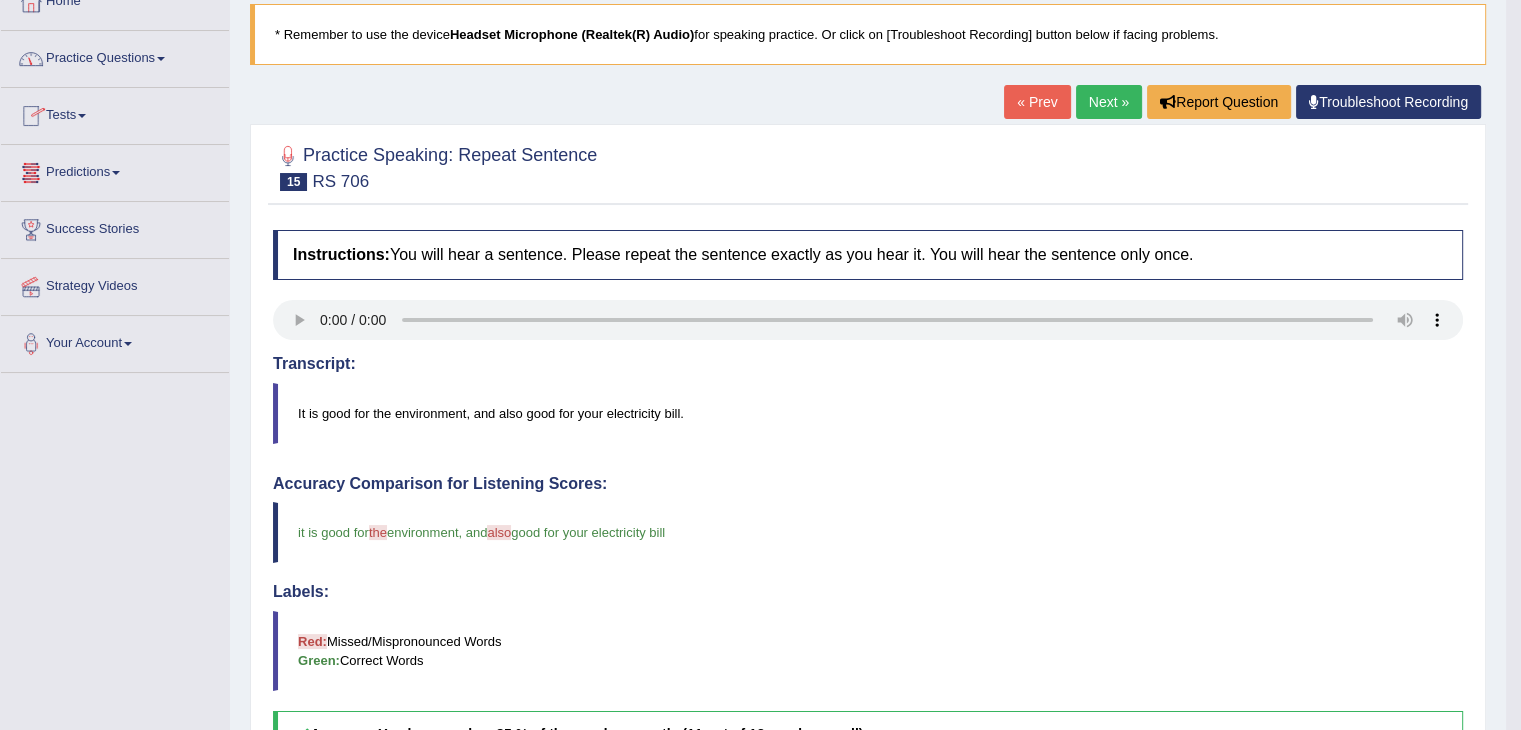 click on "Next »" at bounding box center [1109, 102] 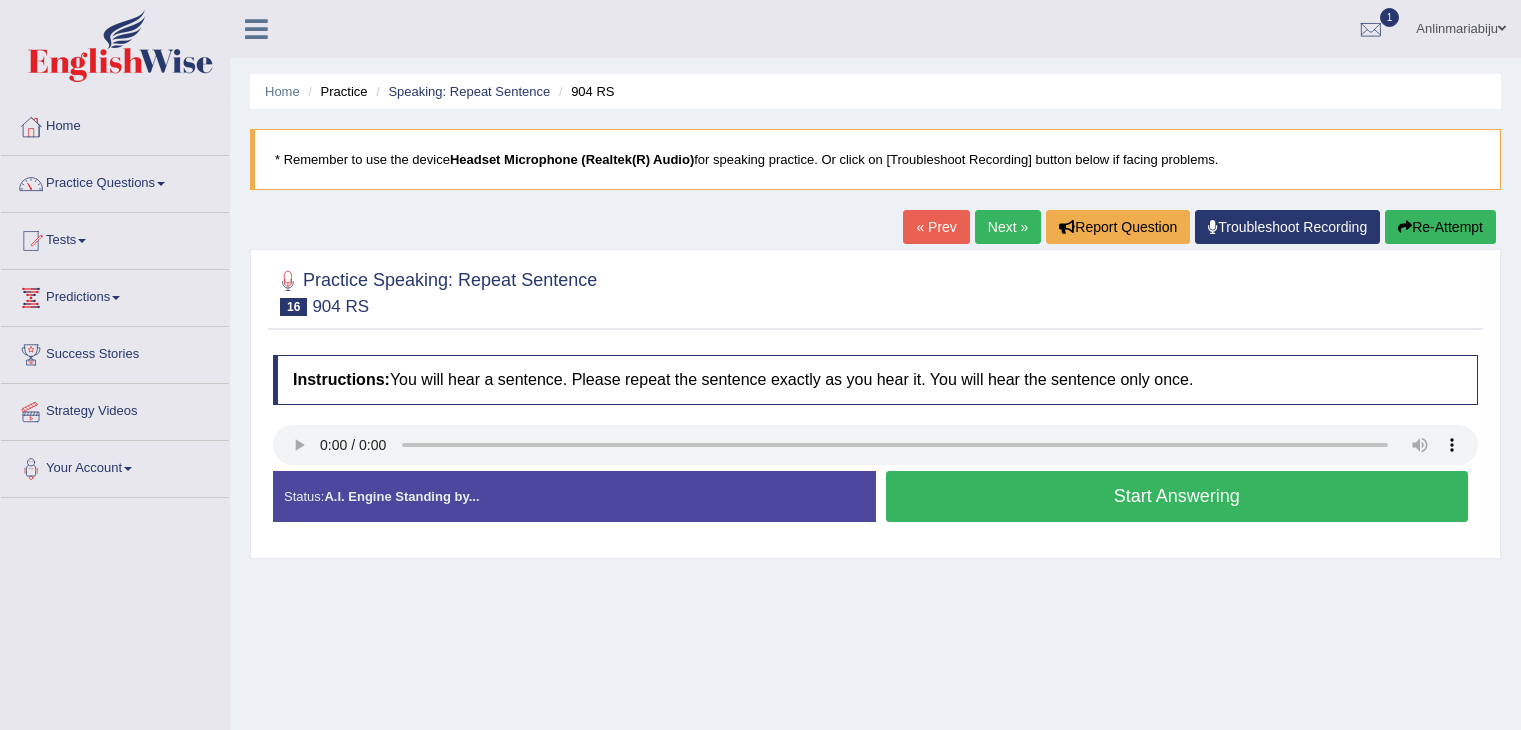 scroll, scrollTop: 0, scrollLeft: 0, axis: both 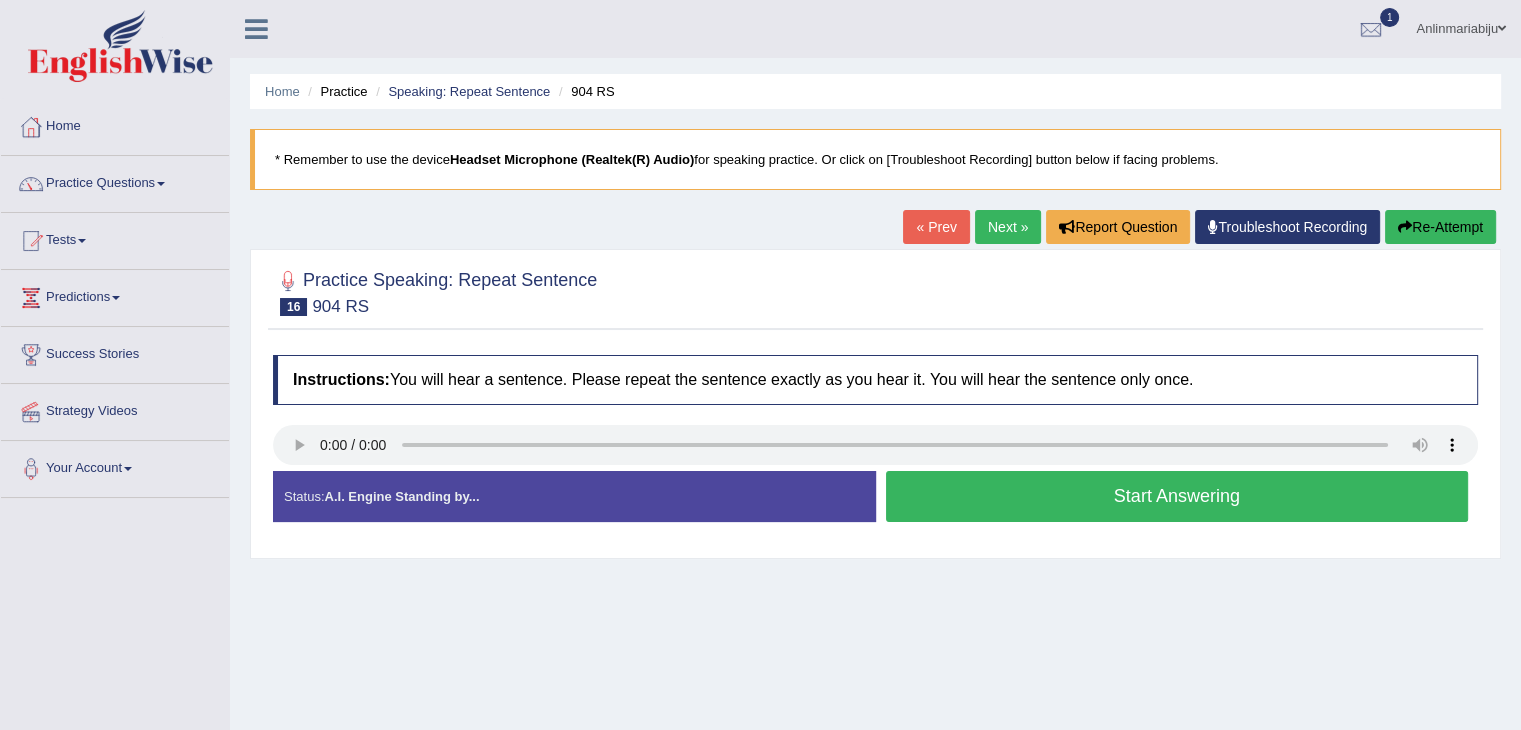 click on "Start Answering" at bounding box center [1177, 496] 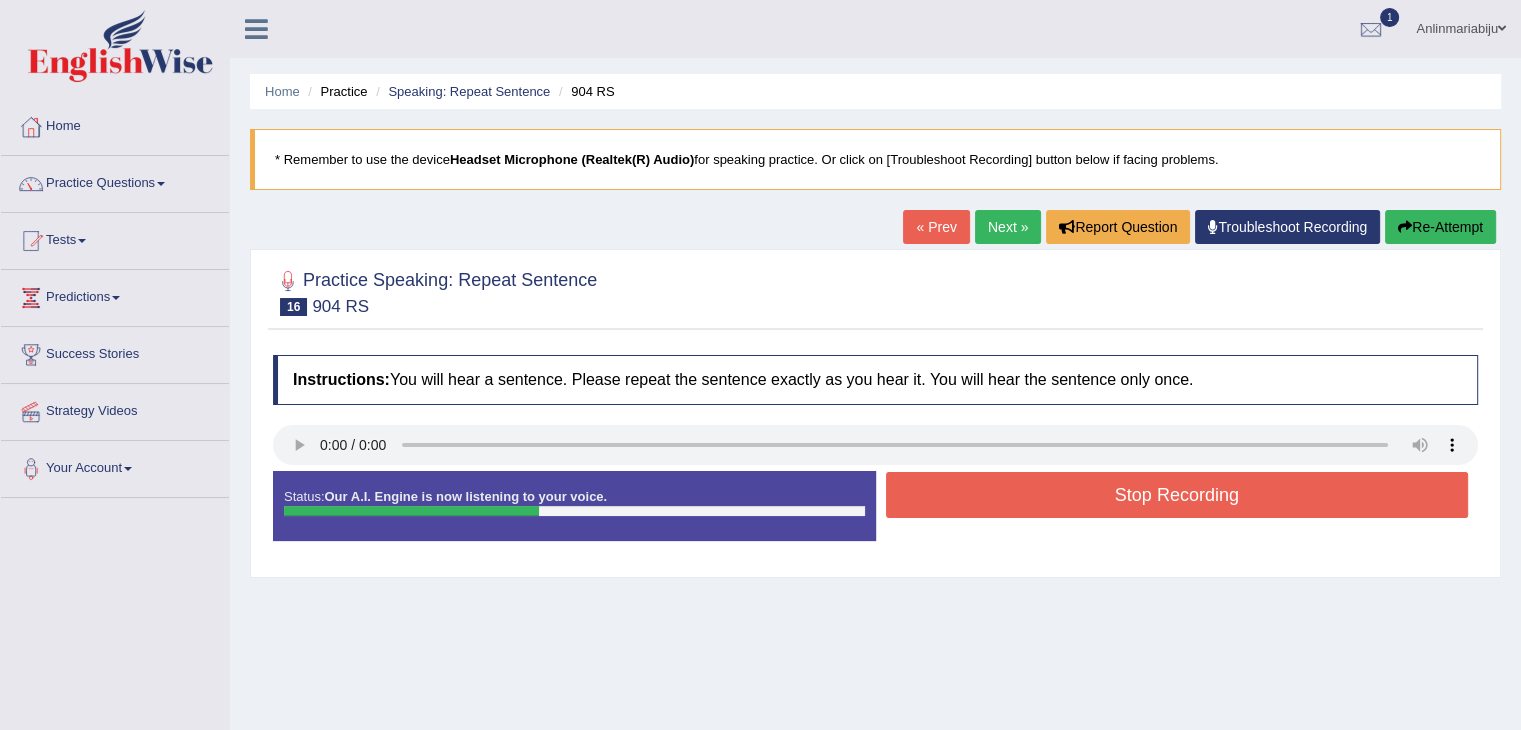 click on "Stop Recording" at bounding box center [1177, 495] 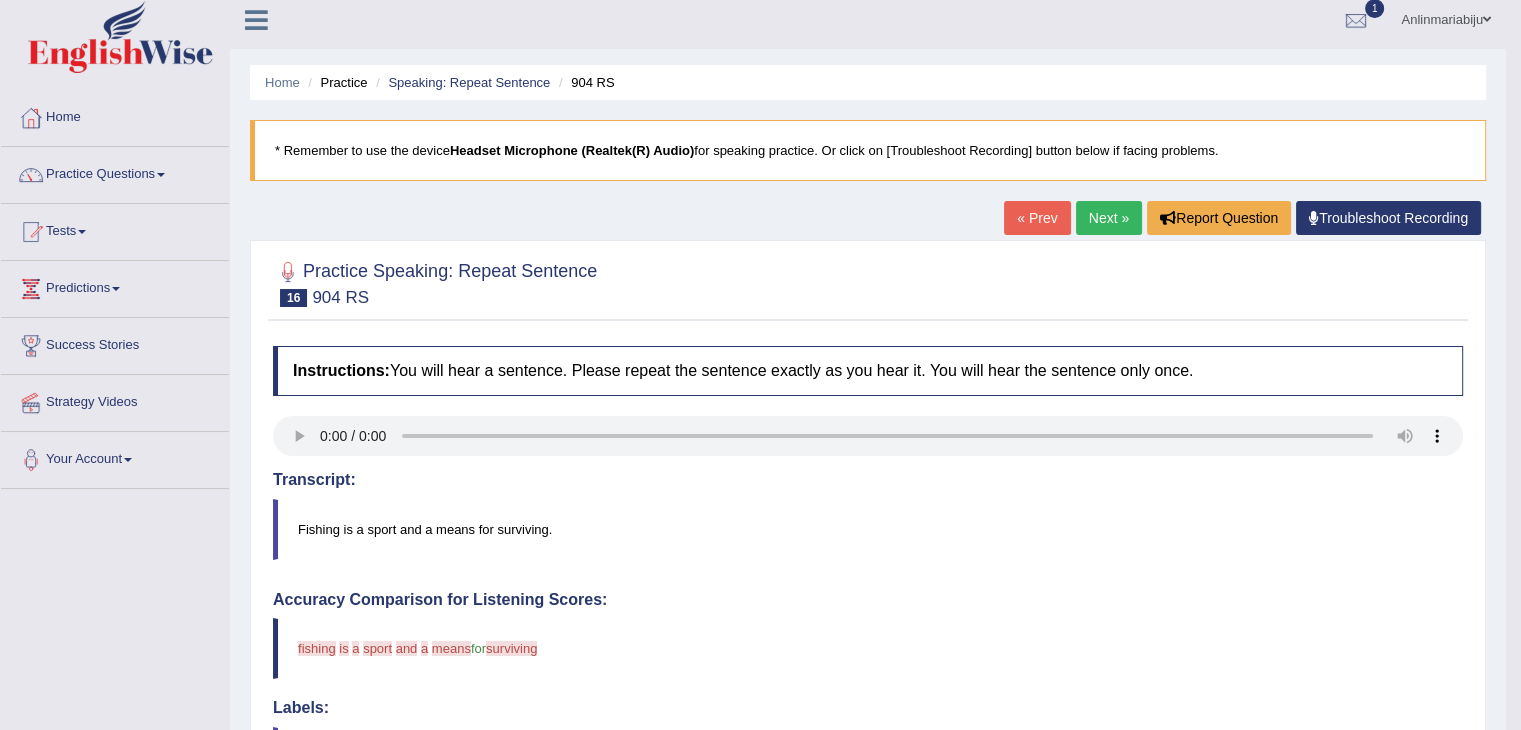 scroll, scrollTop: 5, scrollLeft: 0, axis: vertical 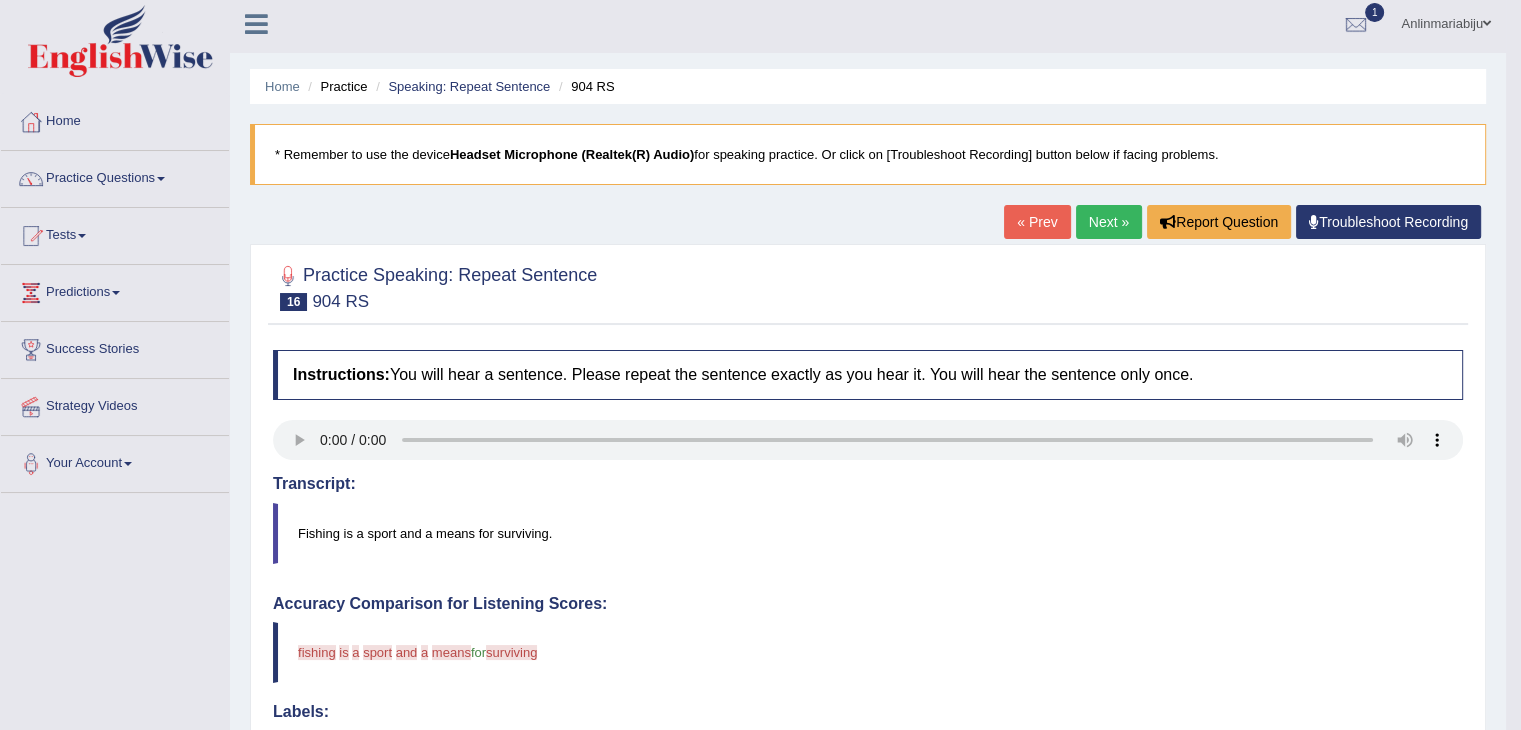 click on "Next »" at bounding box center (1109, 222) 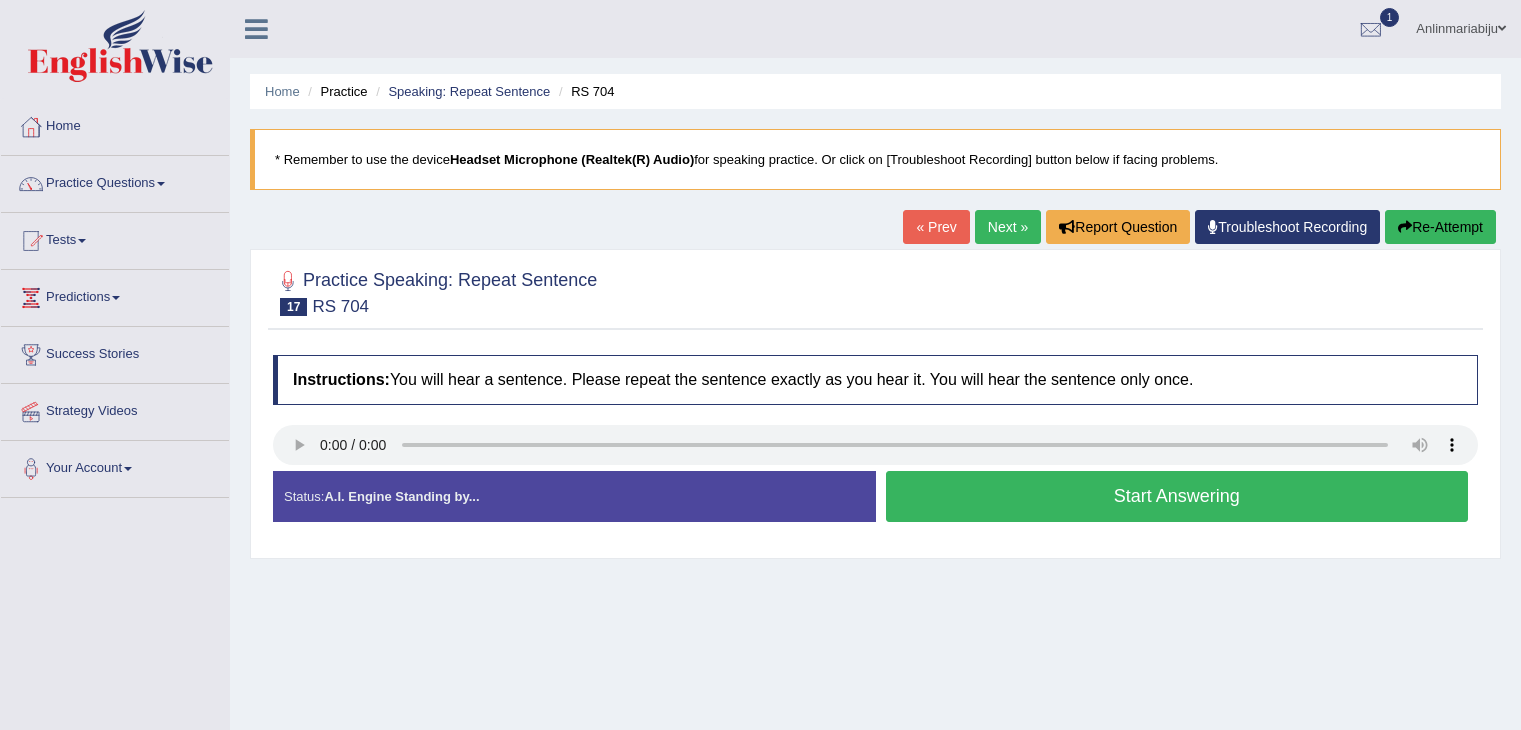 scroll, scrollTop: 0, scrollLeft: 0, axis: both 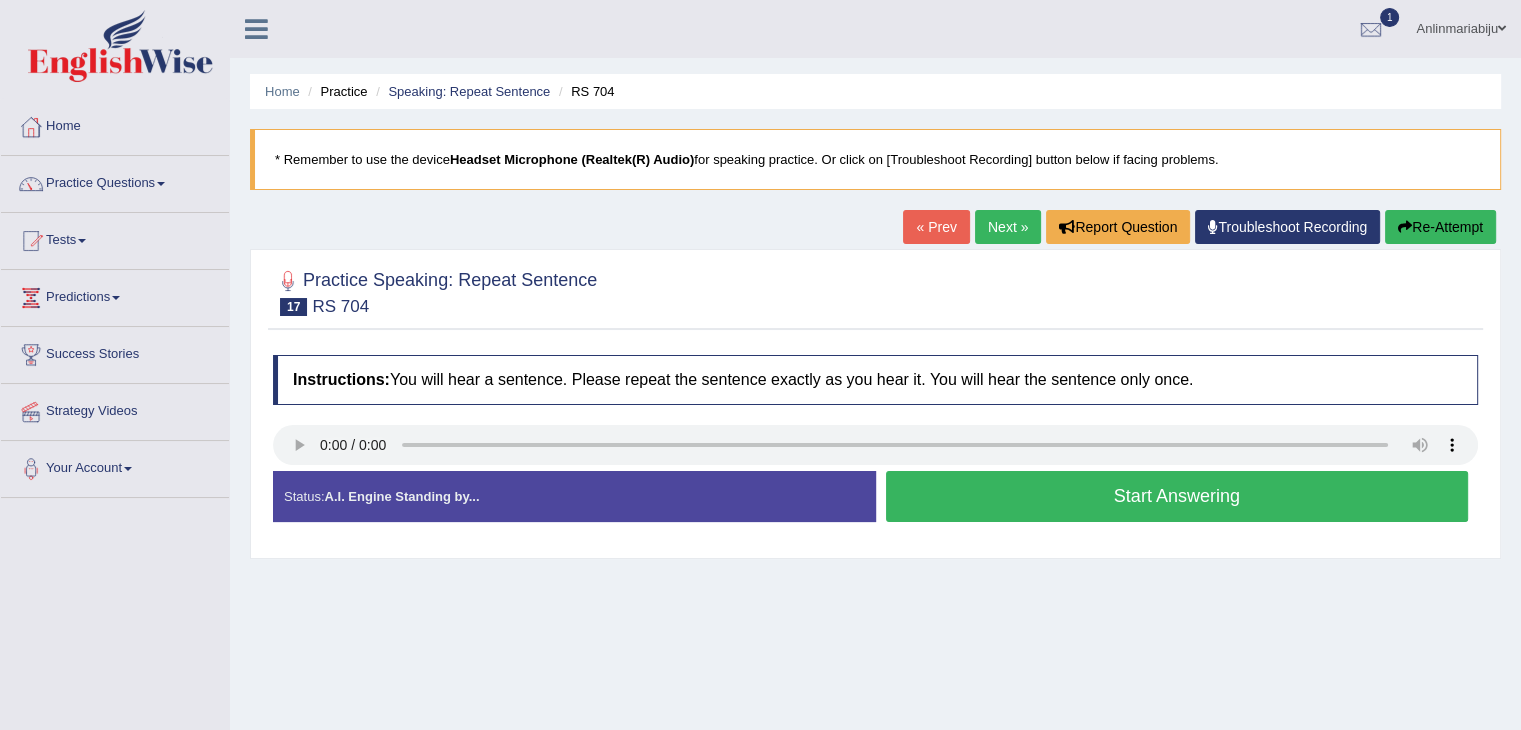 click on "Start Answering" at bounding box center (1177, 496) 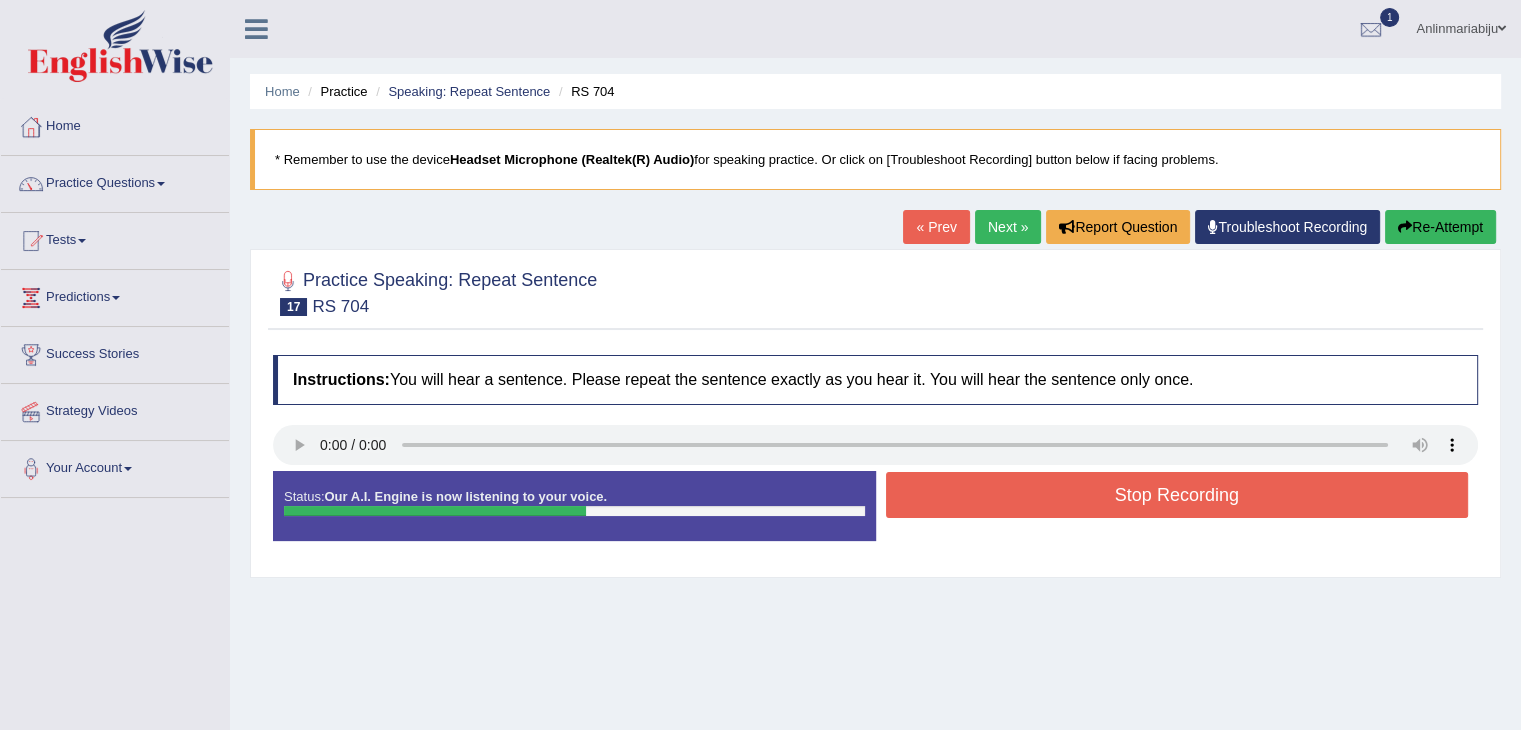 click on "Stop Recording" at bounding box center [1177, 495] 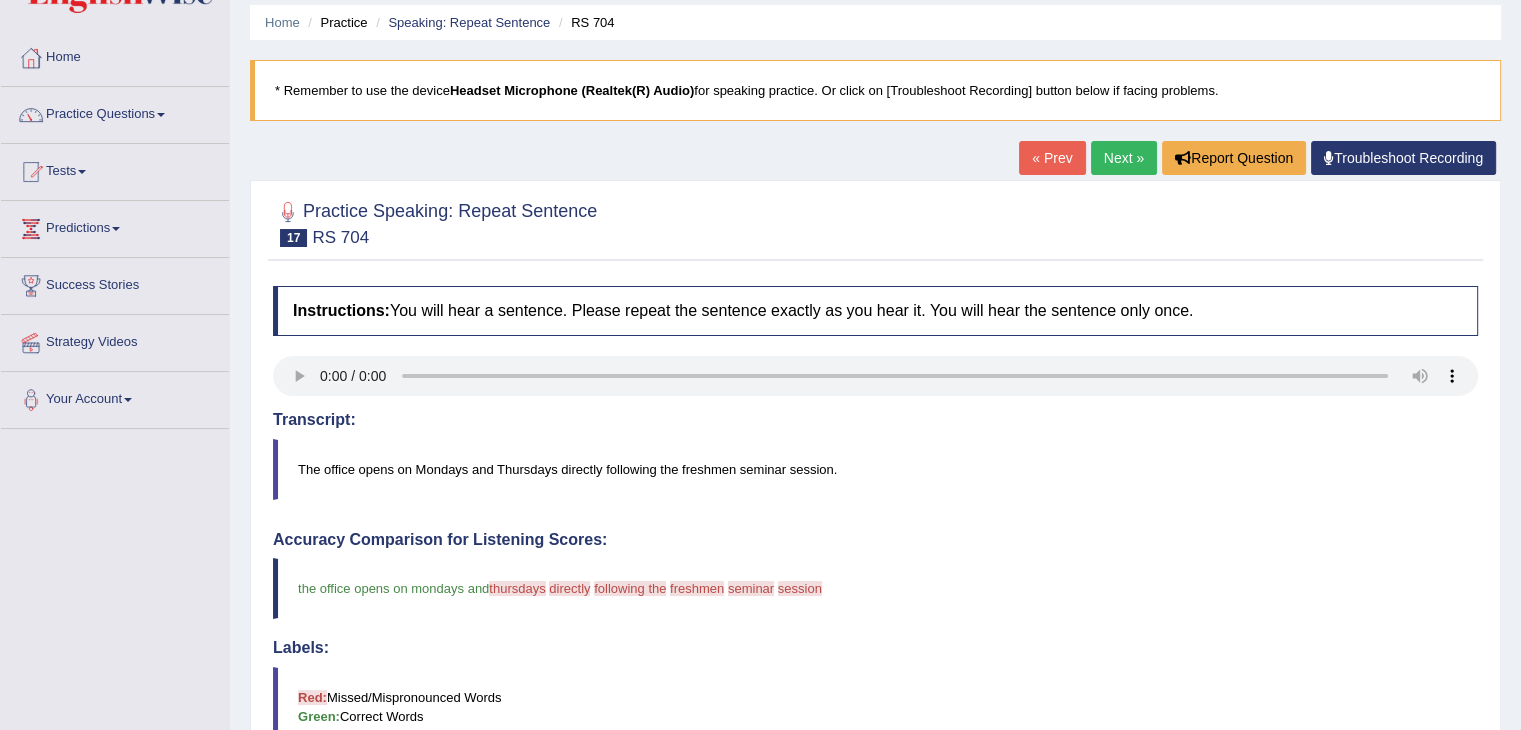 scroll, scrollTop: 40, scrollLeft: 0, axis: vertical 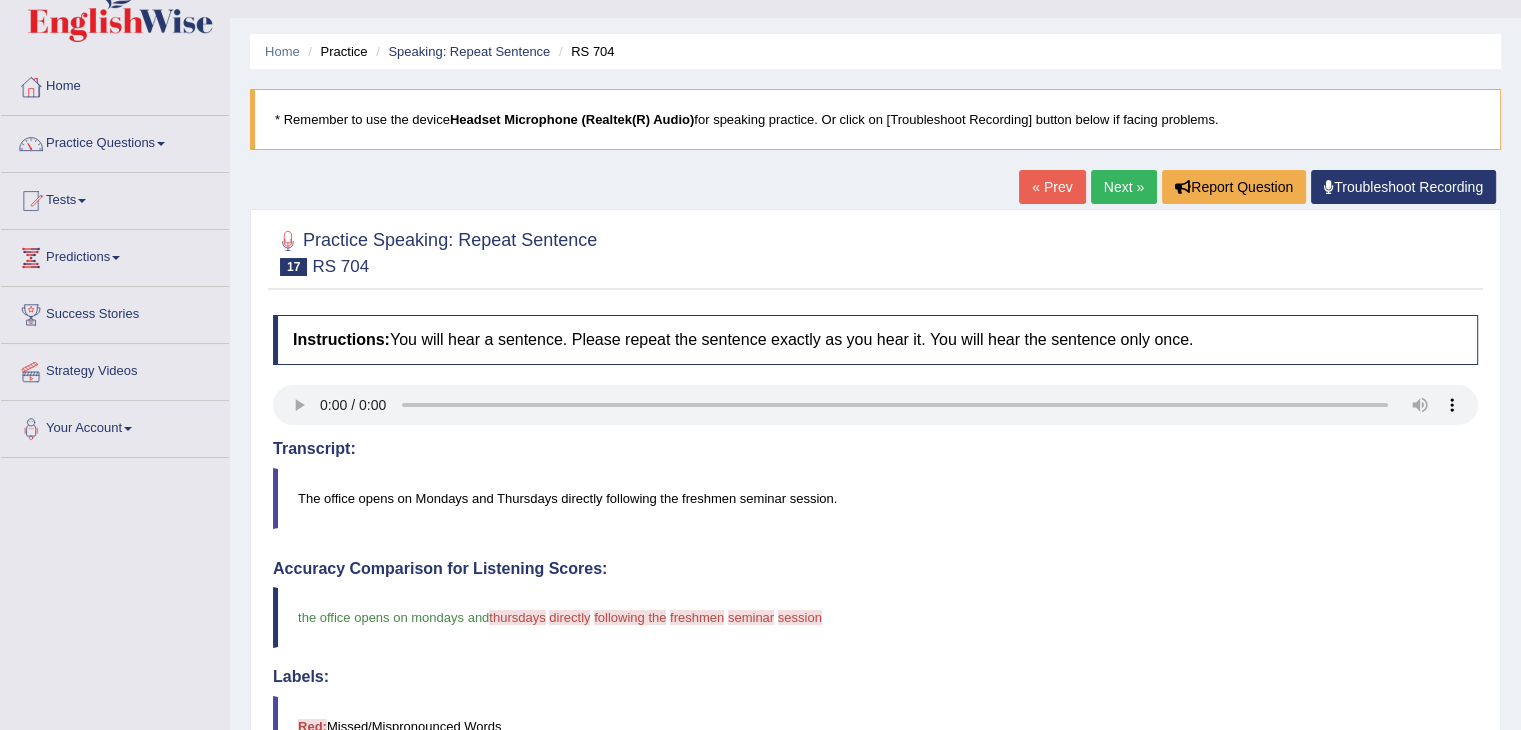 click on "Next »" at bounding box center [1124, 187] 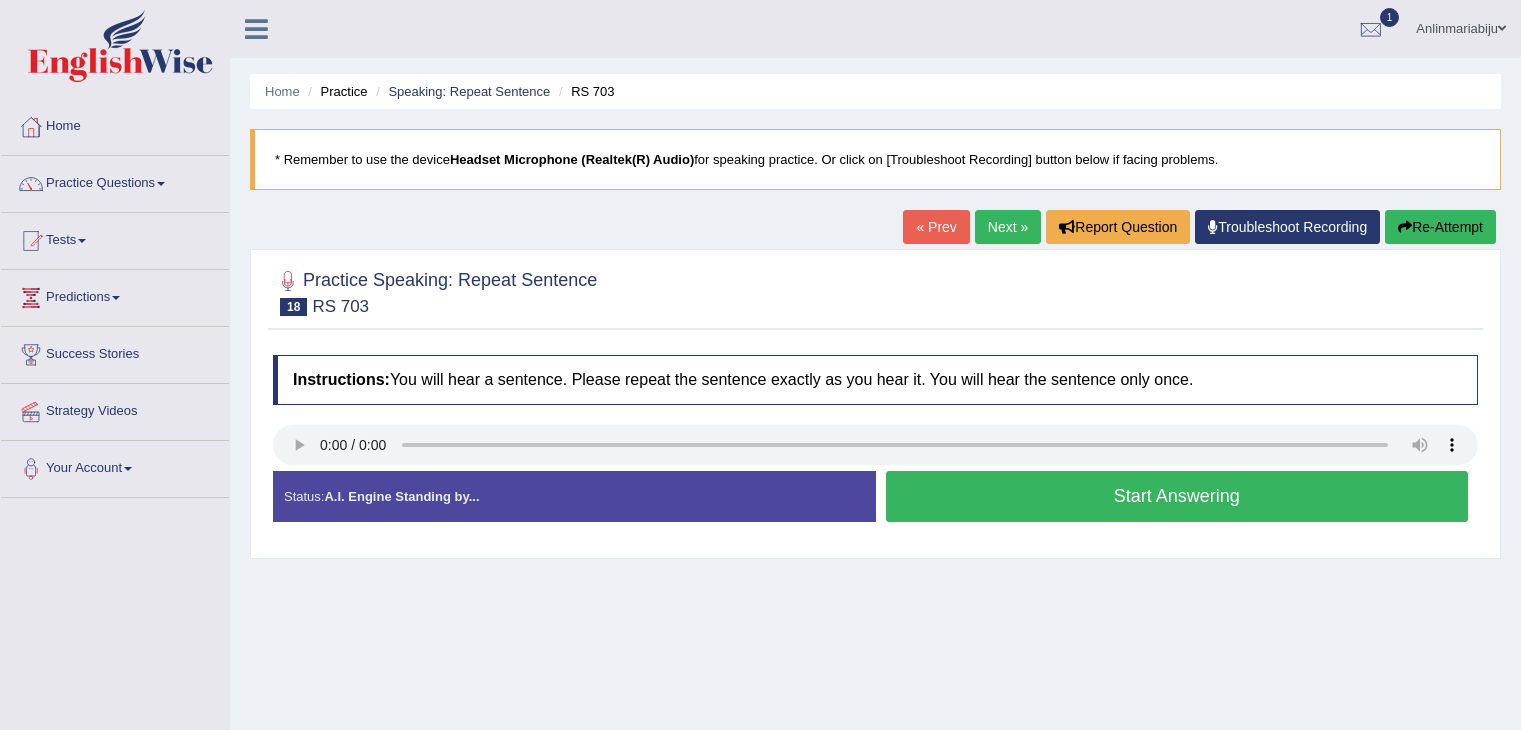 scroll, scrollTop: 0, scrollLeft: 0, axis: both 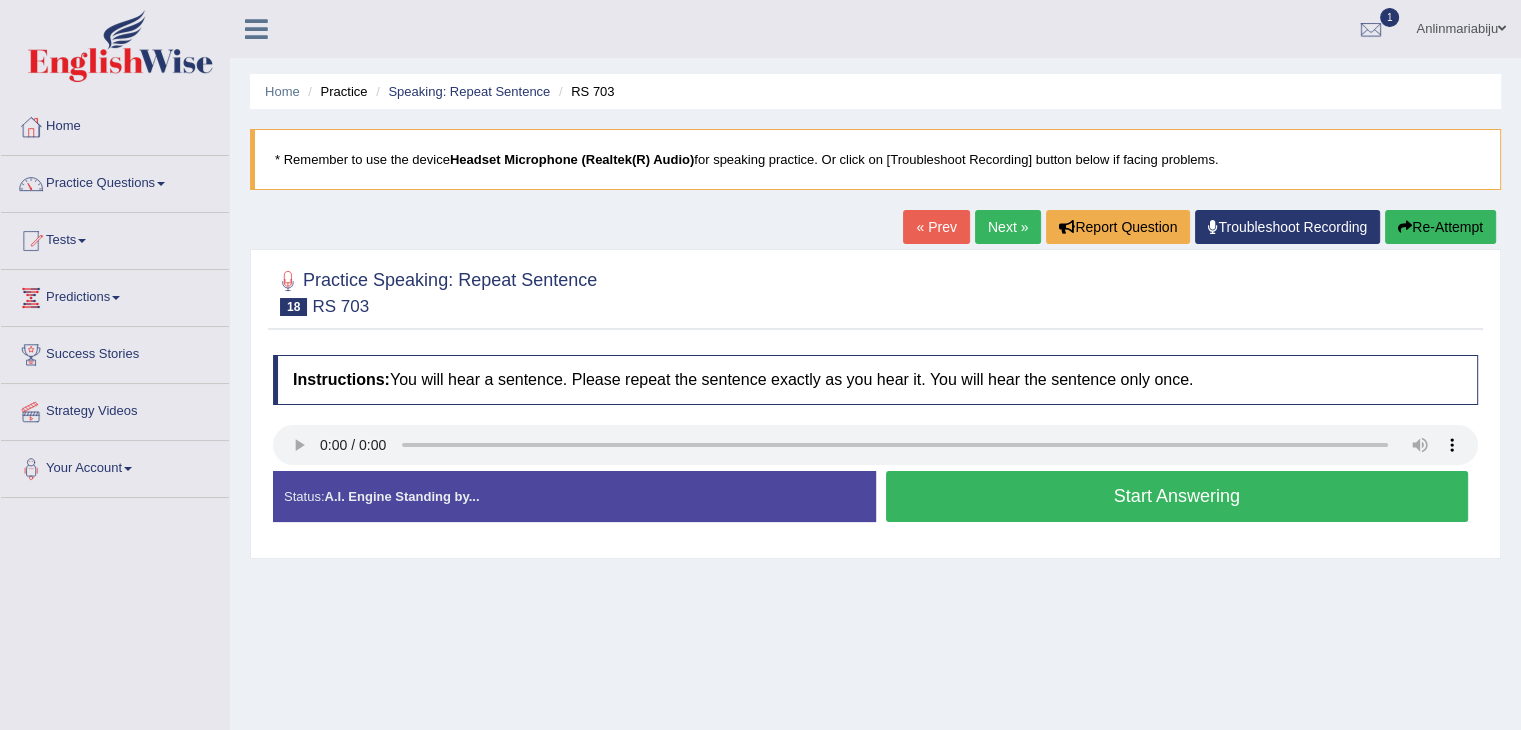 click on "Start Answering" at bounding box center (1177, 496) 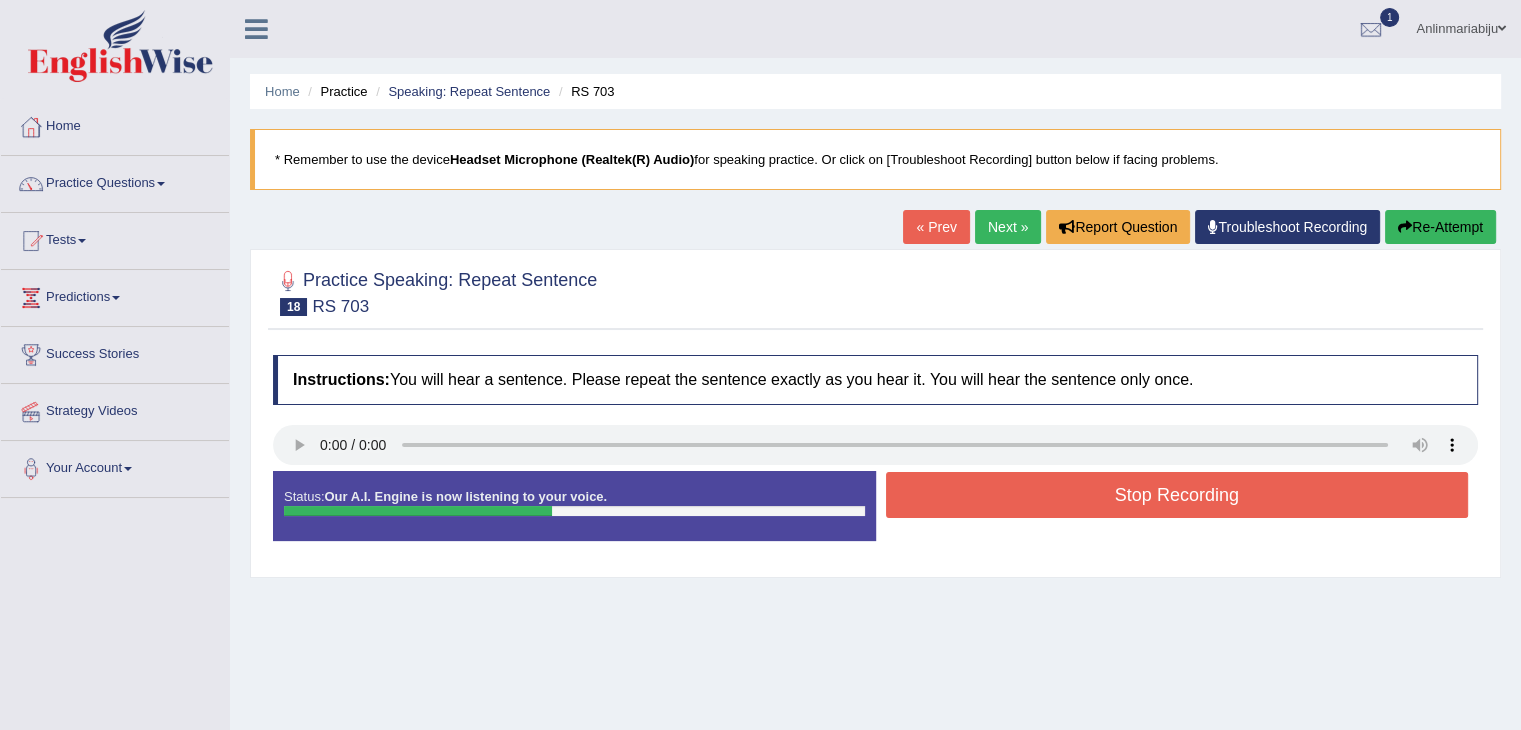 click on "Stop Recording" at bounding box center (1177, 495) 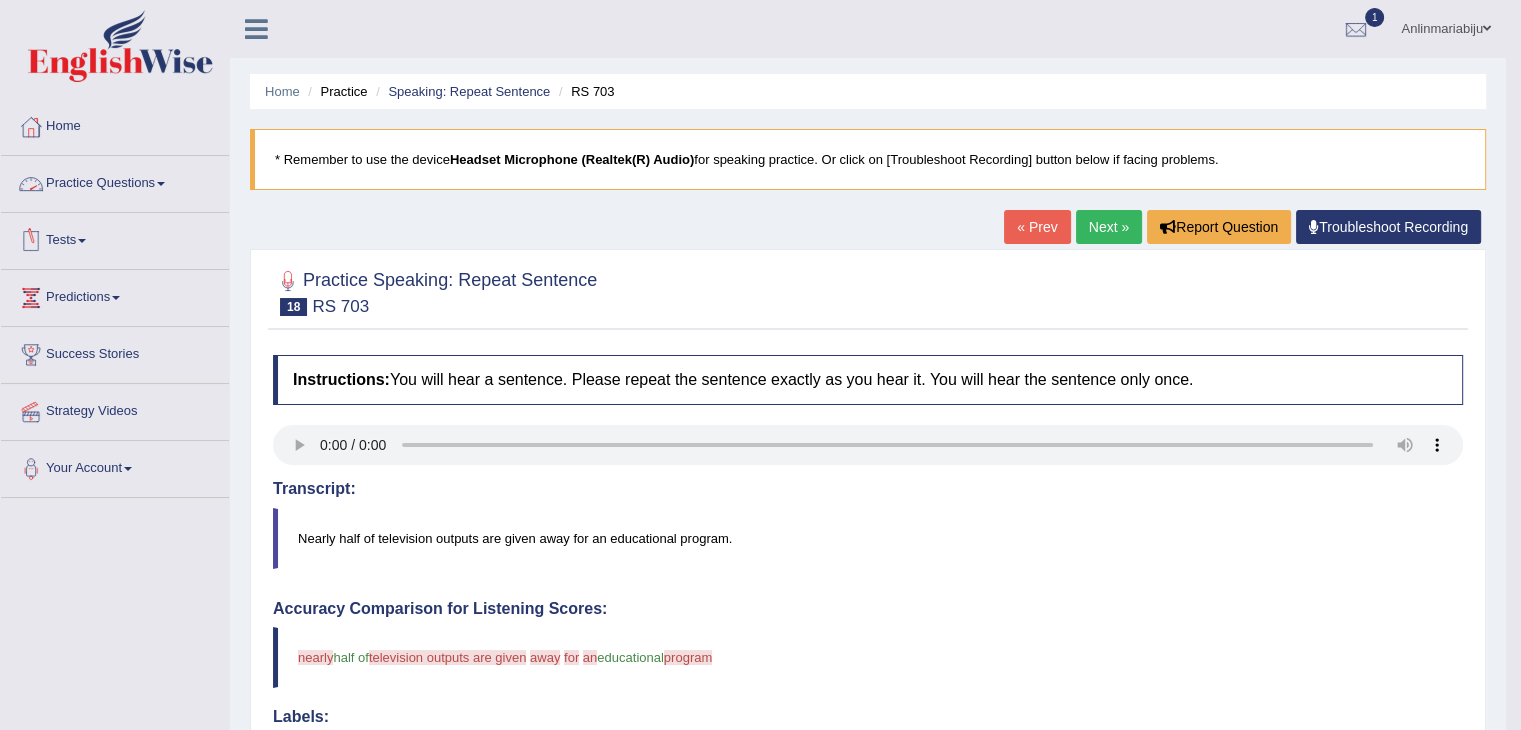 click on "Tests" at bounding box center [115, 238] 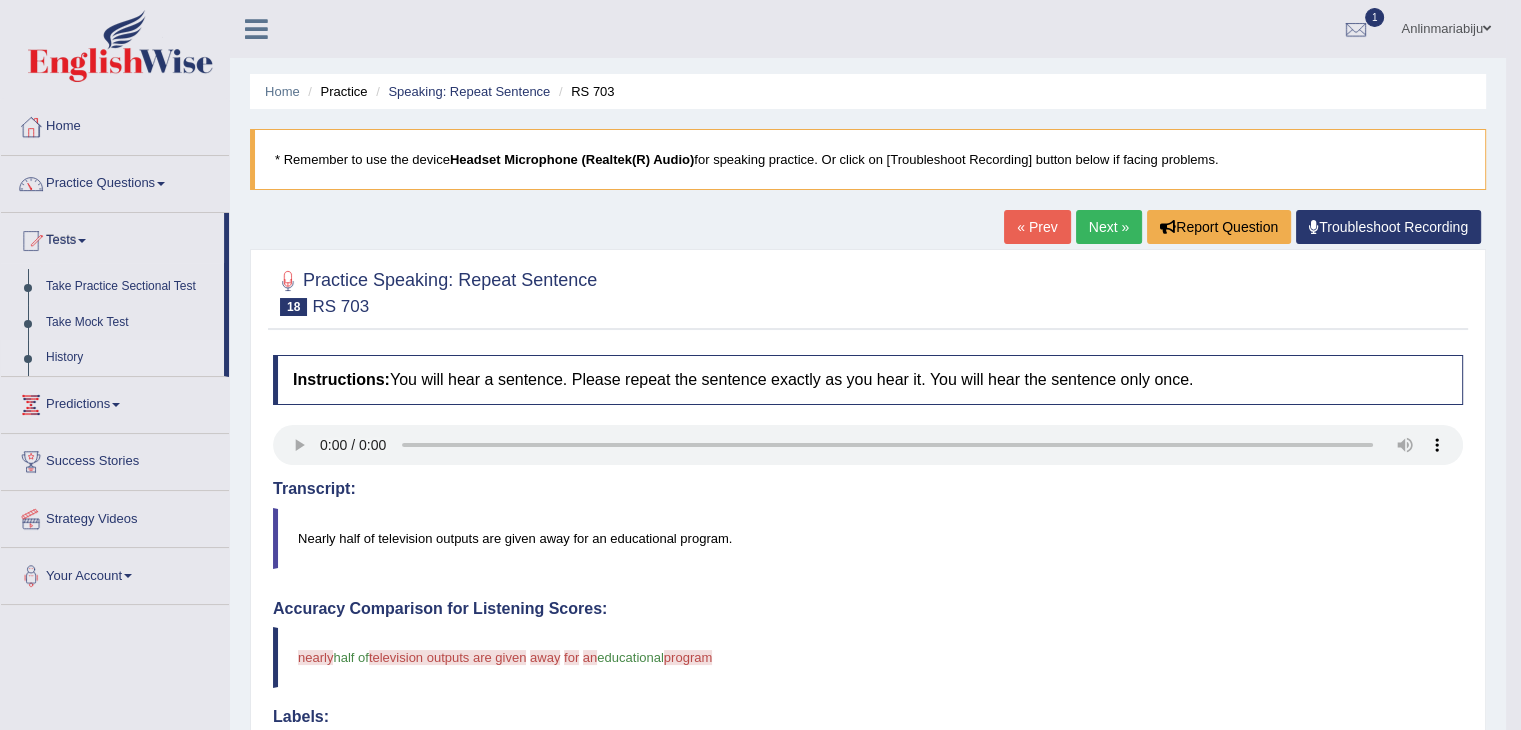 click on "History" at bounding box center (130, 358) 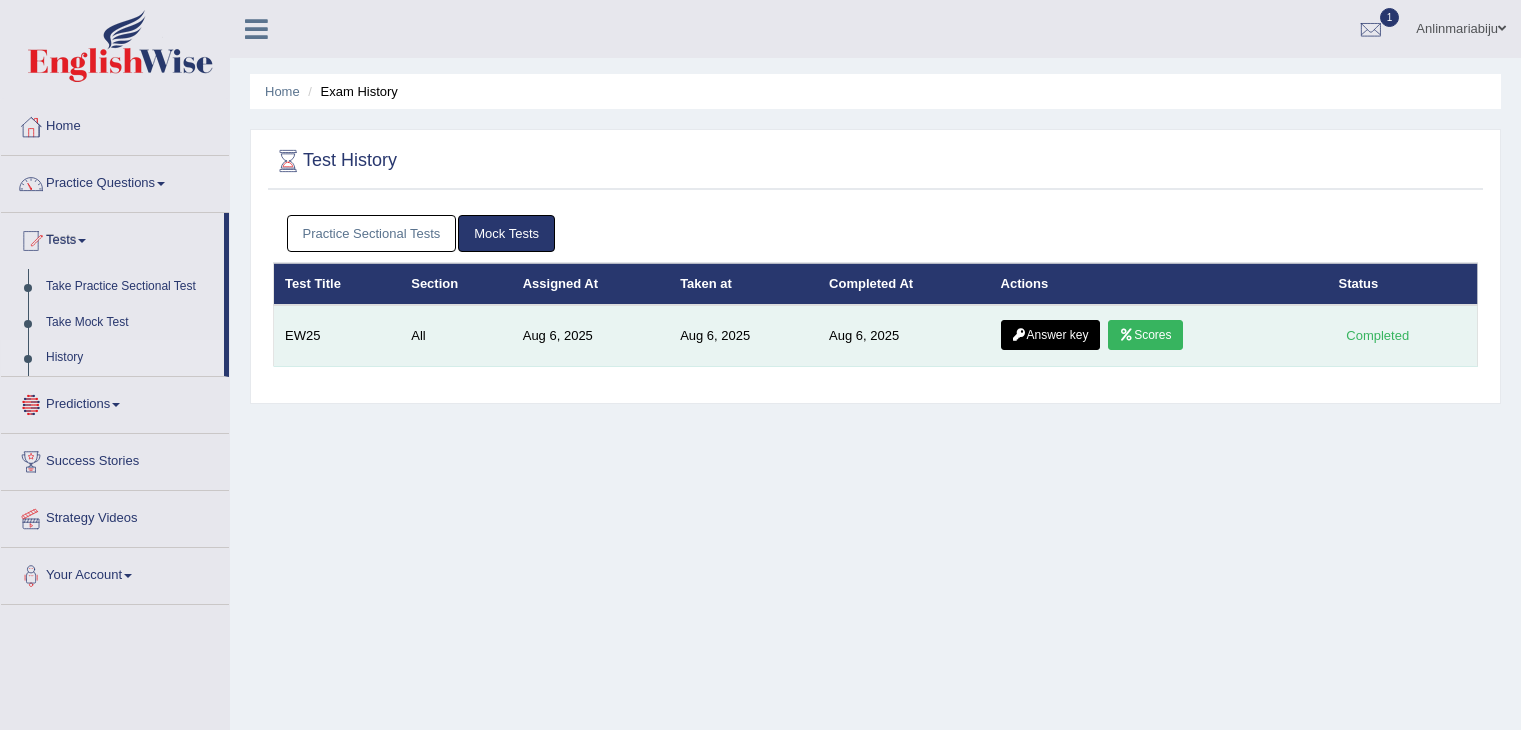 scroll, scrollTop: 0, scrollLeft: 0, axis: both 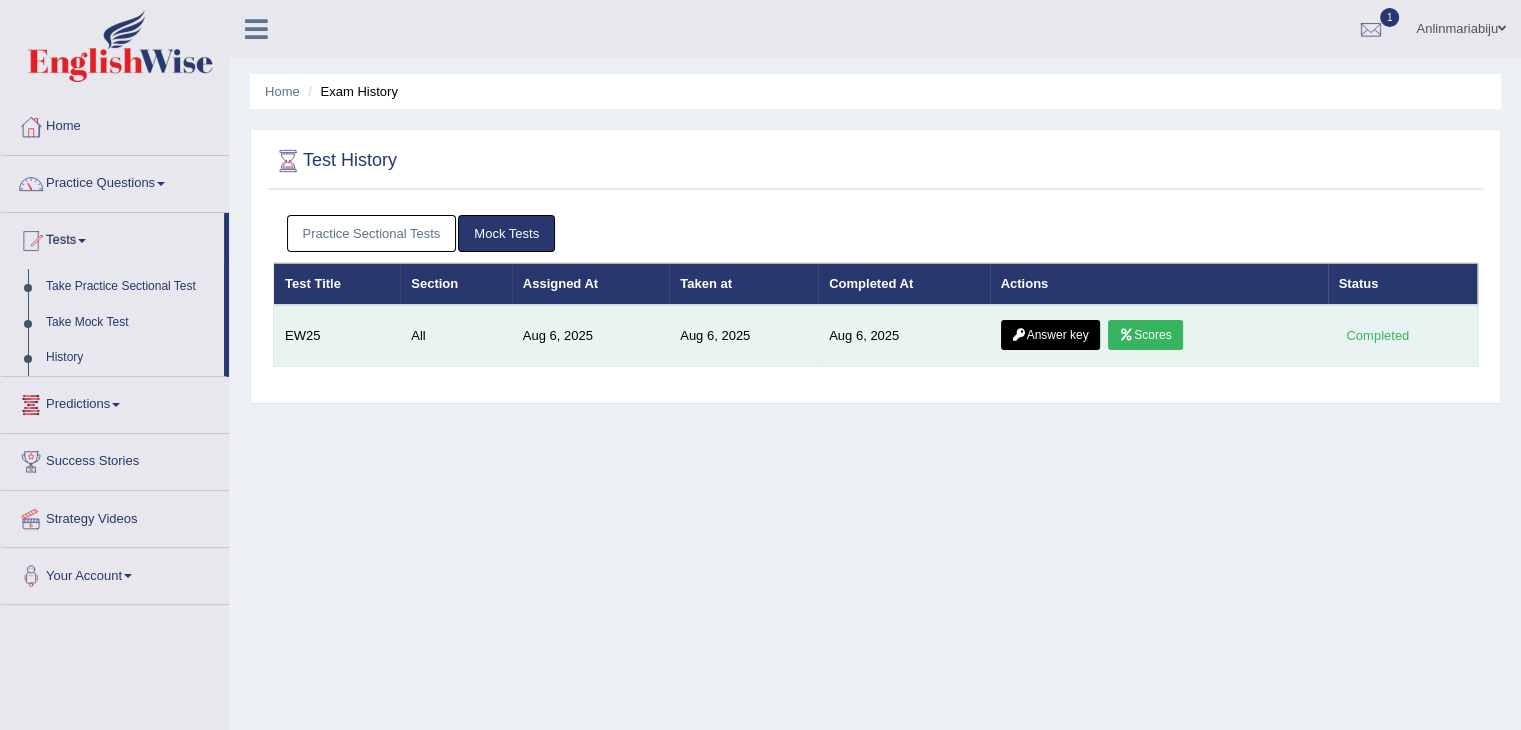 click on "Answer key" at bounding box center (1050, 335) 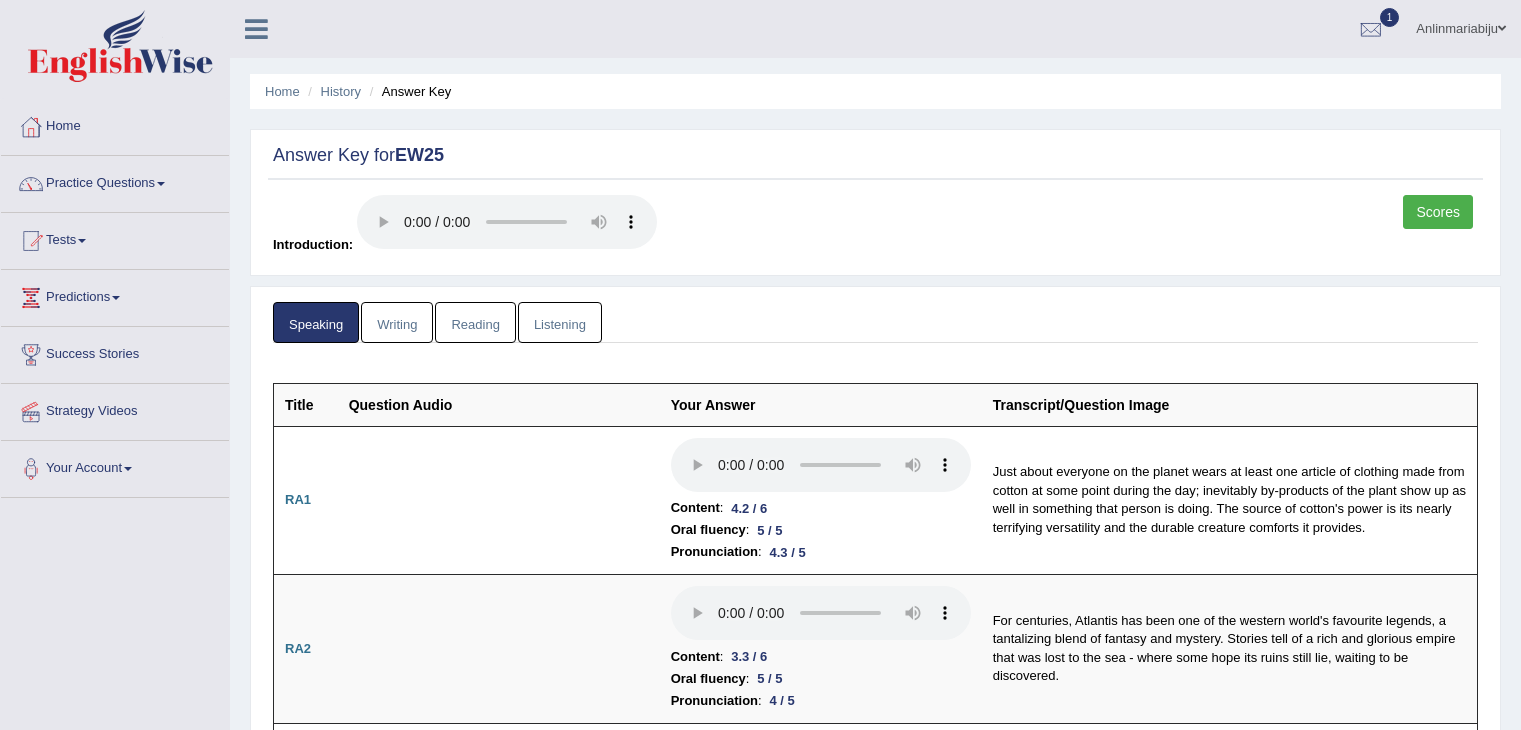 scroll, scrollTop: 0, scrollLeft: 0, axis: both 